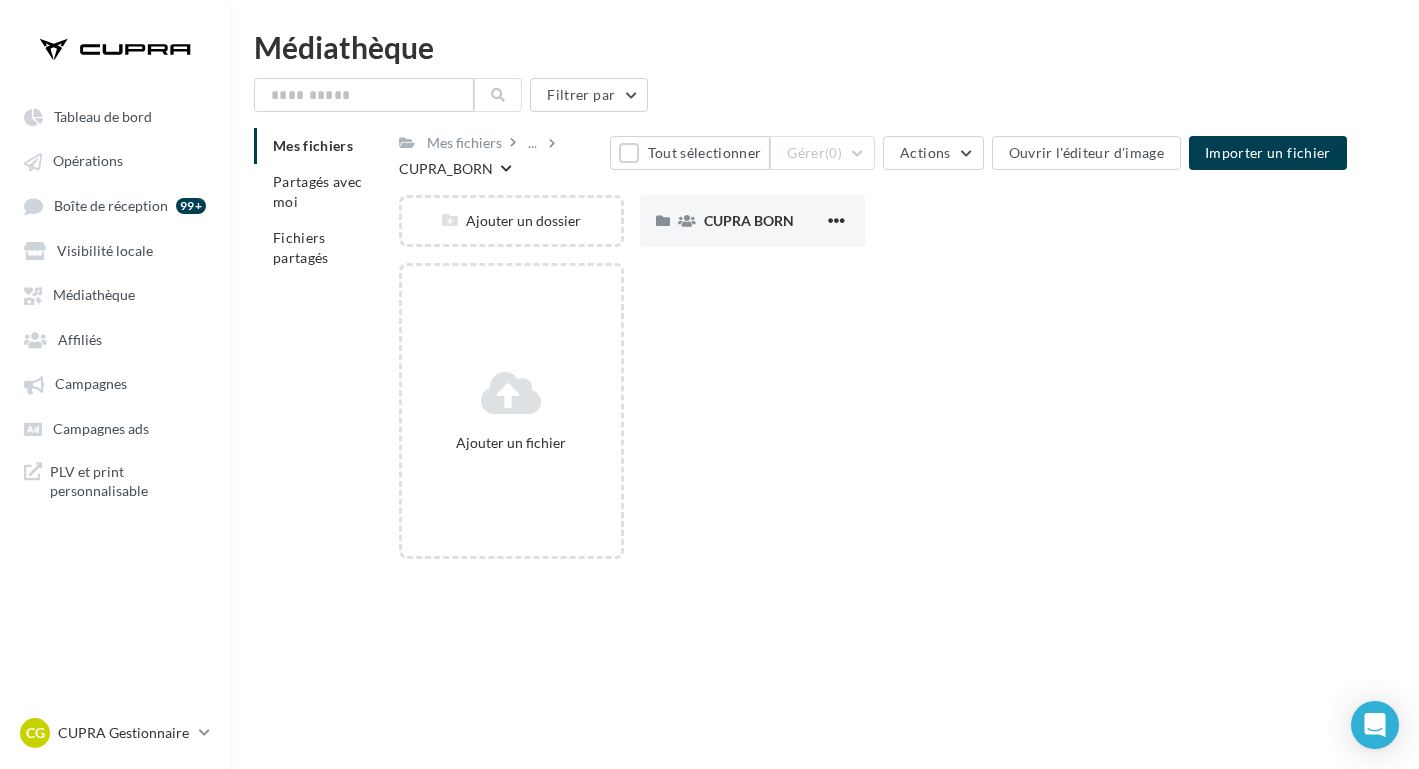 scroll, scrollTop: 0, scrollLeft: 0, axis: both 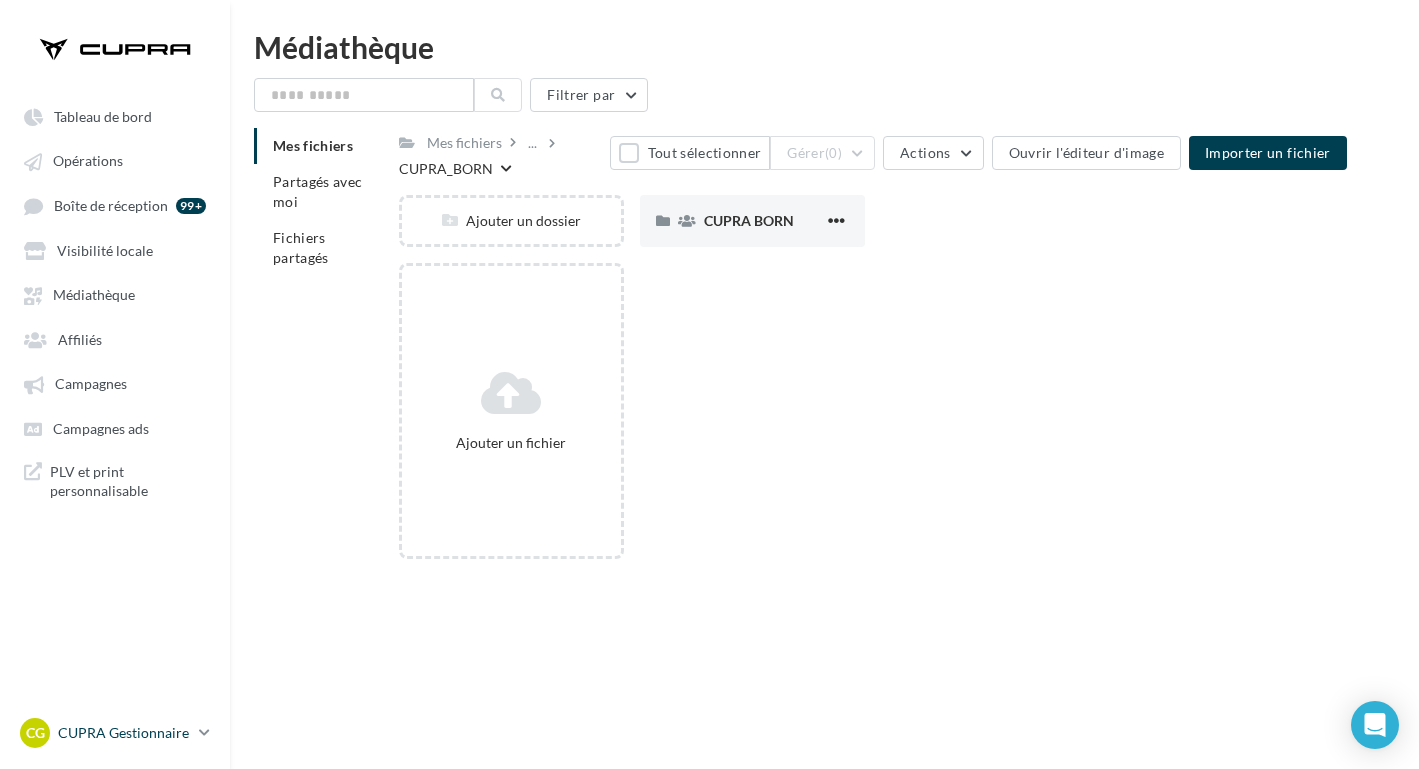 click on "CG     CUPRA Gestionnaire   [PERSON_NAME][EMAIL_ADDRESS][DOMAIN_NAME]" at bounding box center (105, 733) 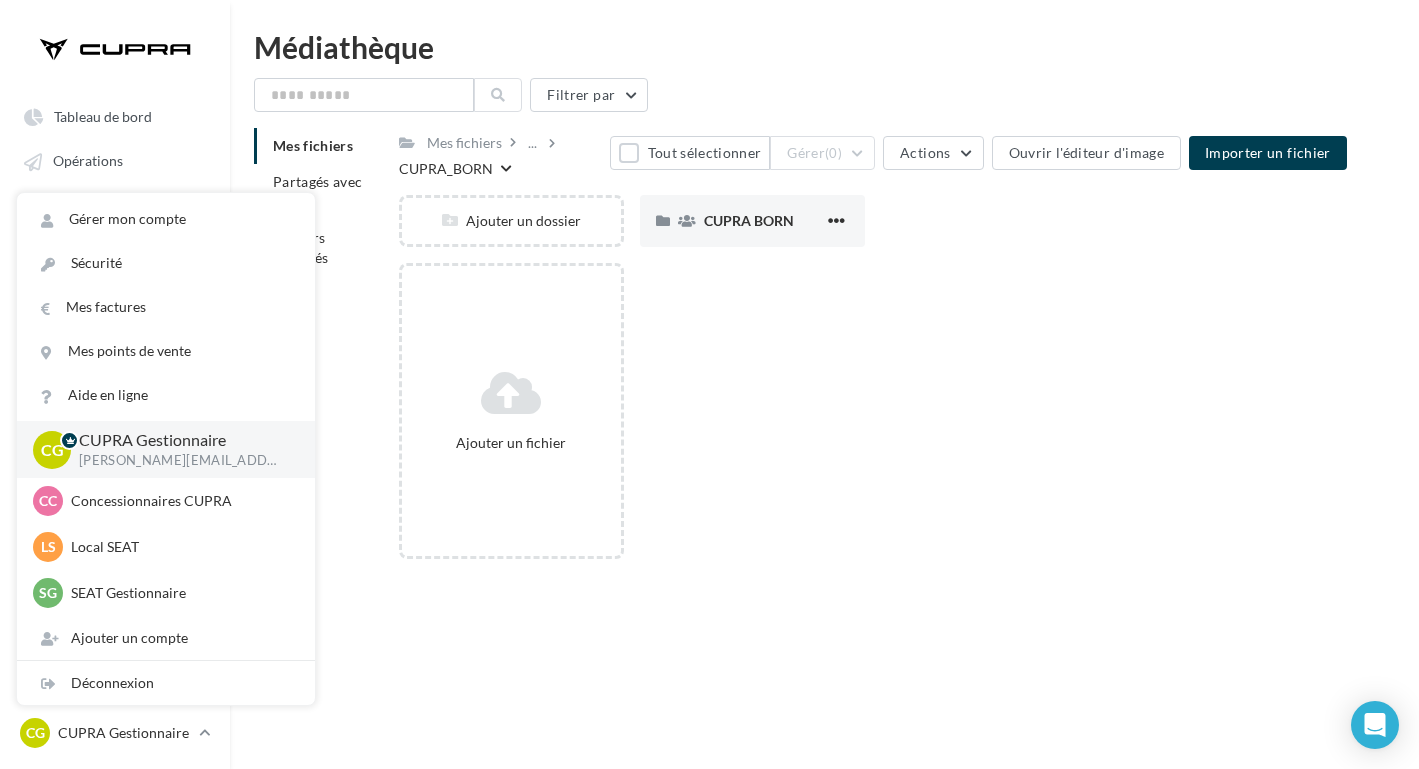 click on "Tableau de bord
Opérations
Affiliés" at bounding box center [709, 416] 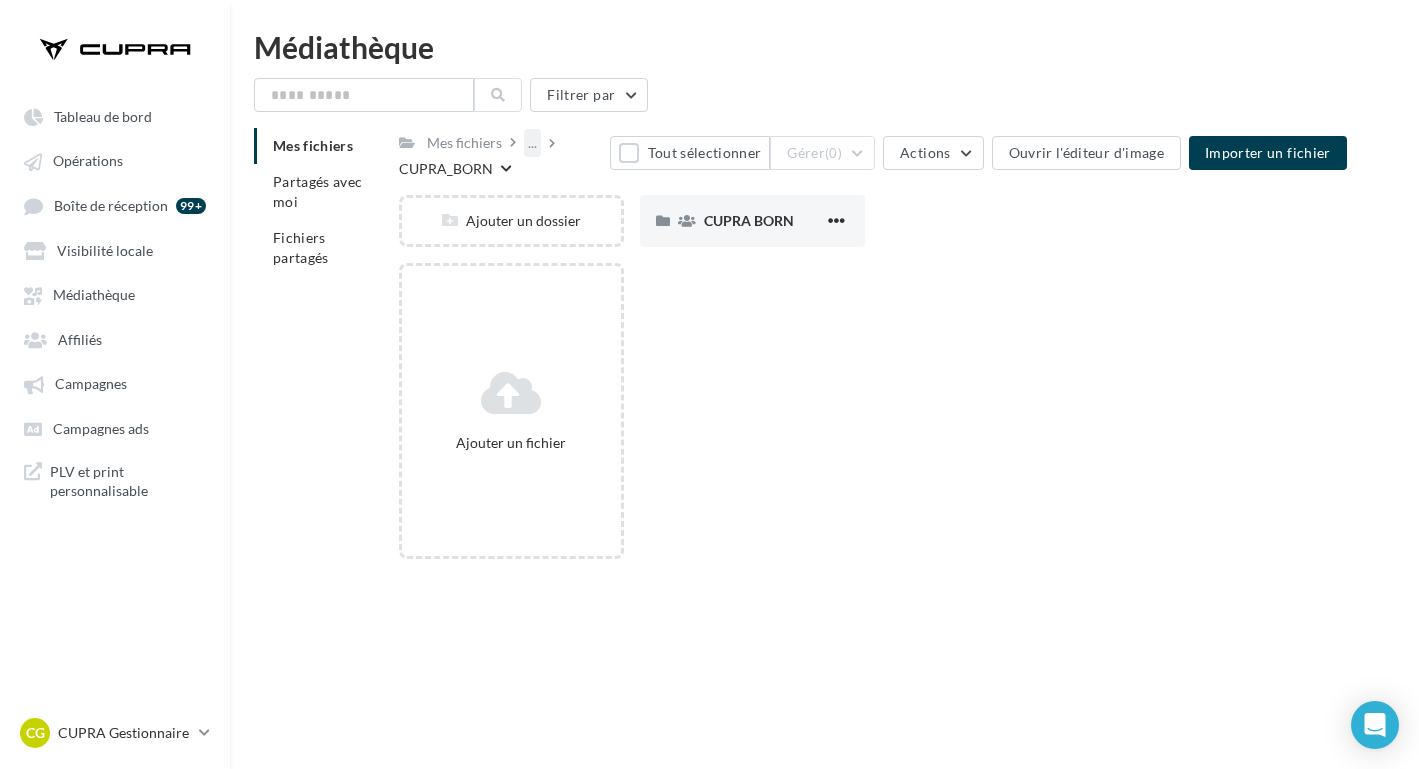 click on "..." at bounding box center (532, 143) 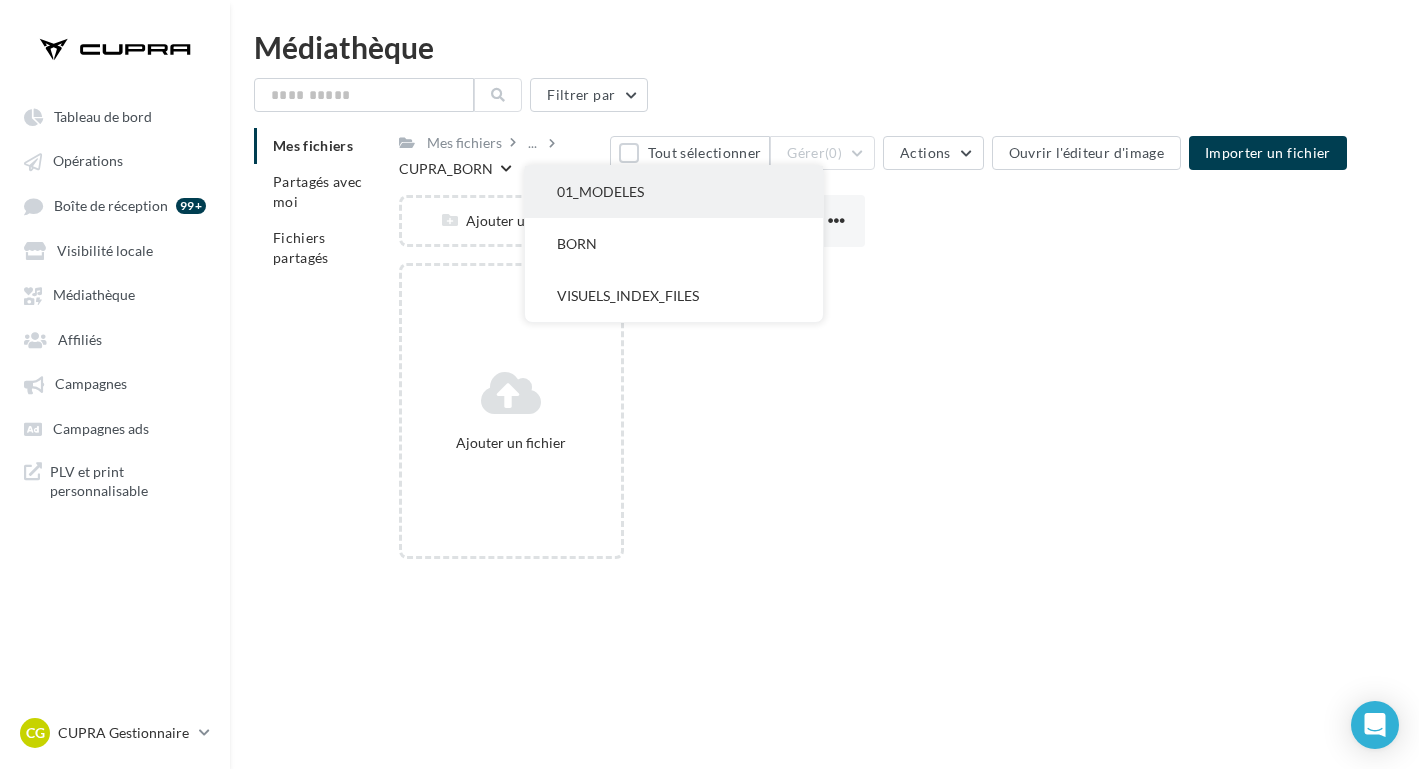click on "01_MODELES" at bounding box center (674, 192) 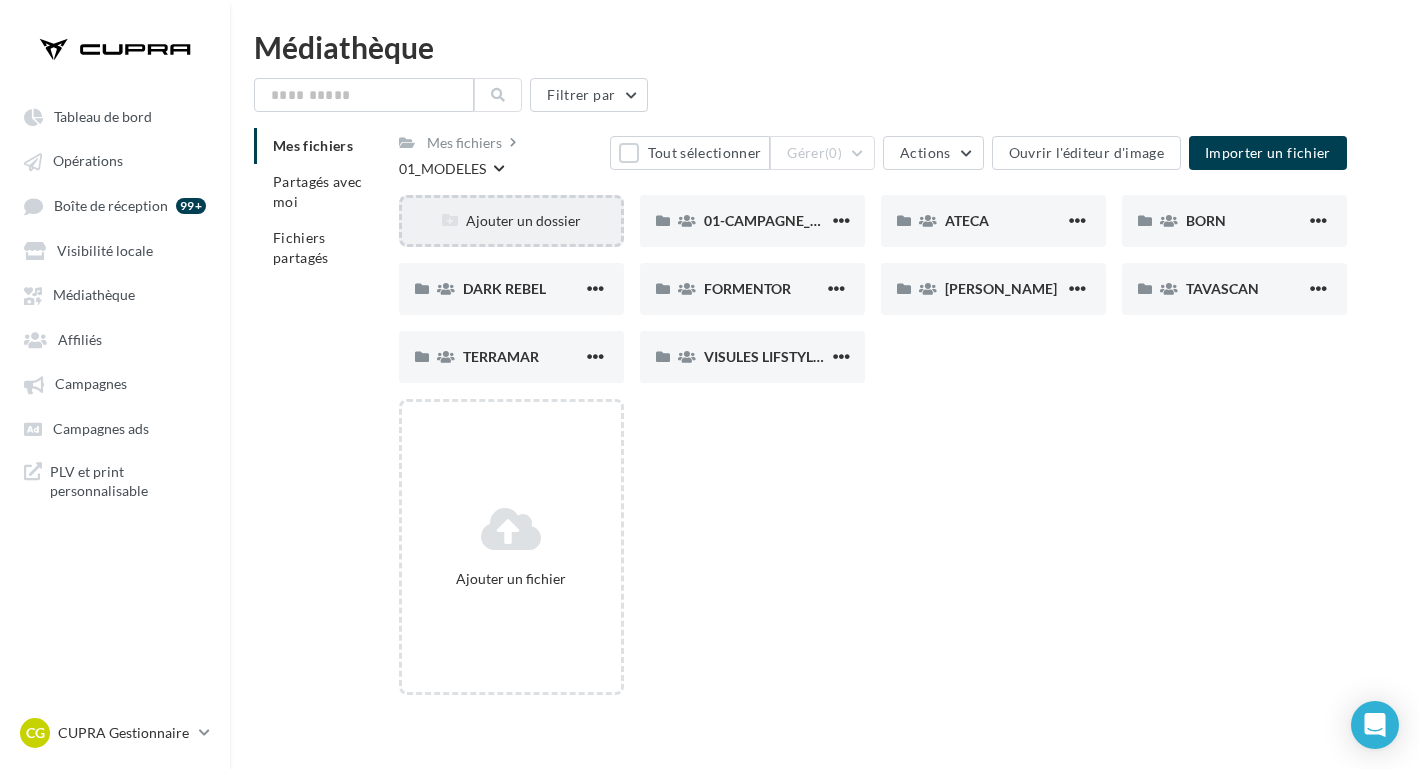 click on "Ajouter un dossier" at bounding box center [511, 221] 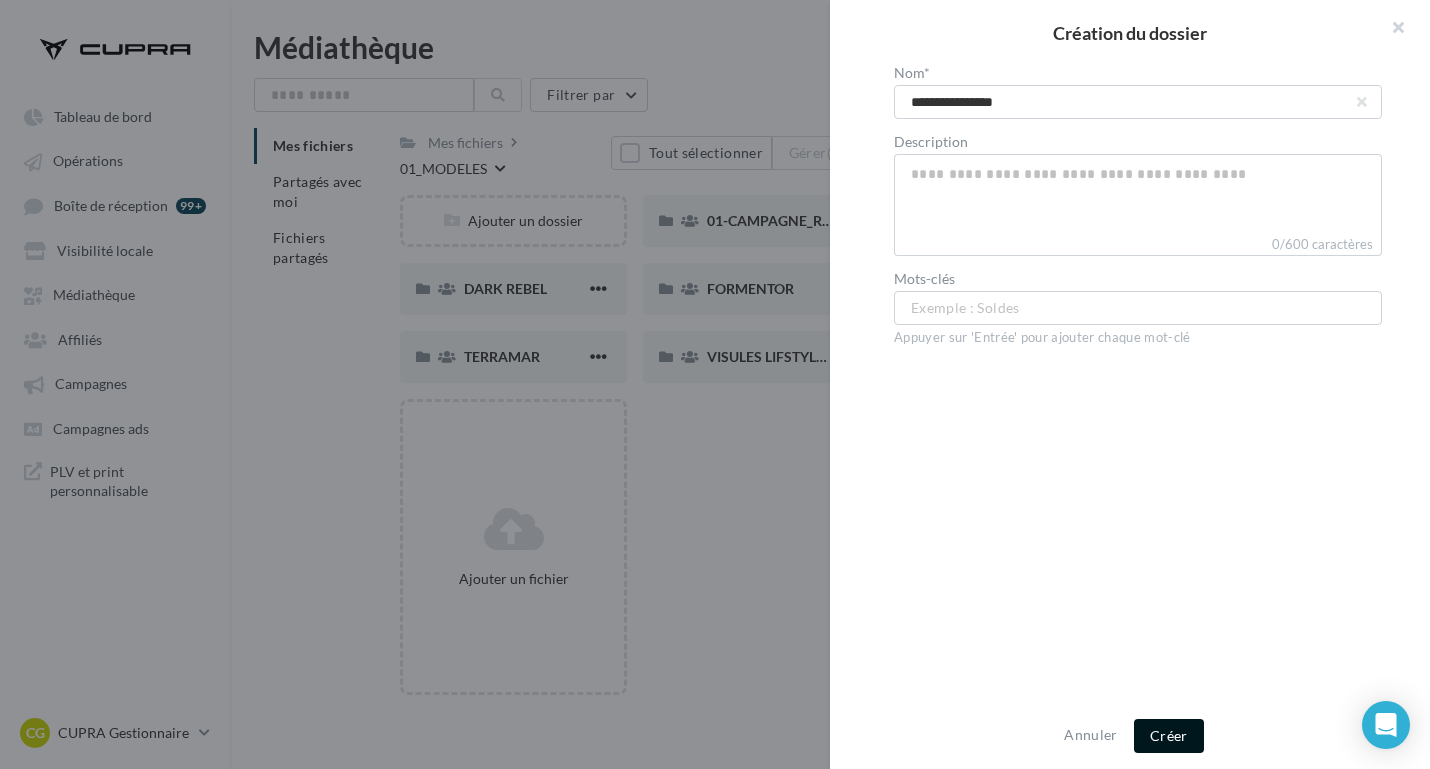 type on "**********" 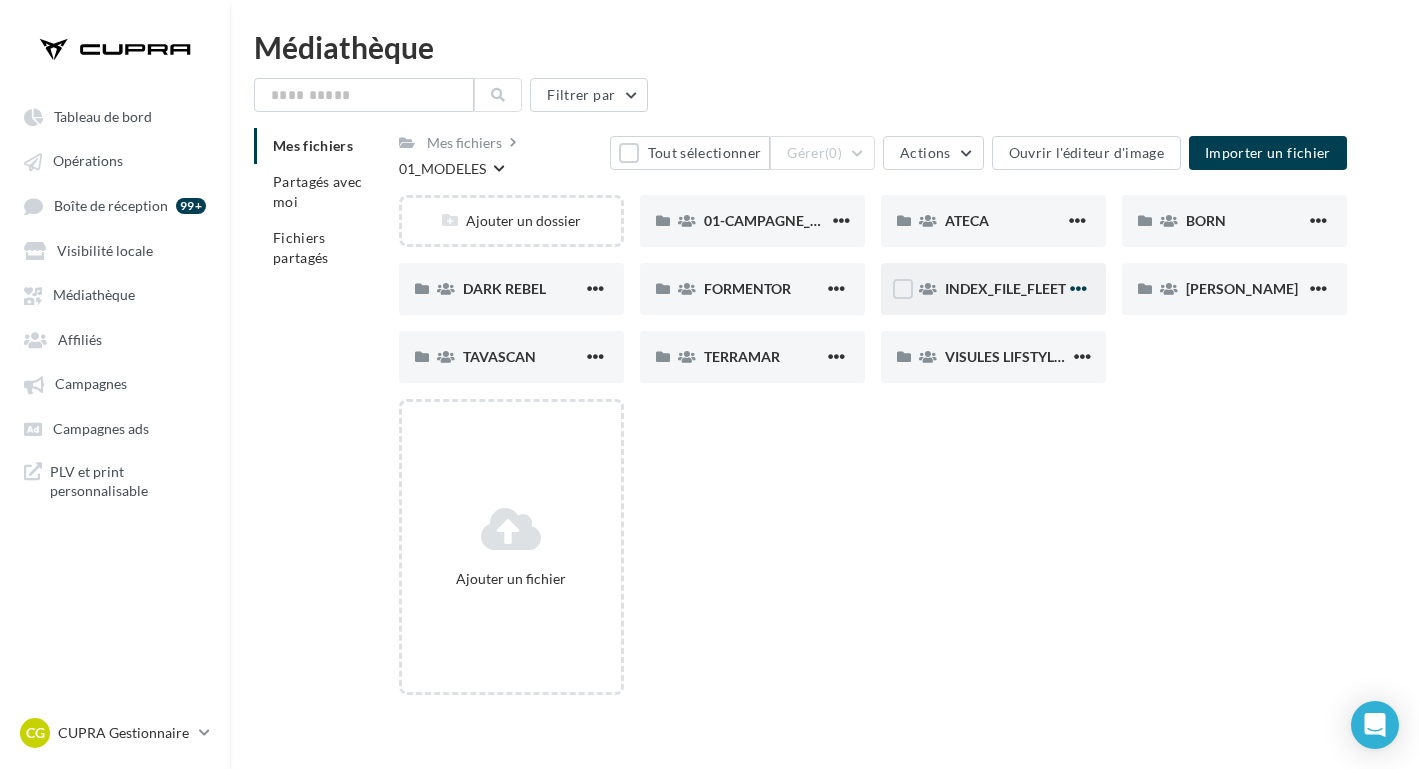 click at bounding box center [1078, 288] 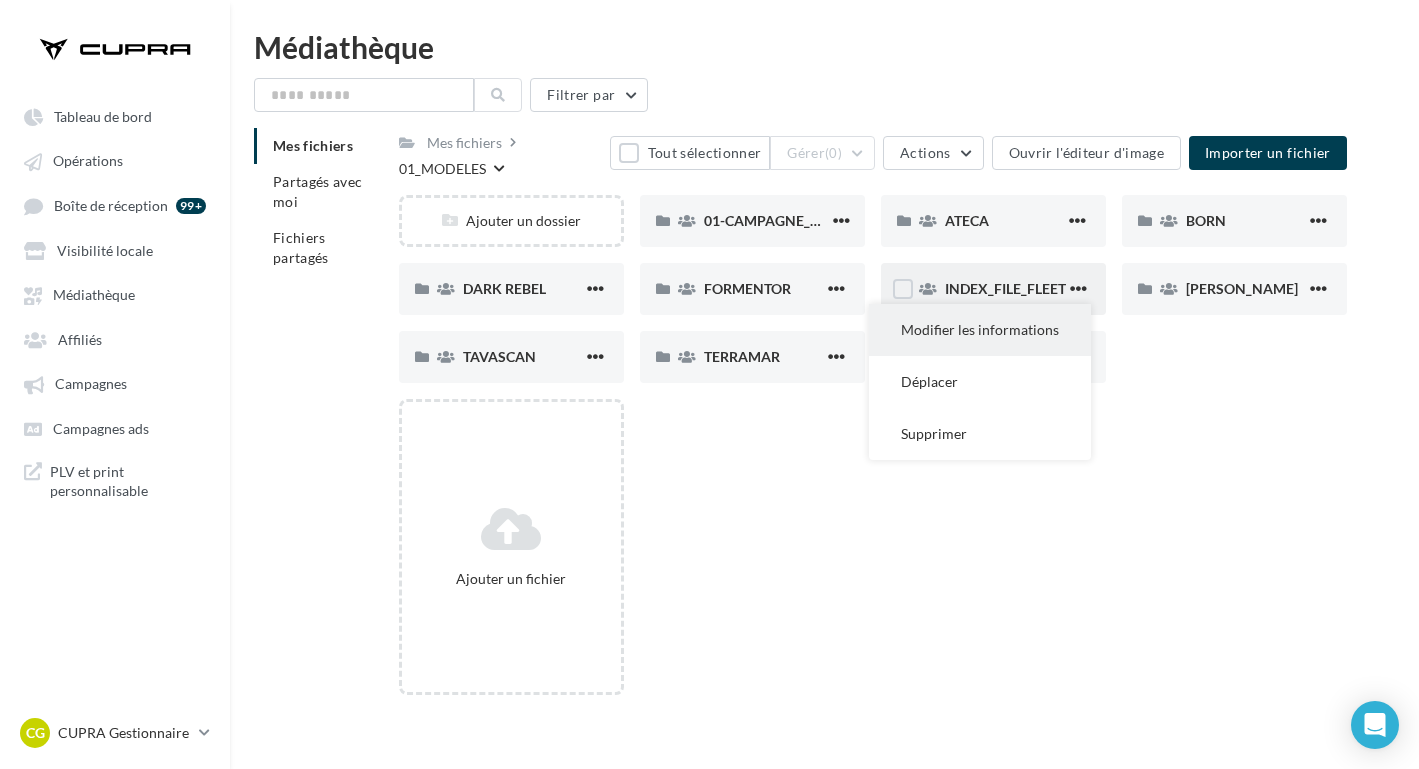 click on "Modifier les informations" at bounding box center [980, 330] 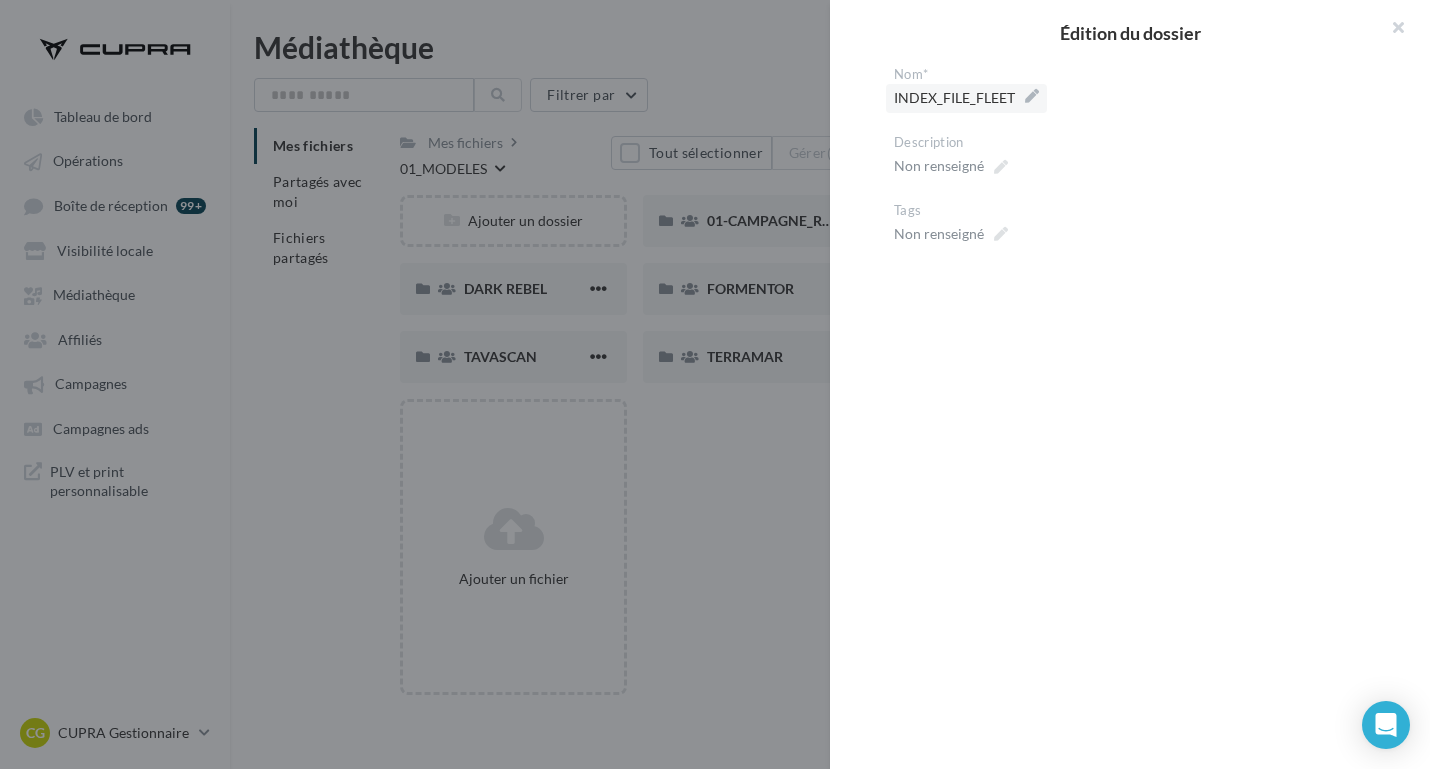 click on "INDEX_FILE_FLEET" at bounding box center [966, 98] 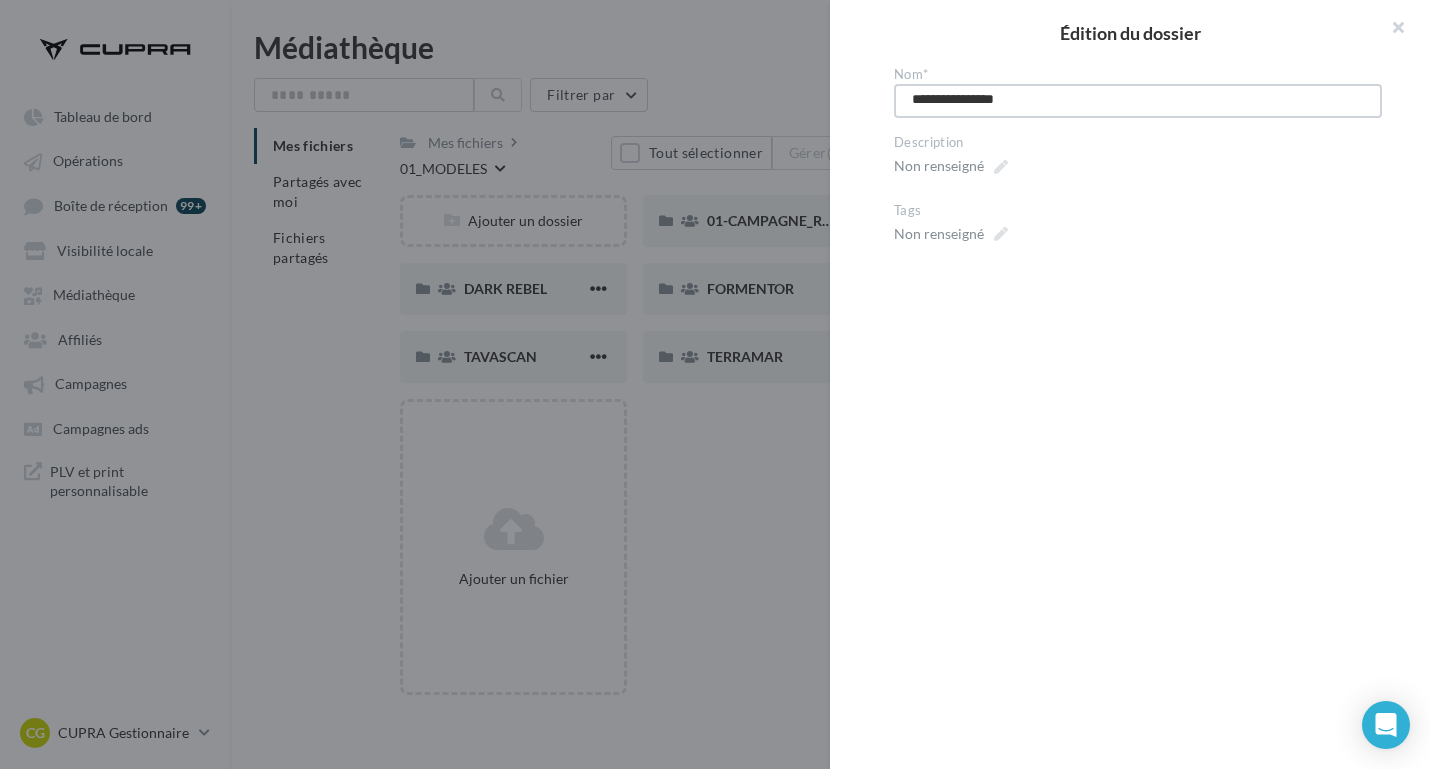 click on "**********" at bounding box center (1138, 101) 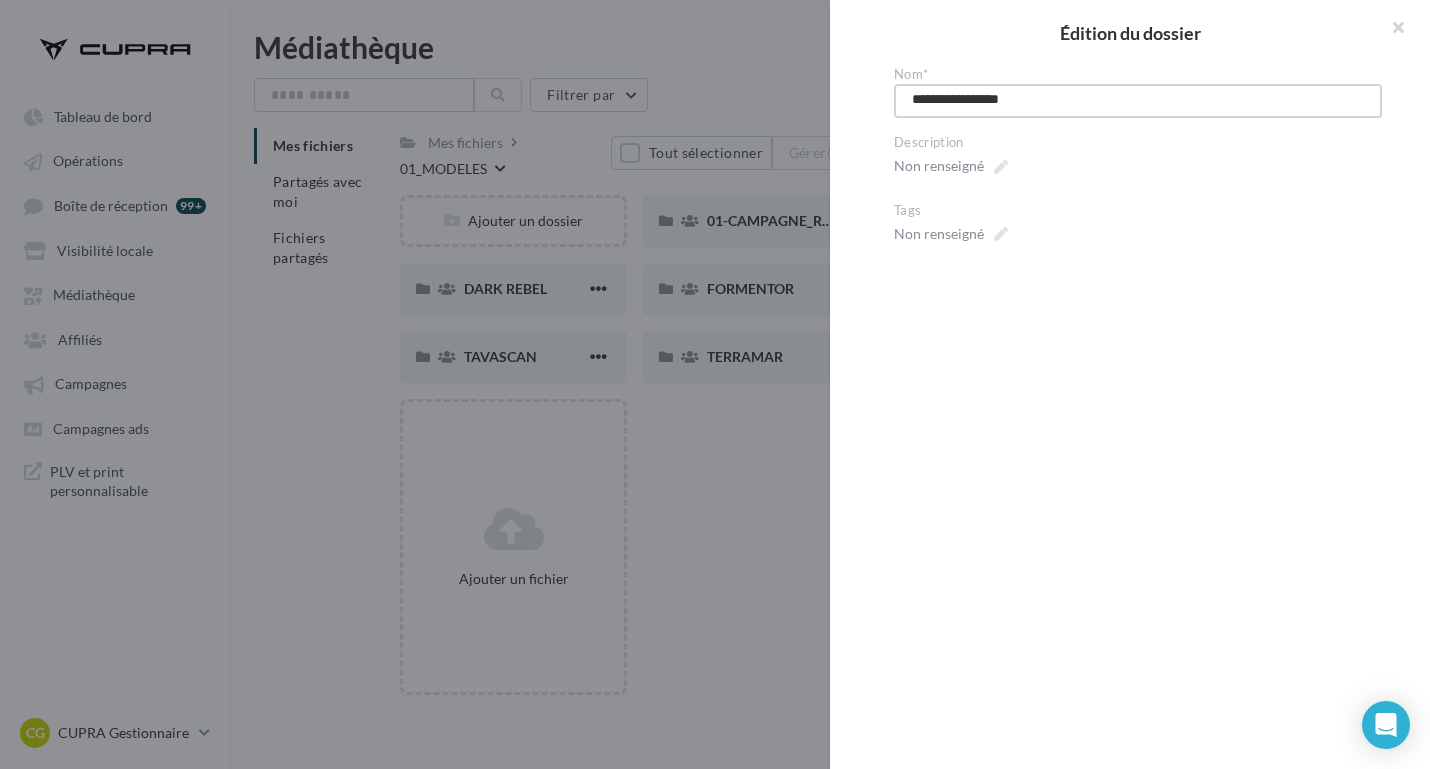 type on "**********" 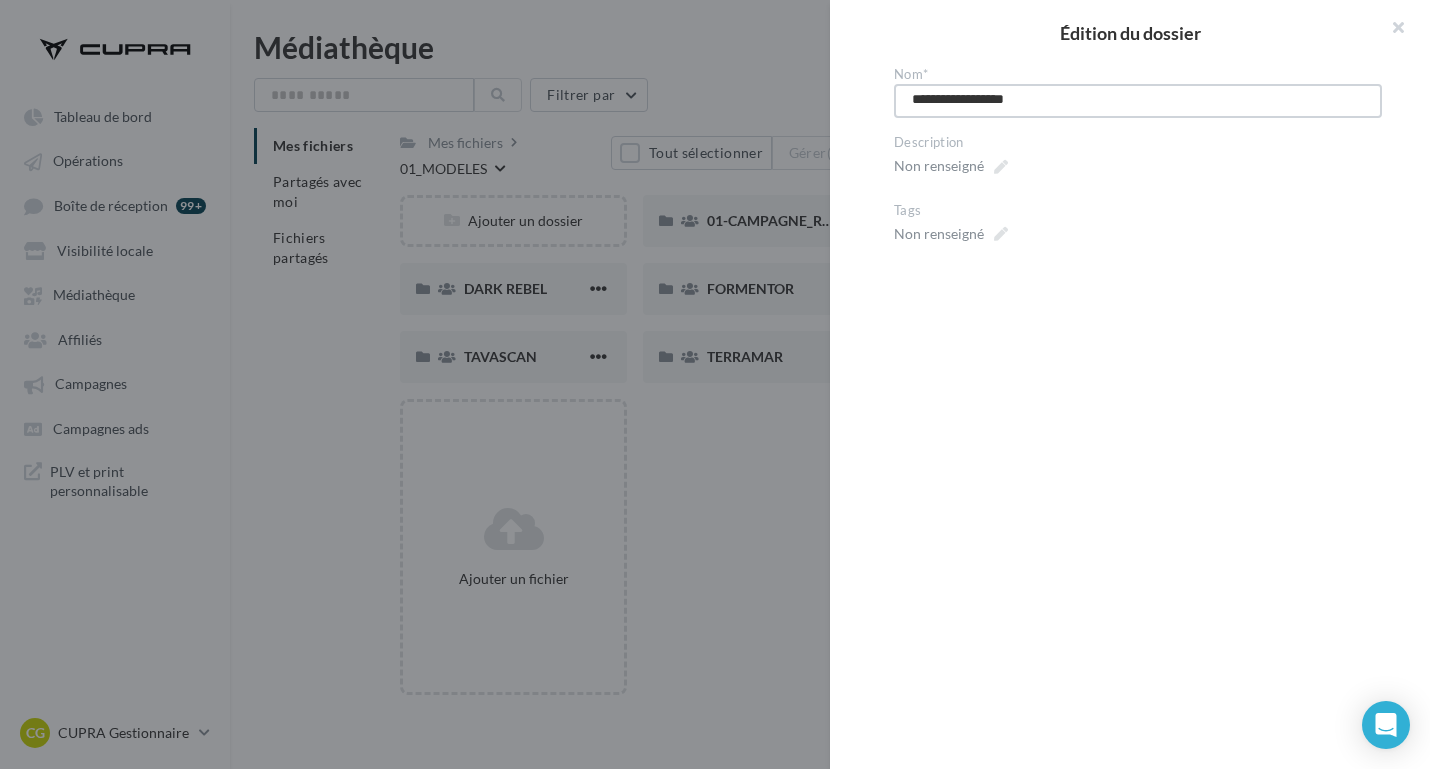 type on "**********" 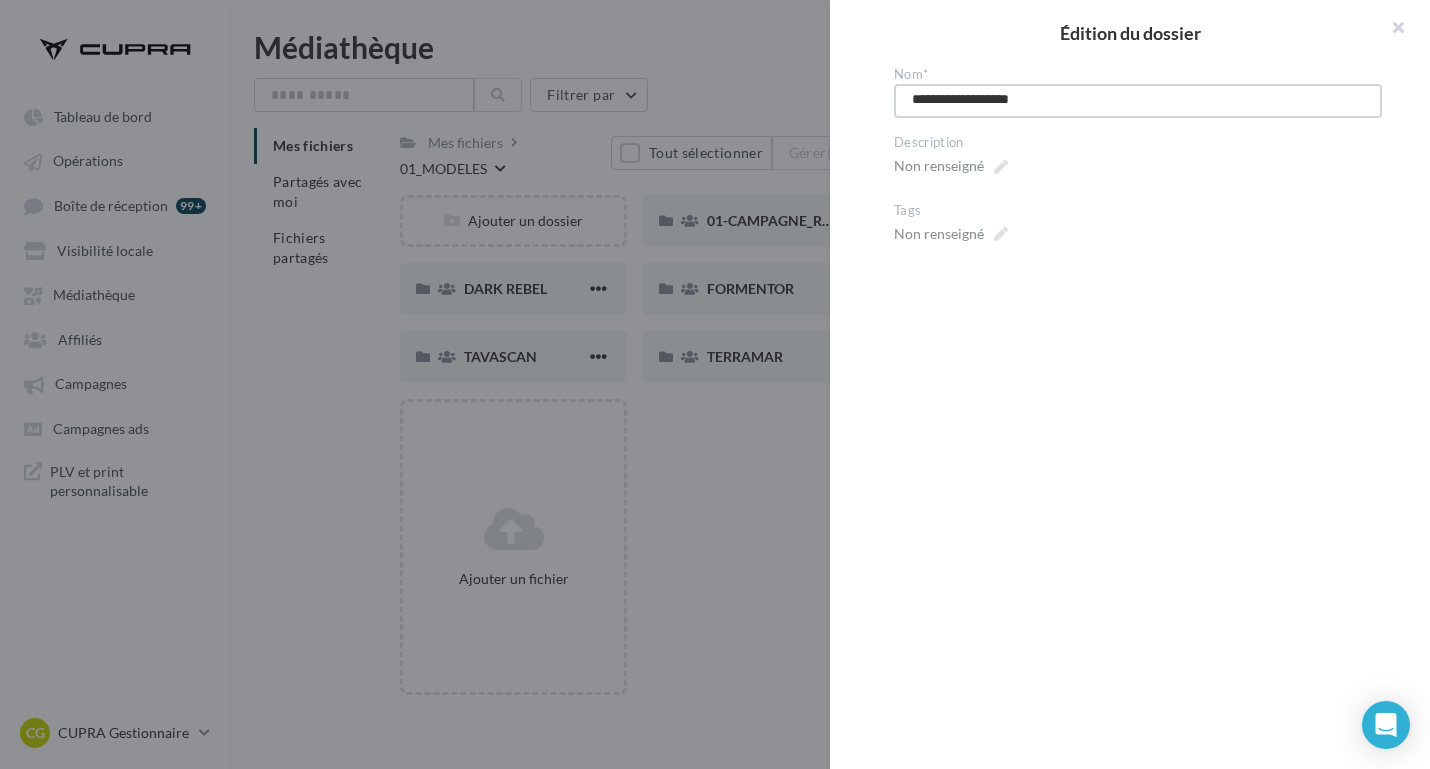 type on "**********" 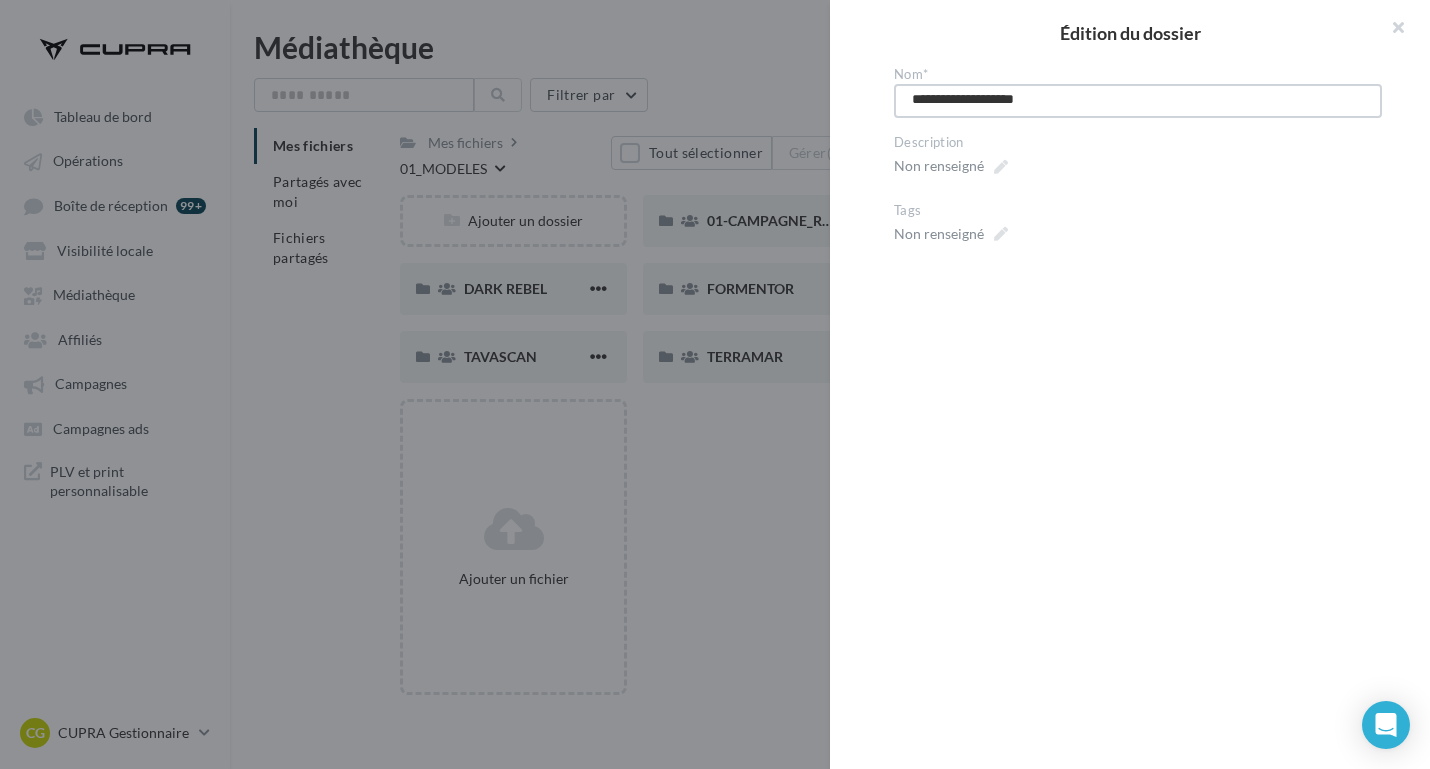 type on "**********" 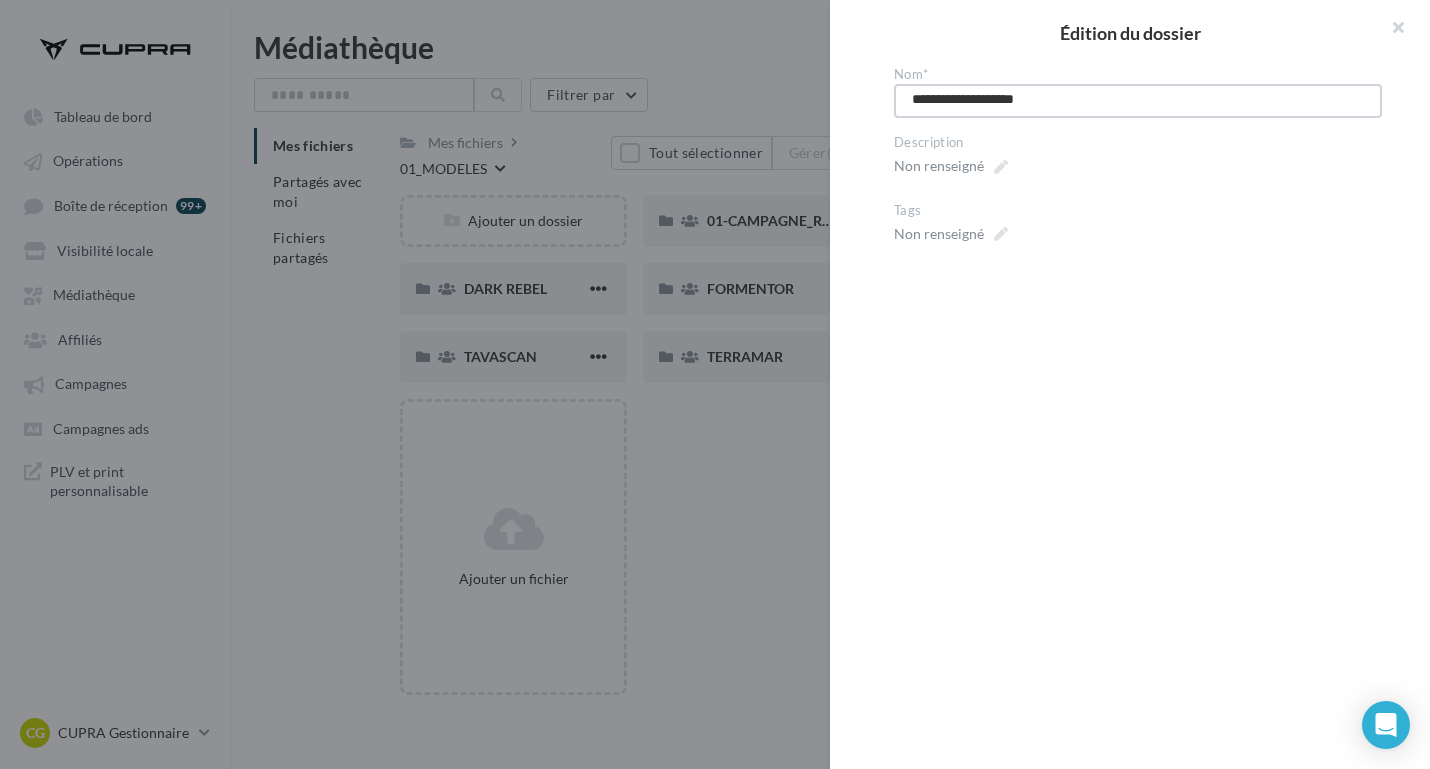 type on "**********" 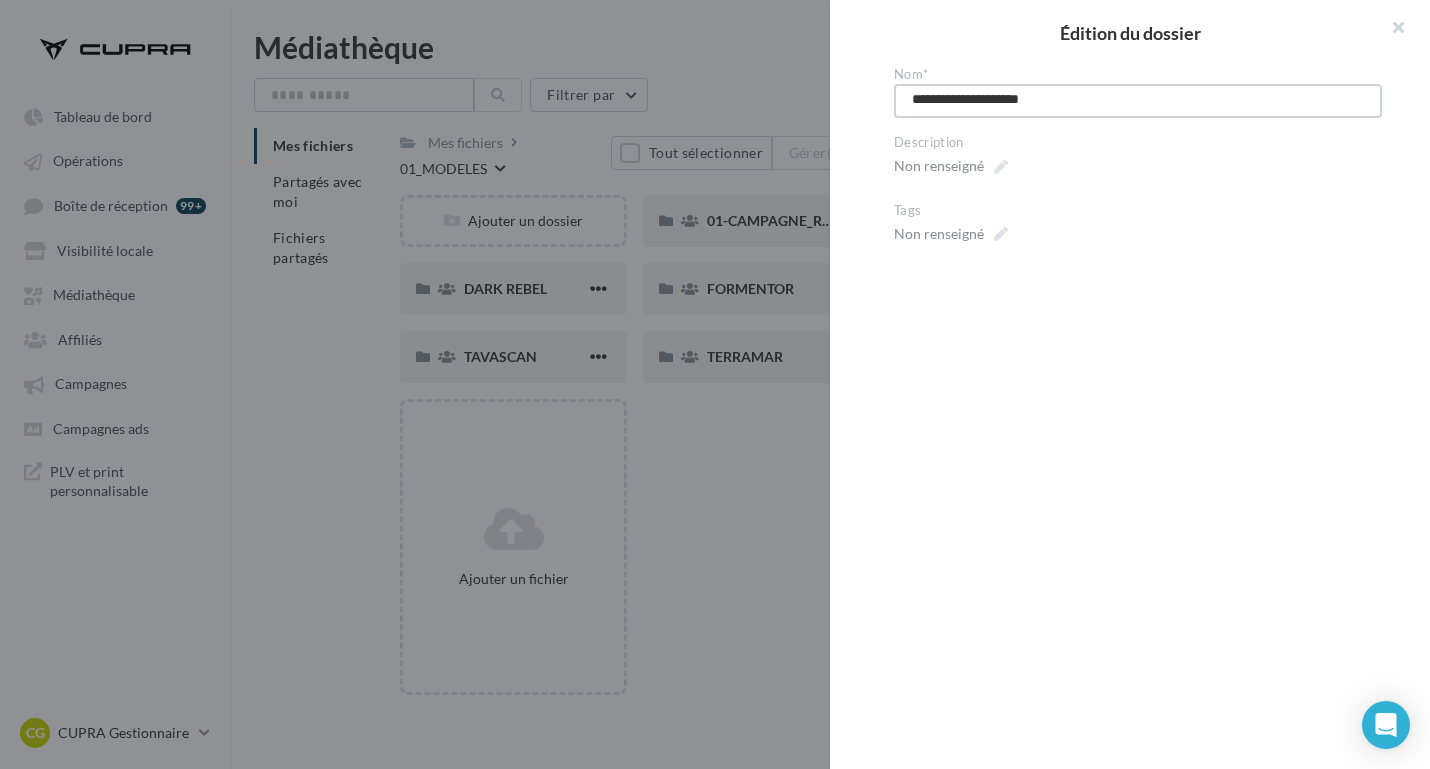type on "**********" 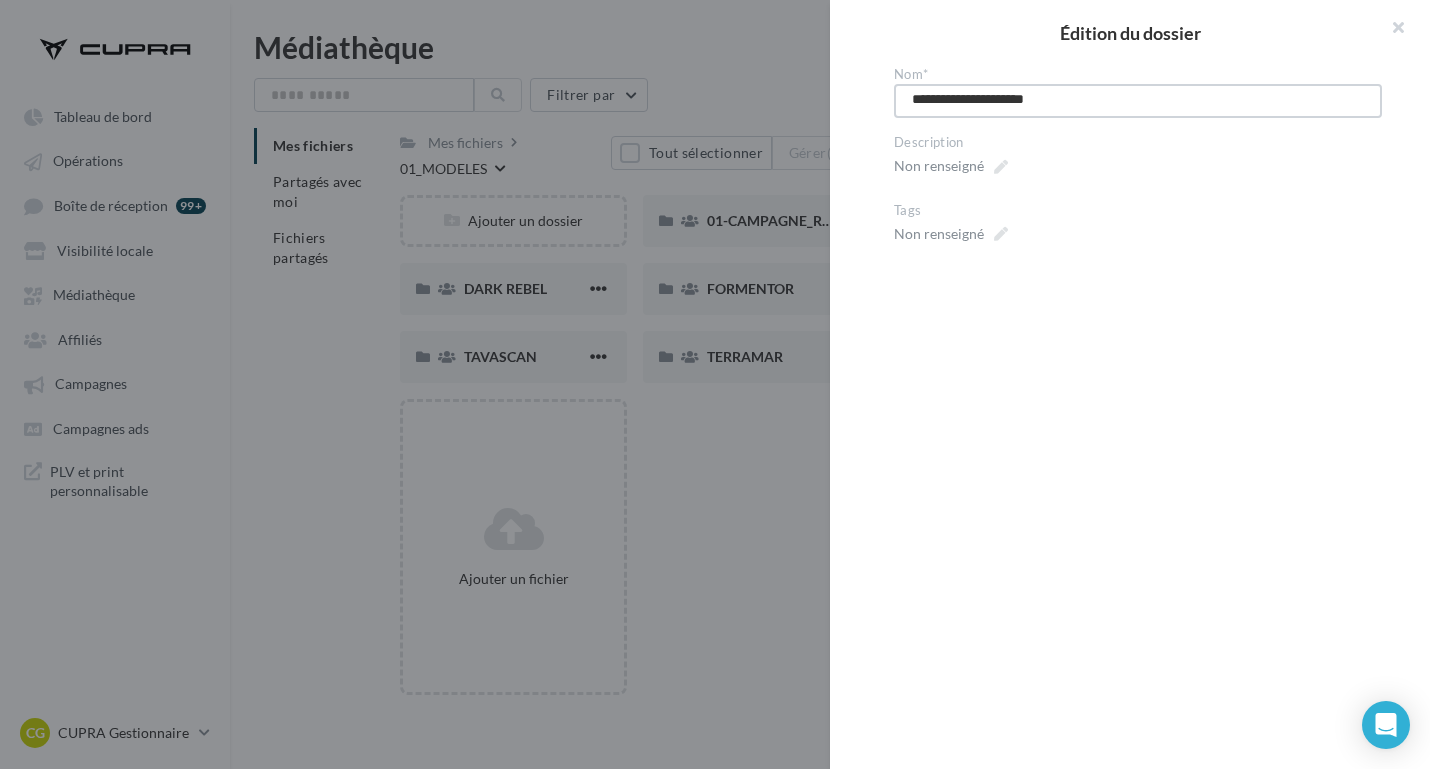 type on "**********" 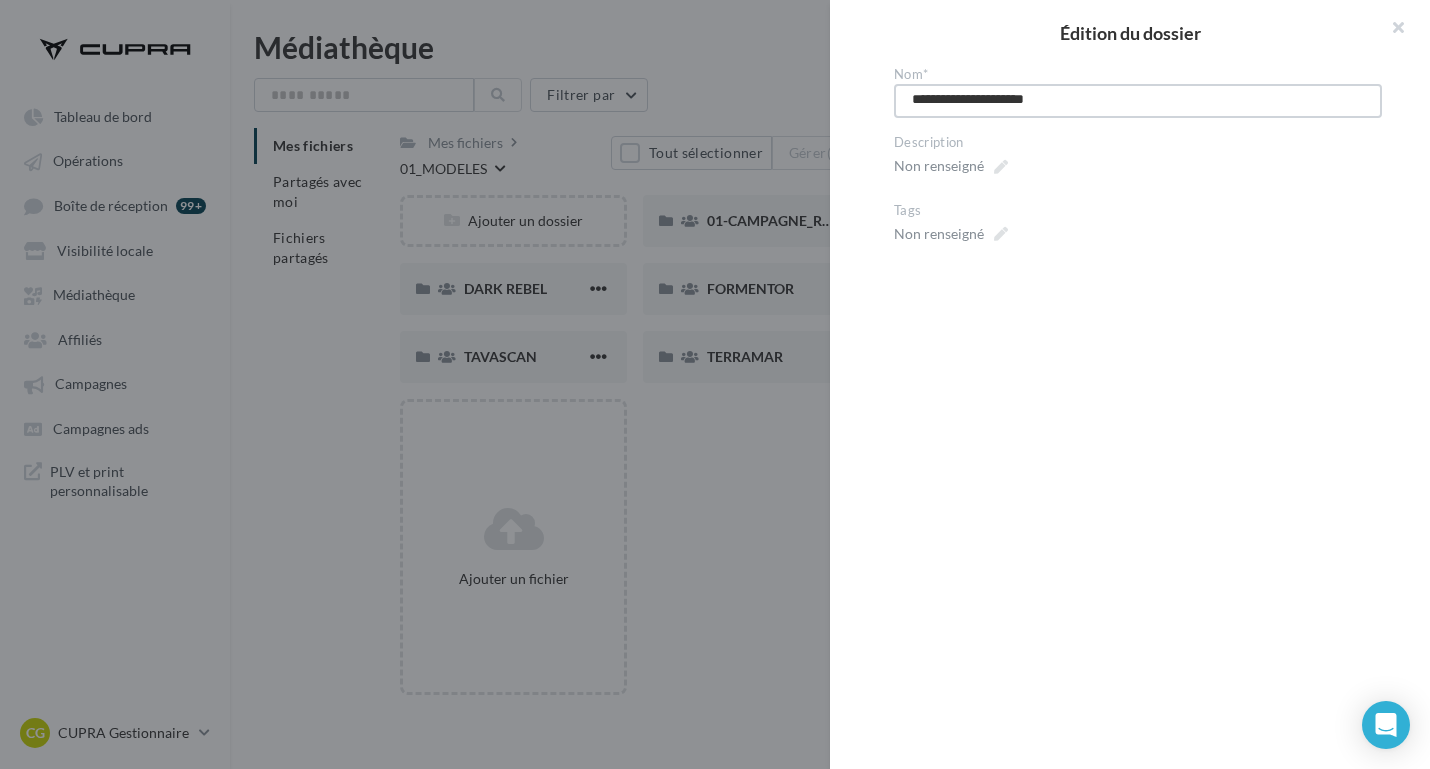 type on "**********" 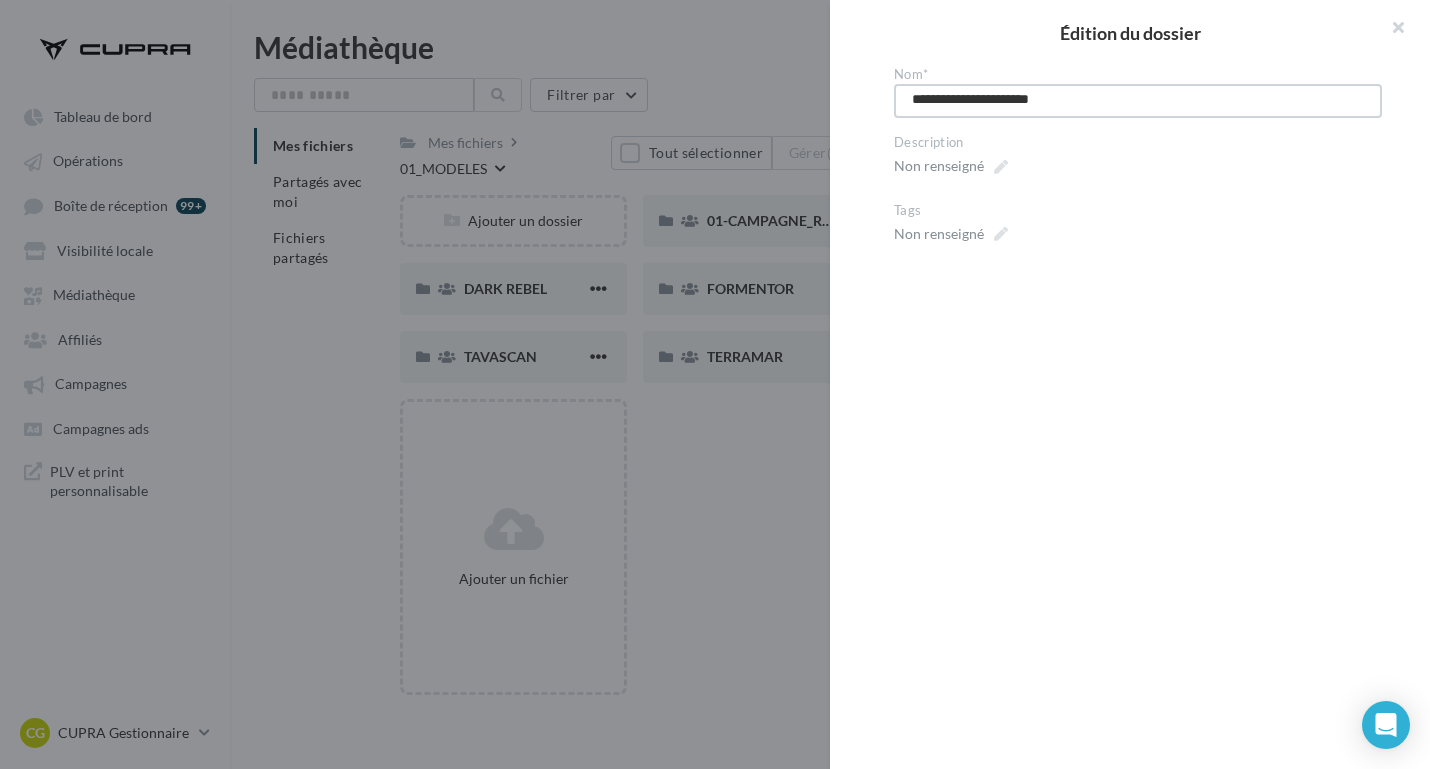 type on "**********" 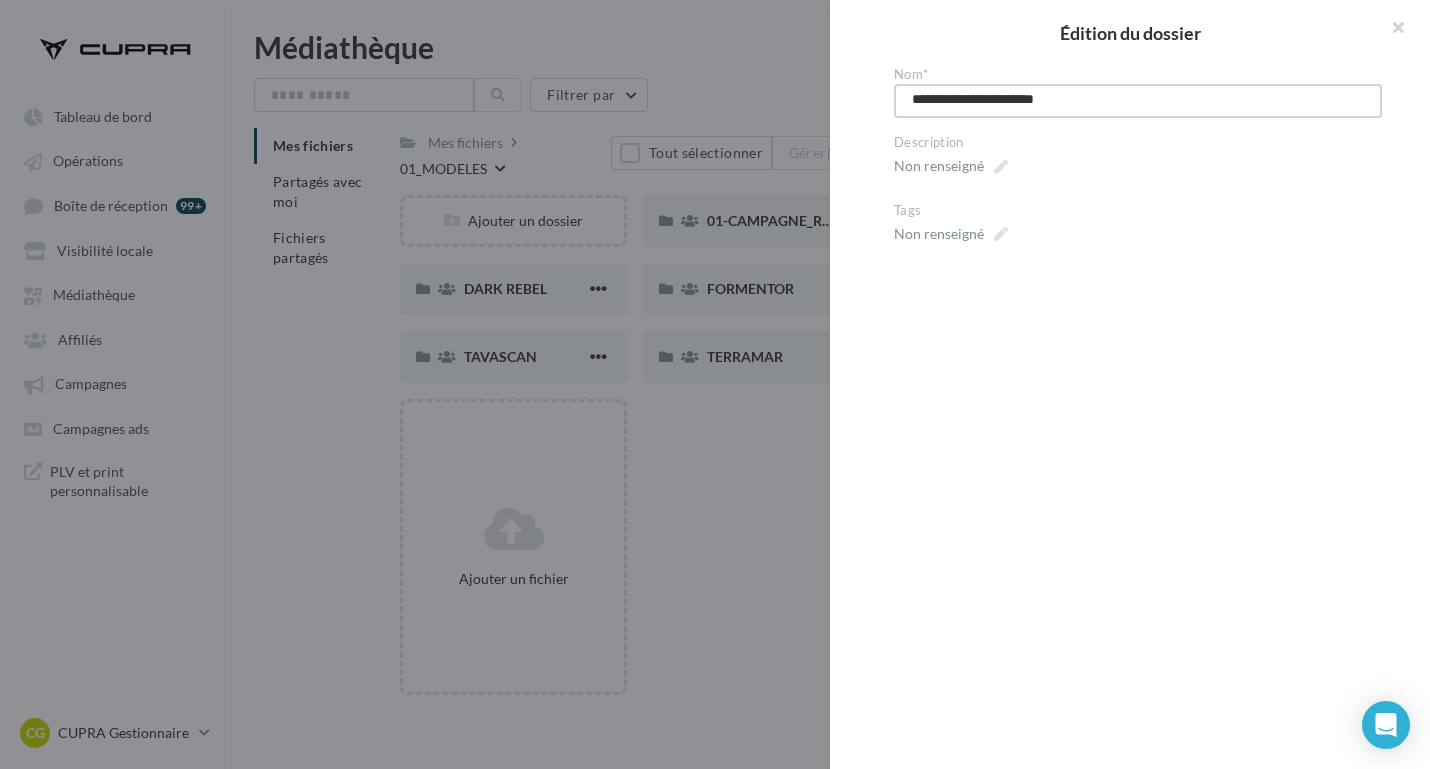 type on "**********" 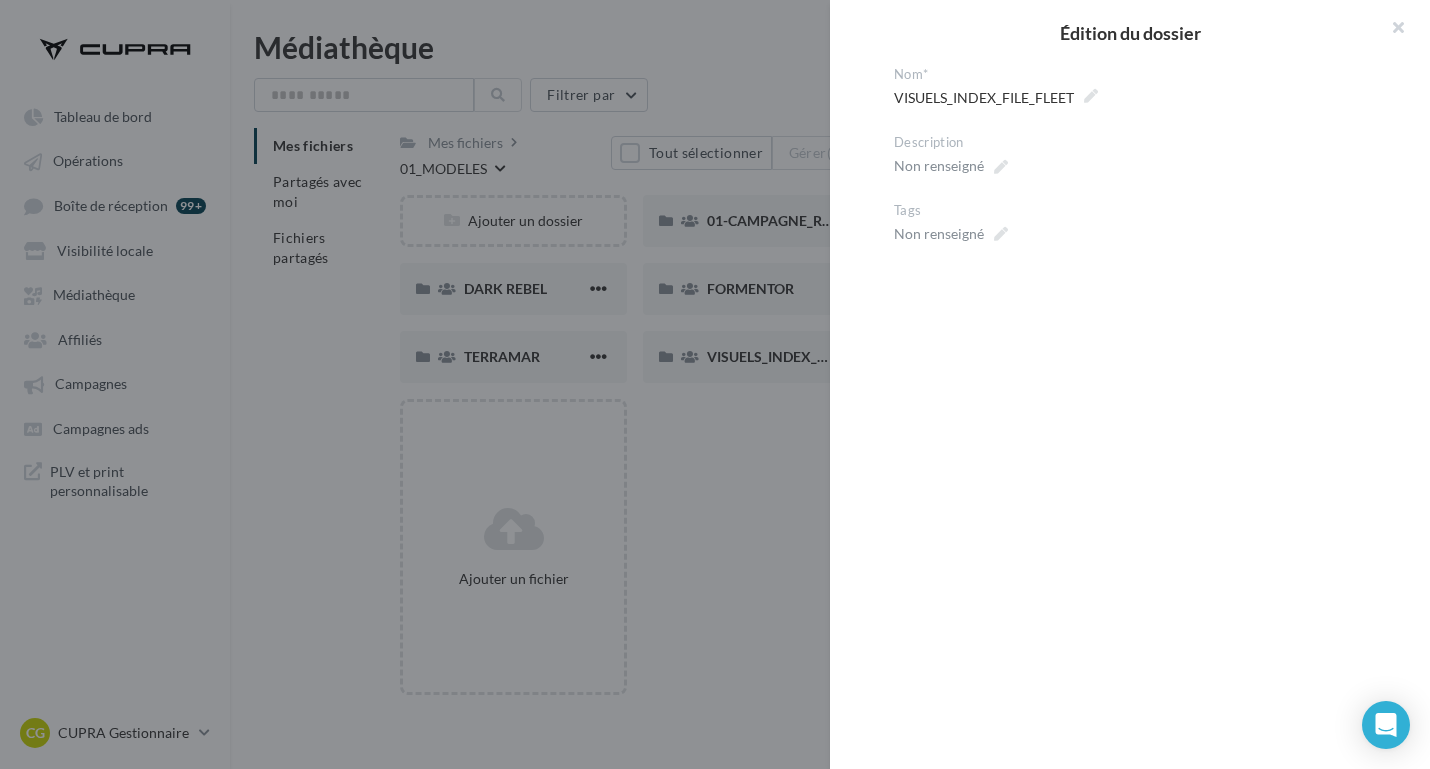 click at bounding box center (715, 384) 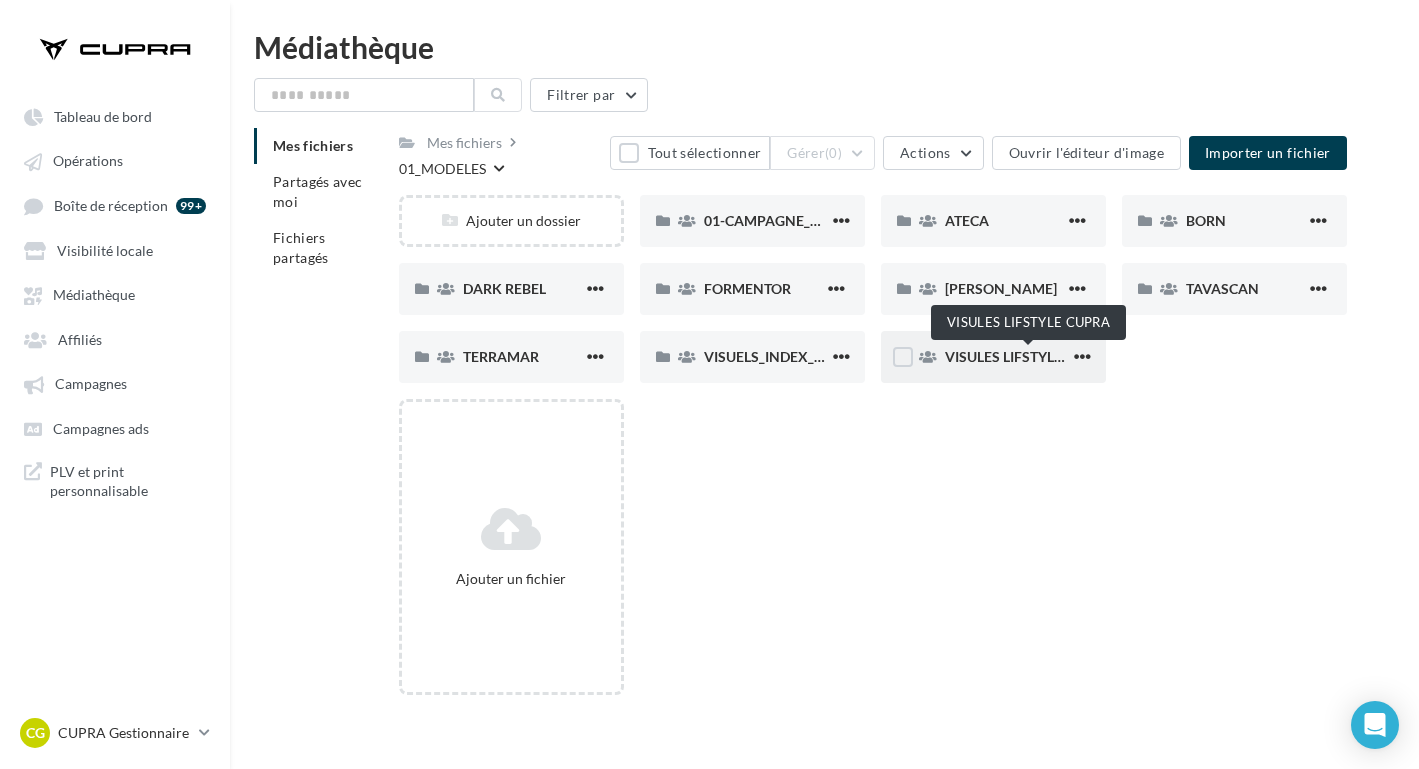 click on "VISULES LIFSTYLE CUPRA" at bounding box center [1028, 356] 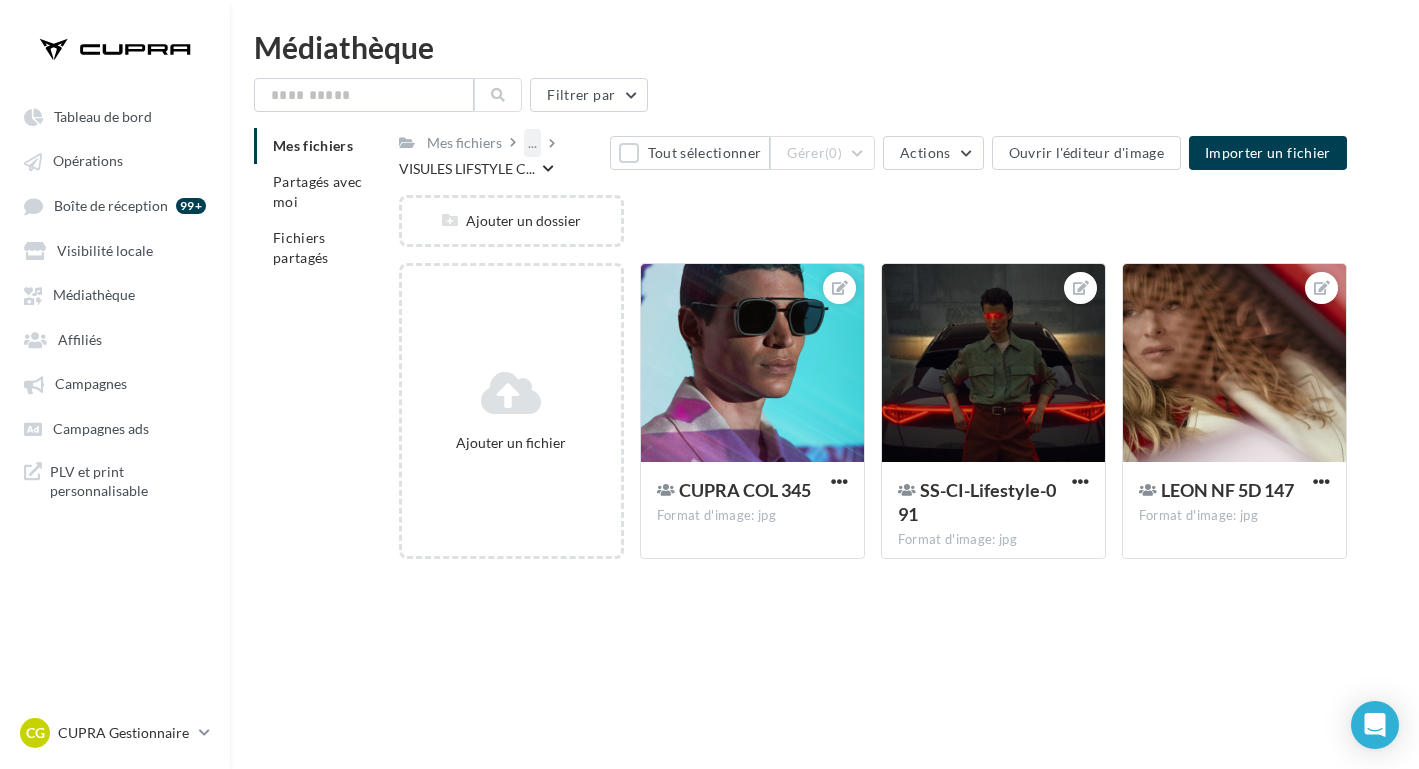 click on "..." at bounding box center (532, 143) 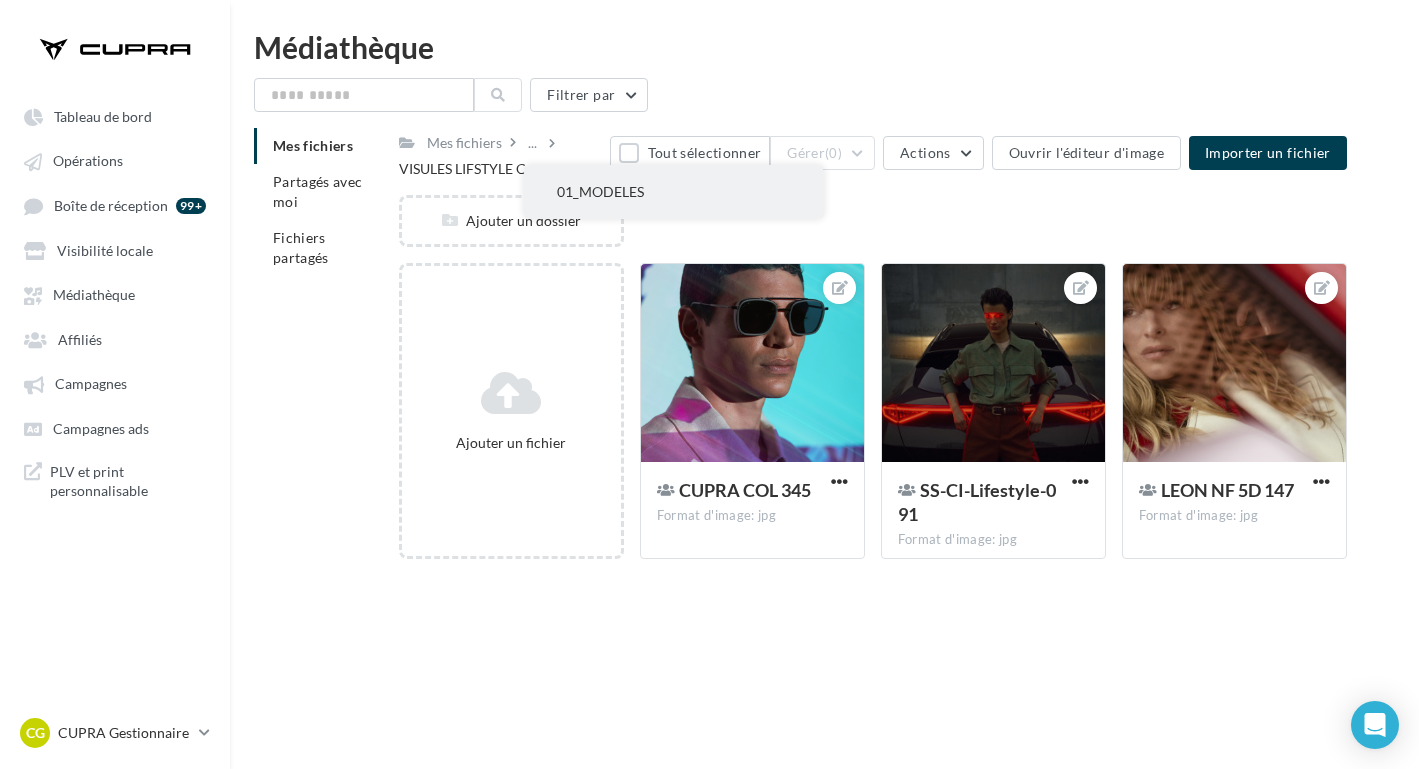 click on "01_MODELES" at bounding box center [674, 192] 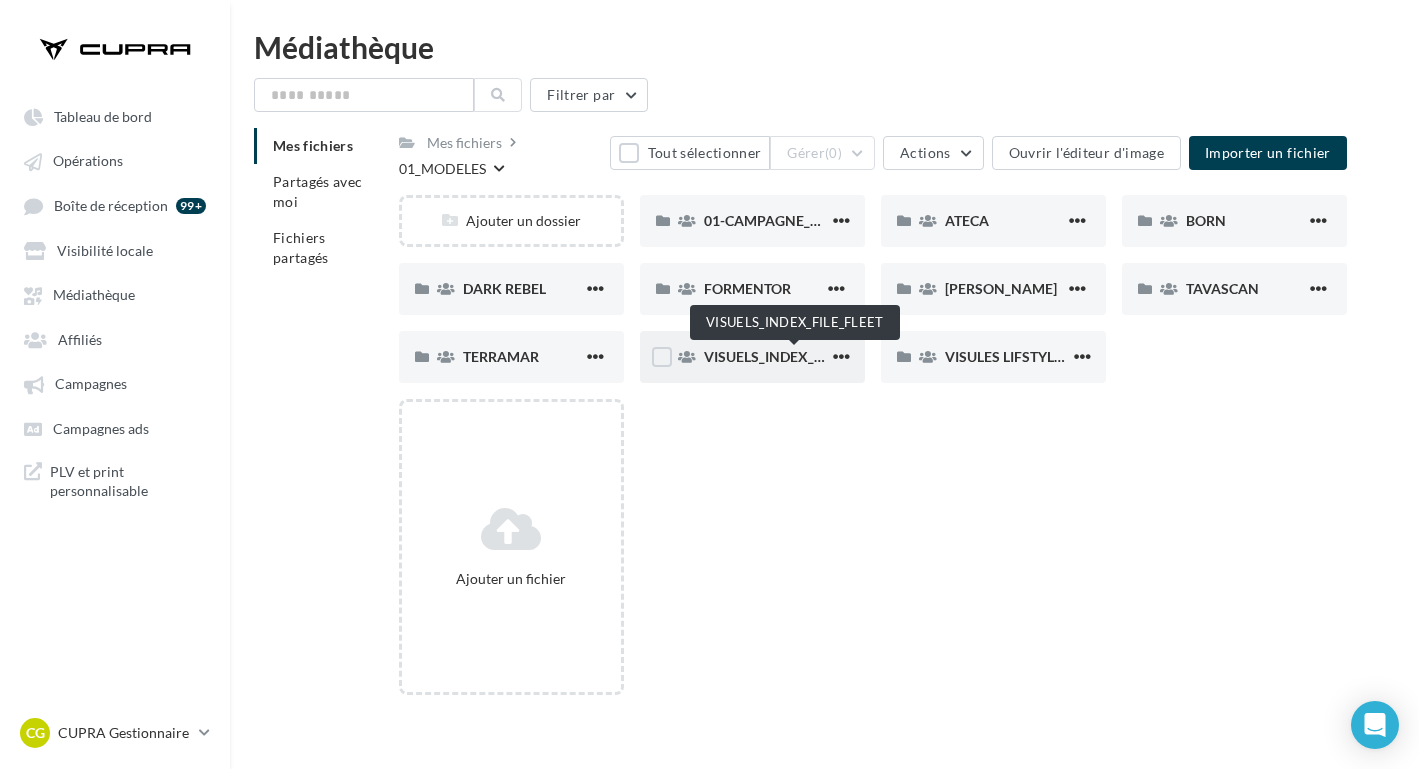 click on "VISUELS_INDEX_FILE_FLEET" at bounding box center (795, 356) 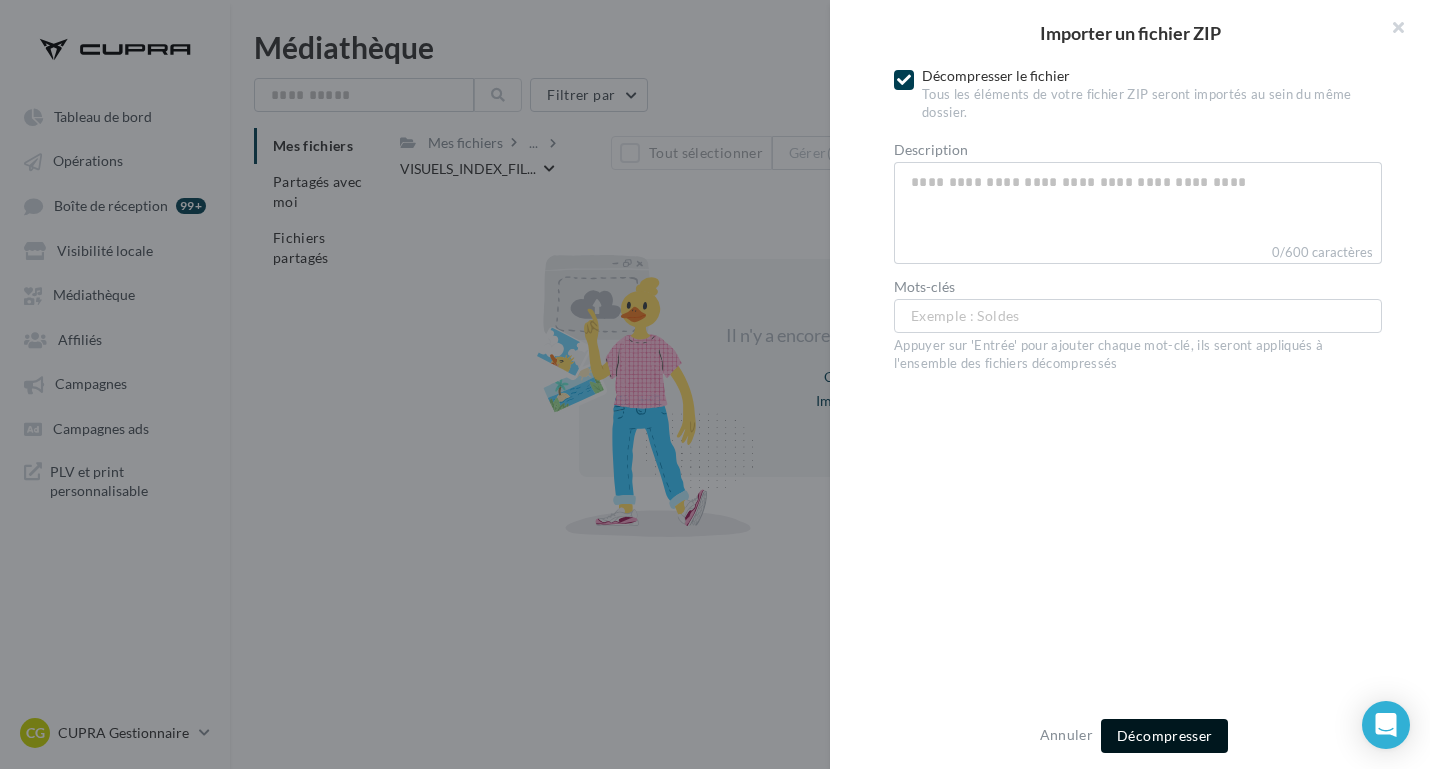 click on "Décompresser" at bounding box center [1164, 735] 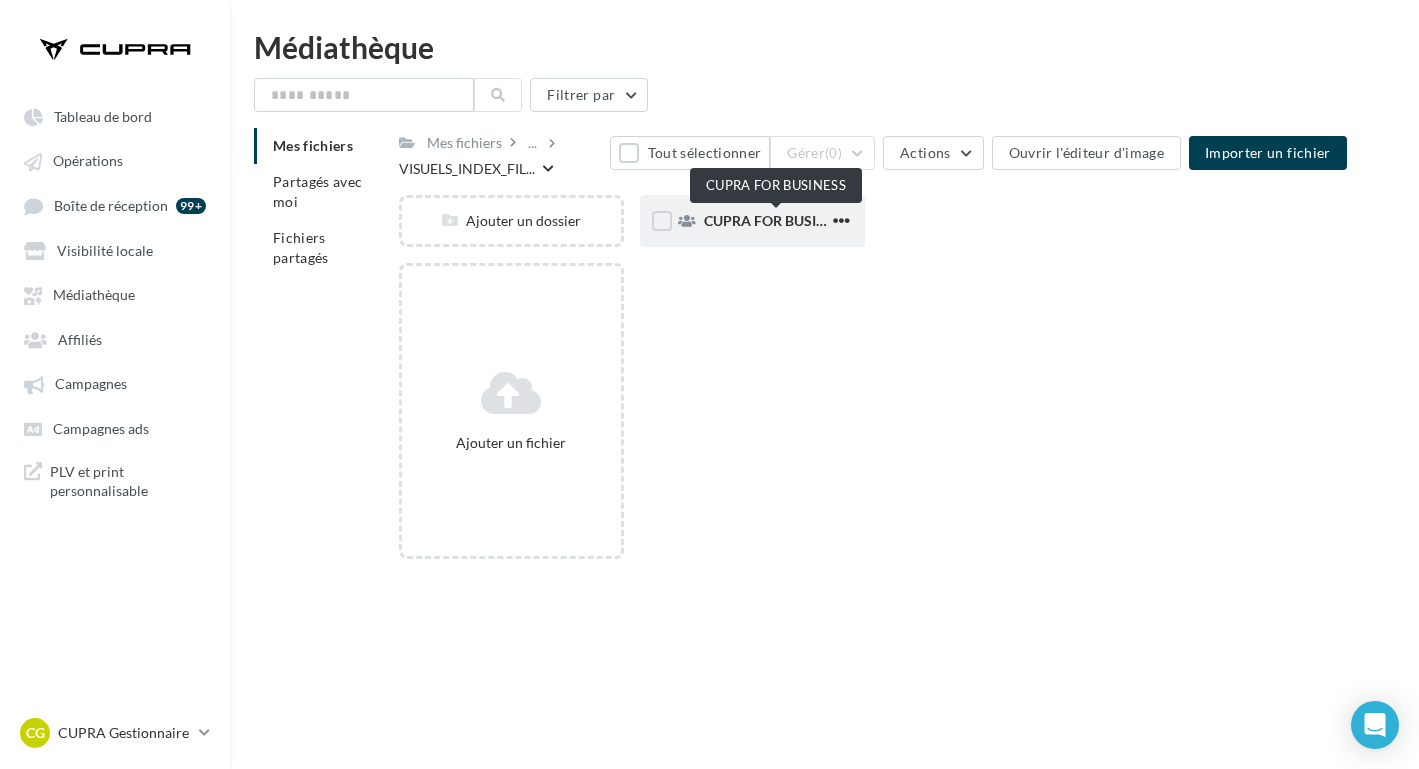 click on "CUPRA FOR BUSINESS" at bounding box center (777, 220) 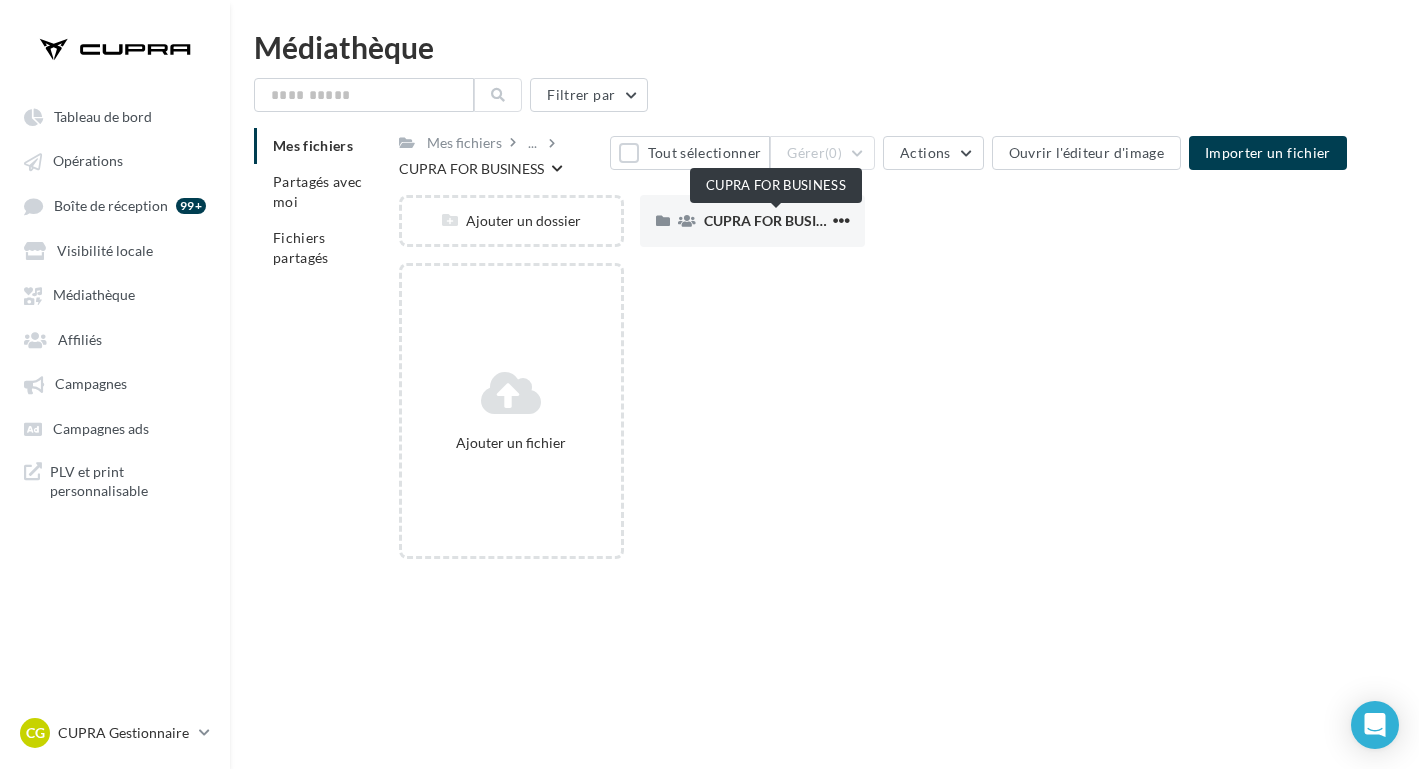 click on "CUPRA FOR BUSINESS" at bounding box center [777, 220] 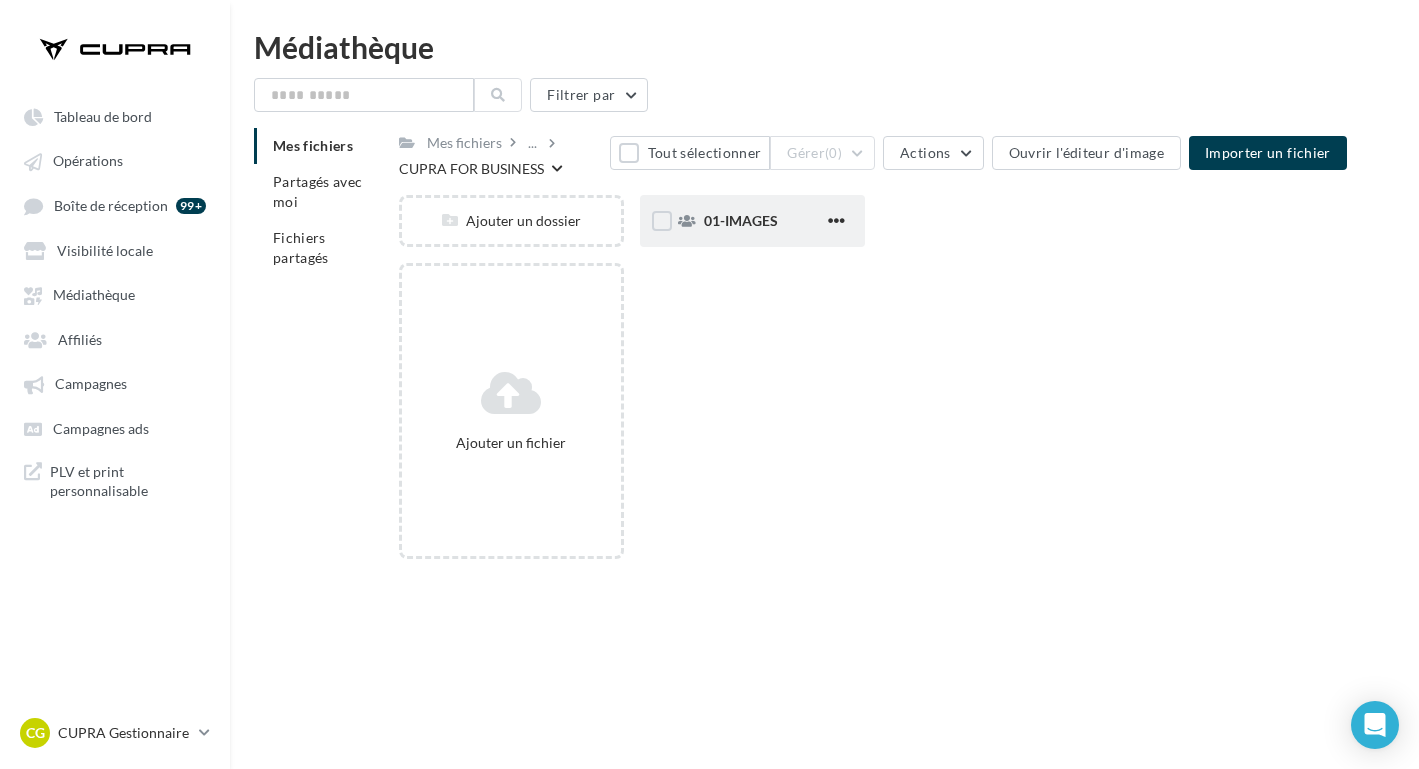 click on "01-IMAGES" at bounding box center (741, 220) 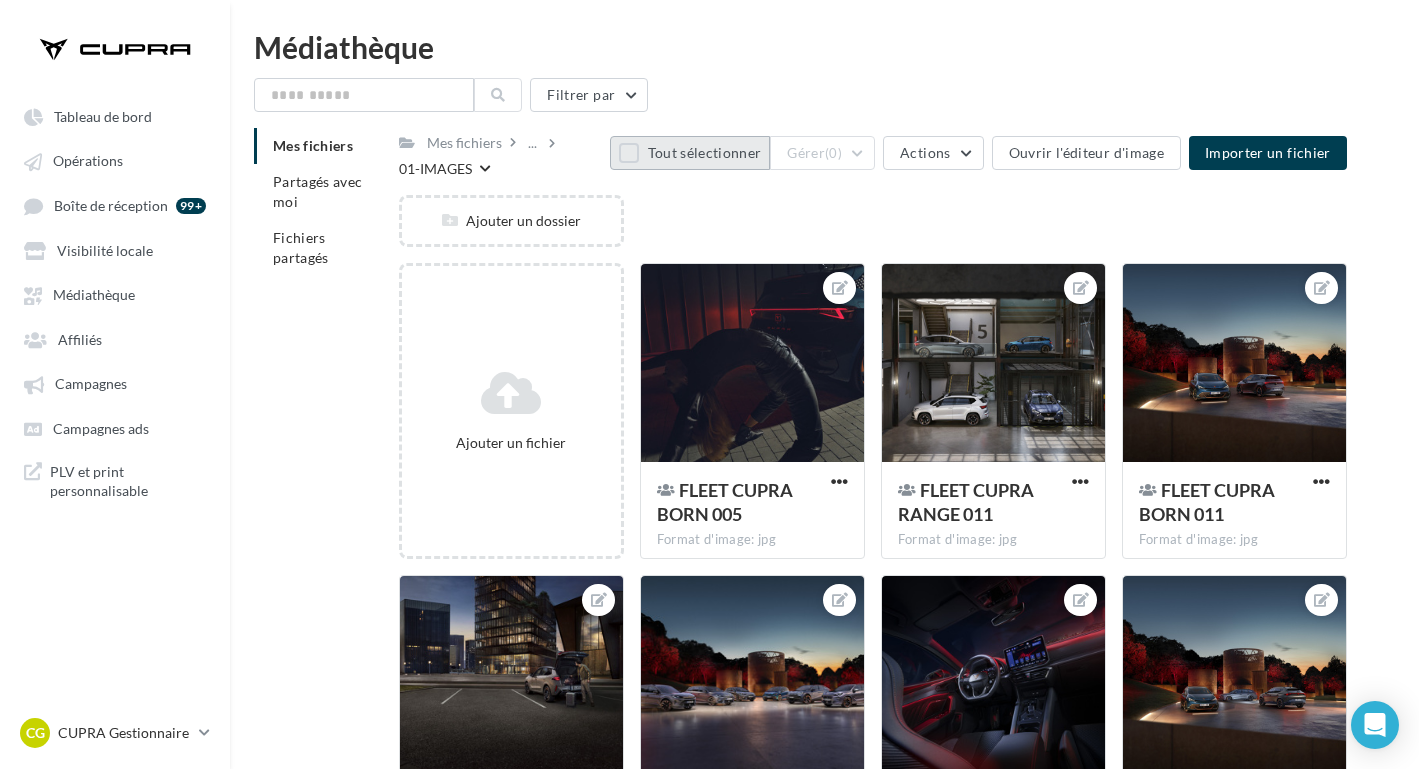 click on "Tout sélectionner" at bounding box center (690, 153) 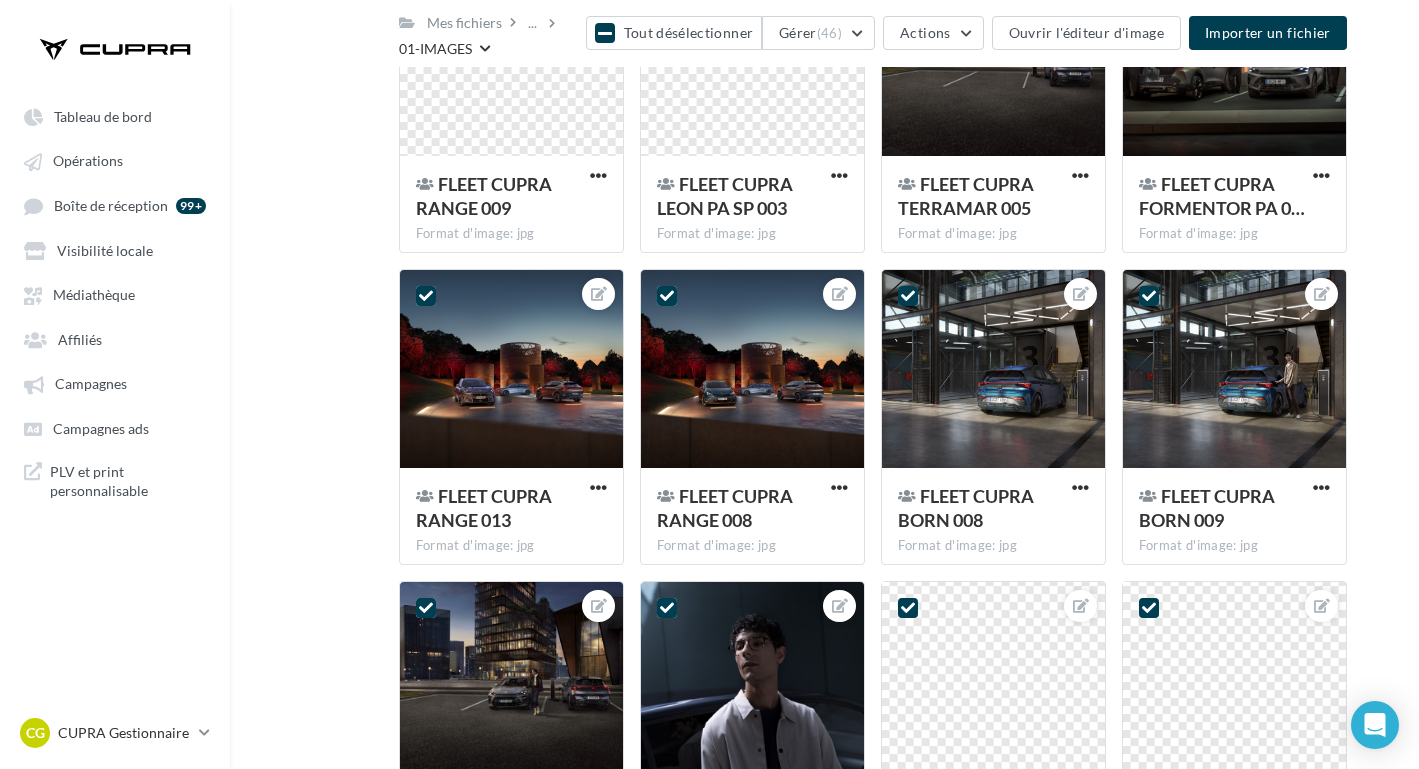 scroll, scrollTop: 0, scrollLeft: 0, axis: both 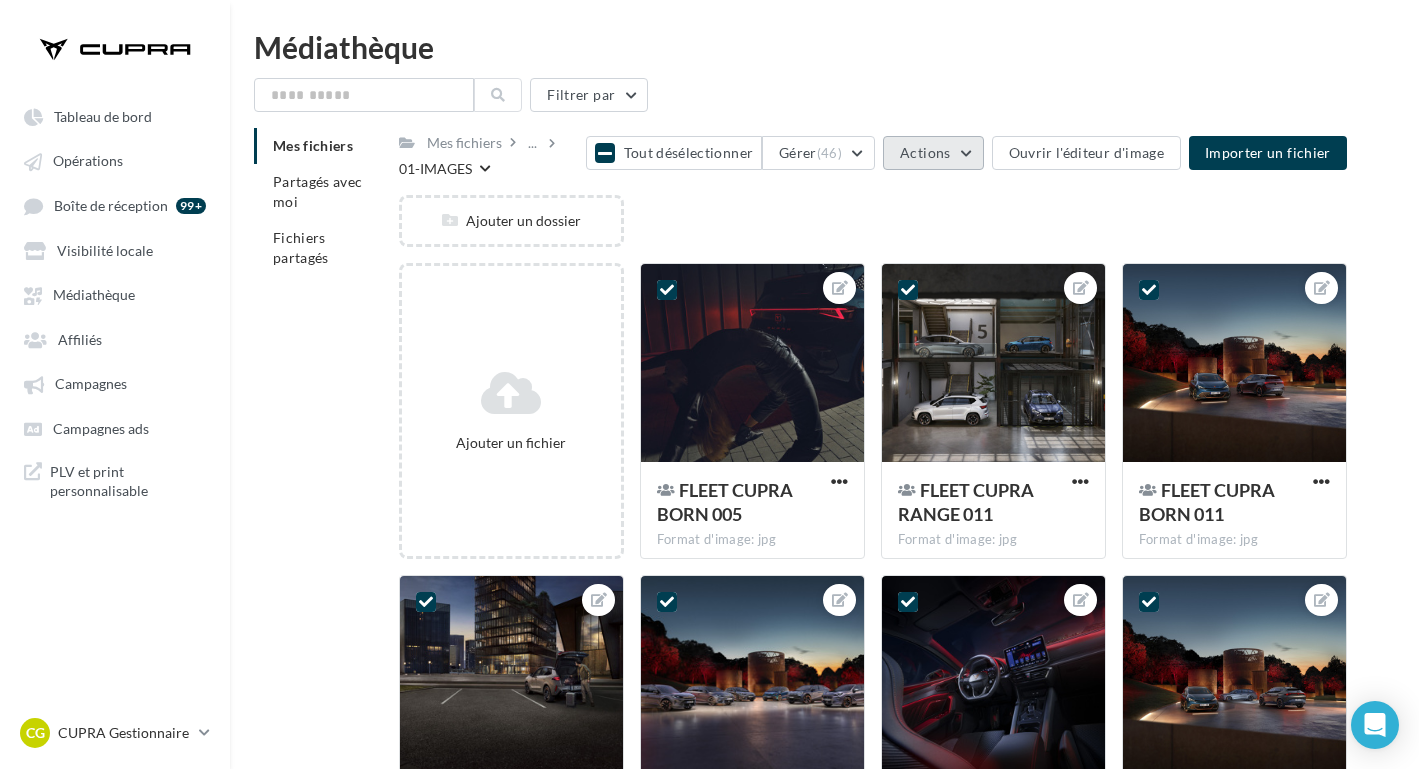 click on "Actions" at bounding box center (925, 152) 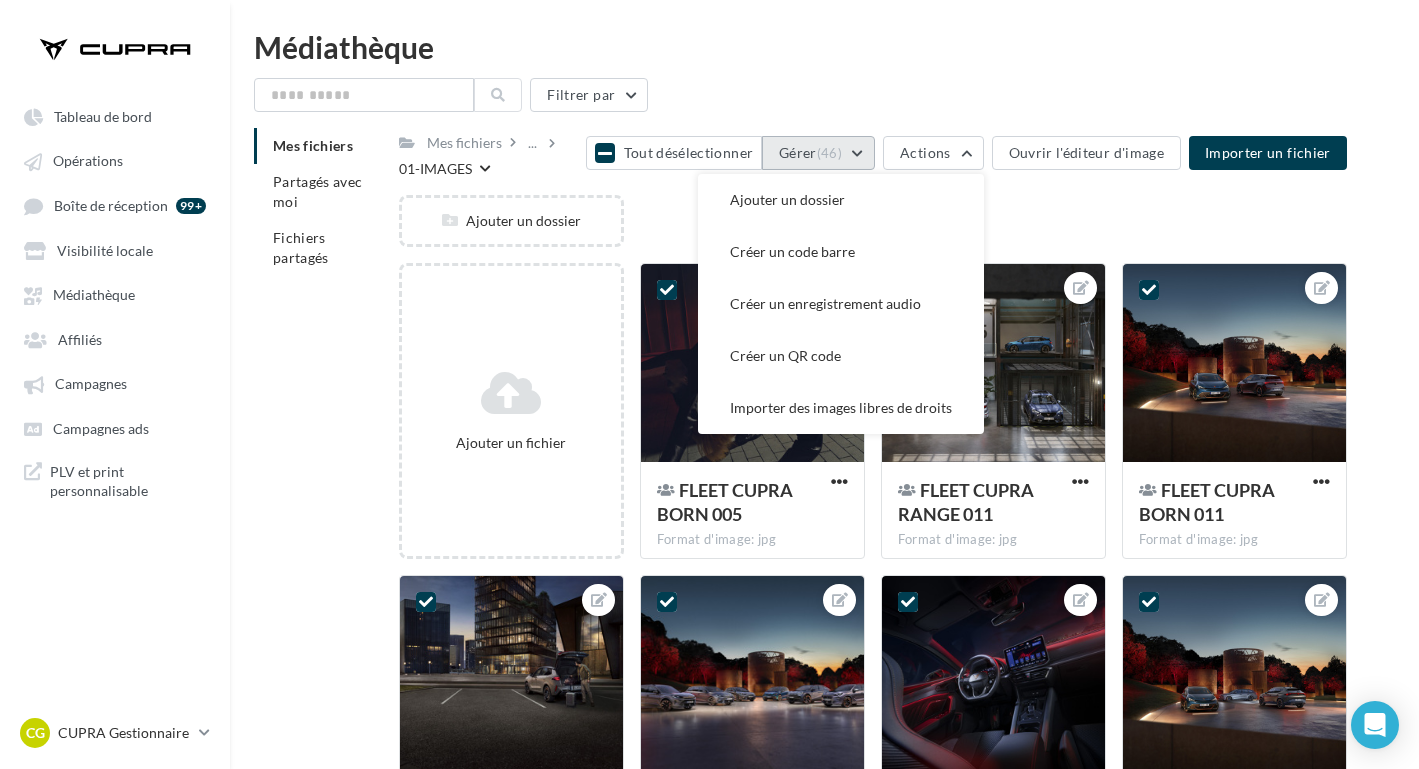 click on "Gérer   (46)" at bounding box center (818, 153) 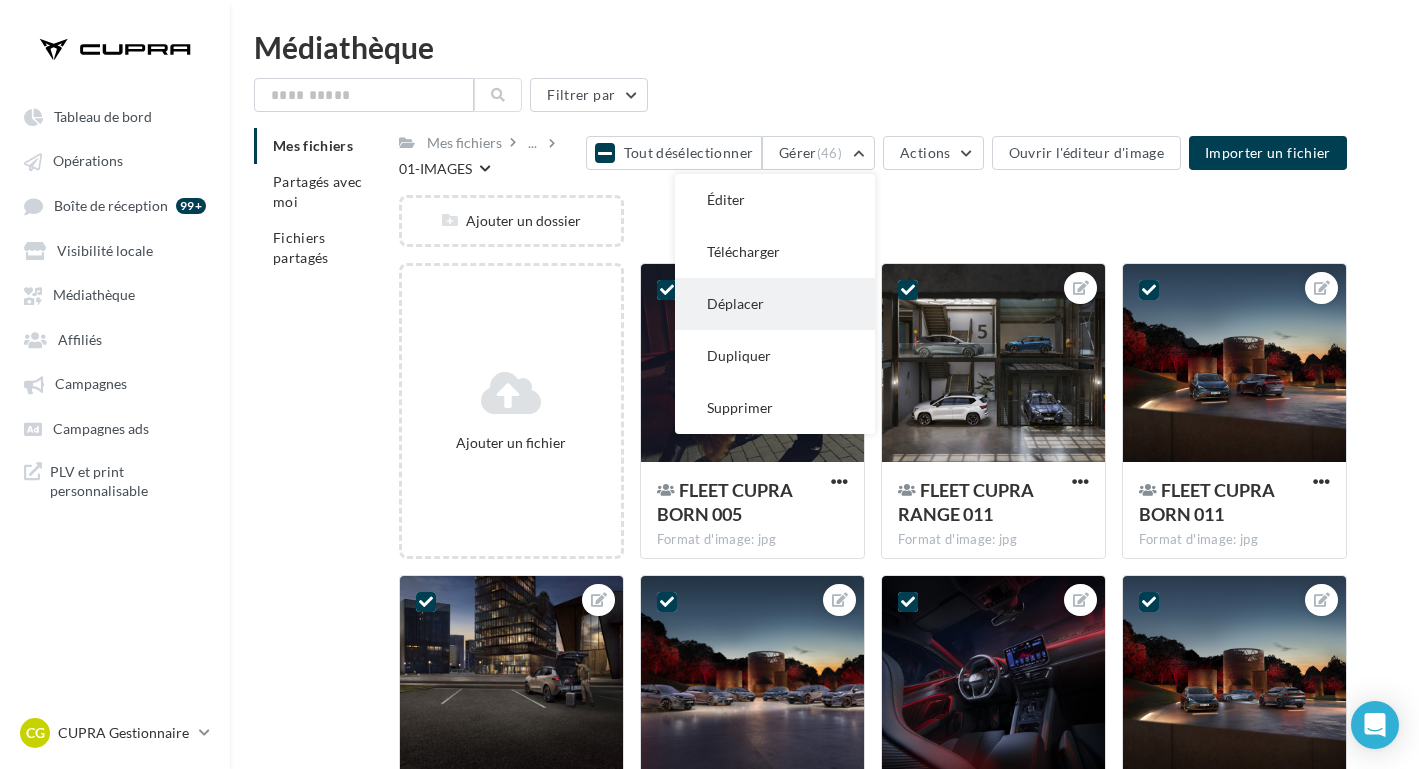 click on "Déplacer" at bounding box center [775, 304] 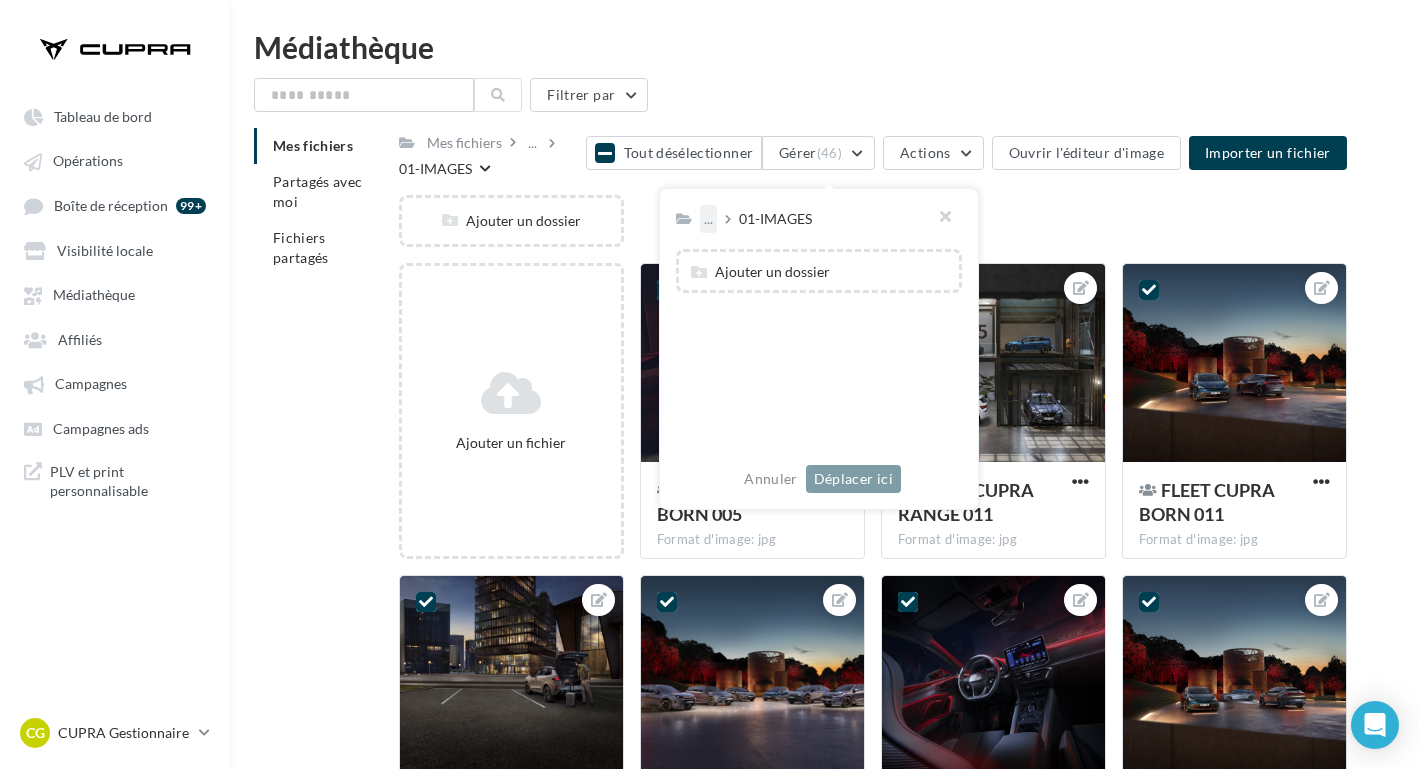 click on "..." at bounding box center (708, 219) 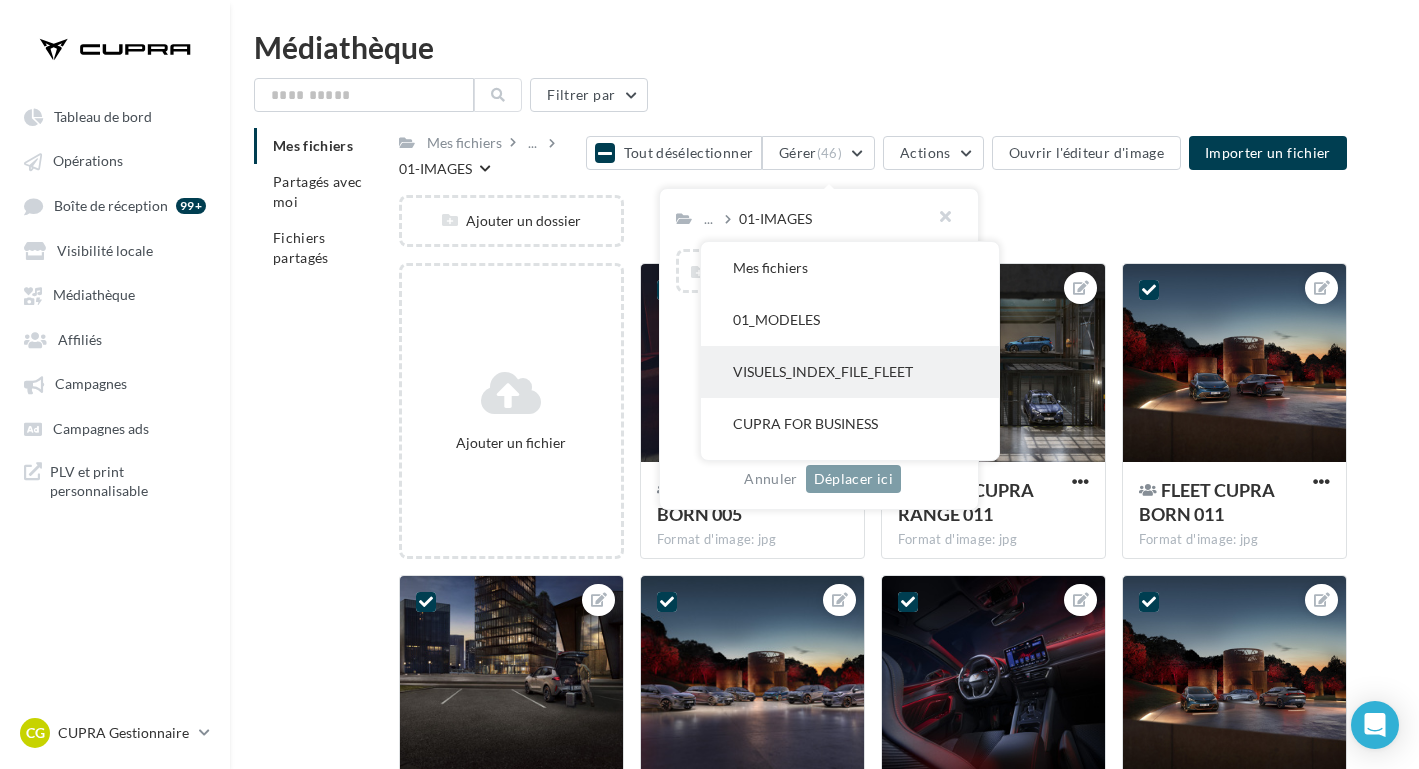 click on "VISUELS_INDEX_FILE_FLEET" at bounding box center (850, 372) 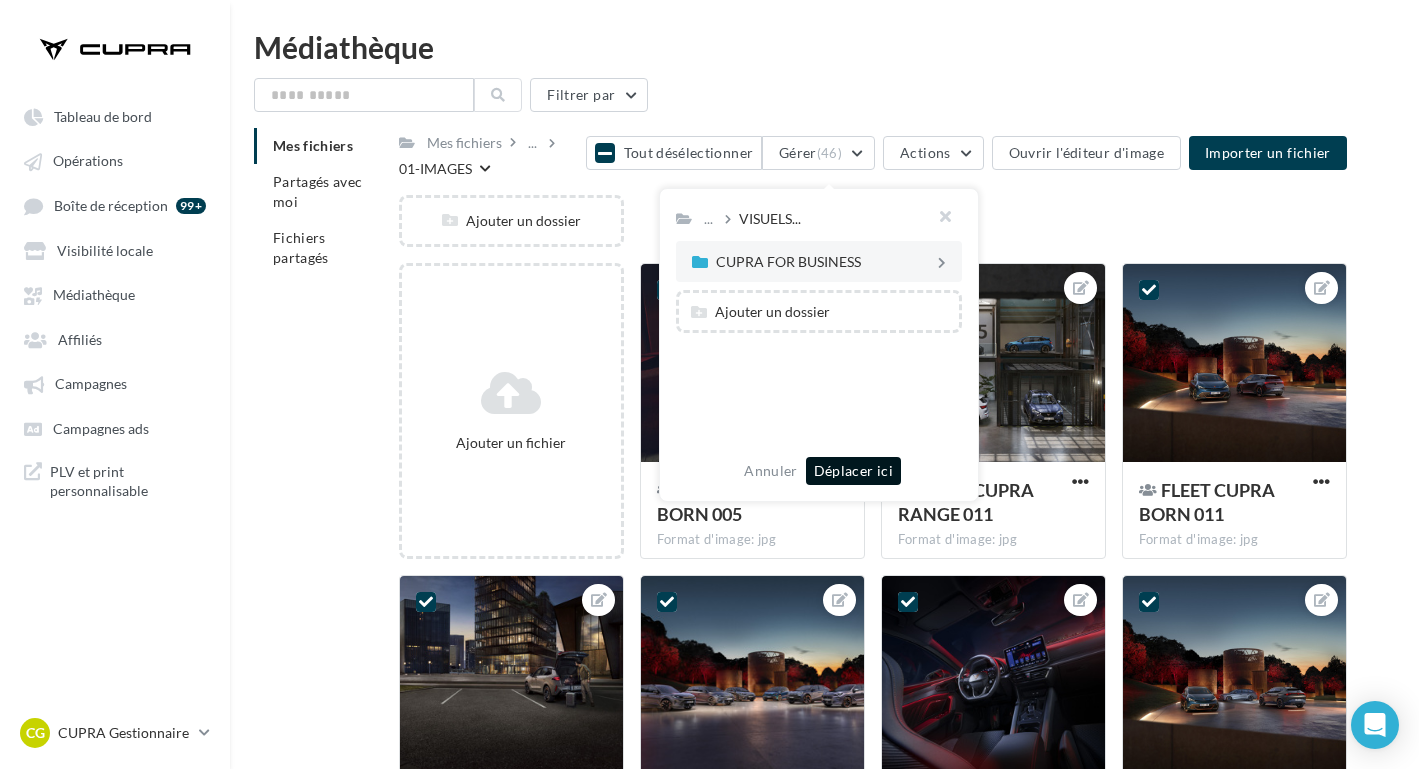 click on "Déplacer ici" at bounding box center (853, 471) 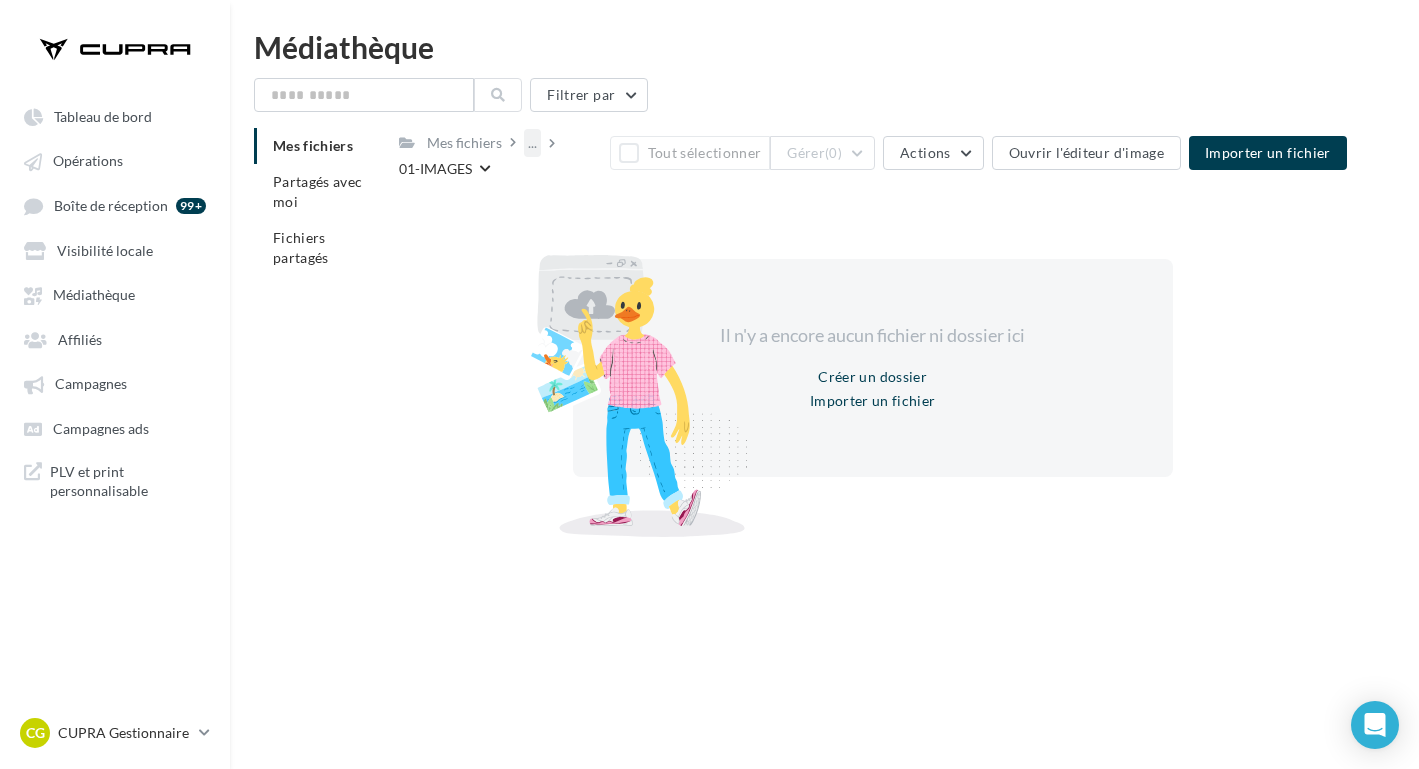 click on "..." at bounding box center (532, 143) 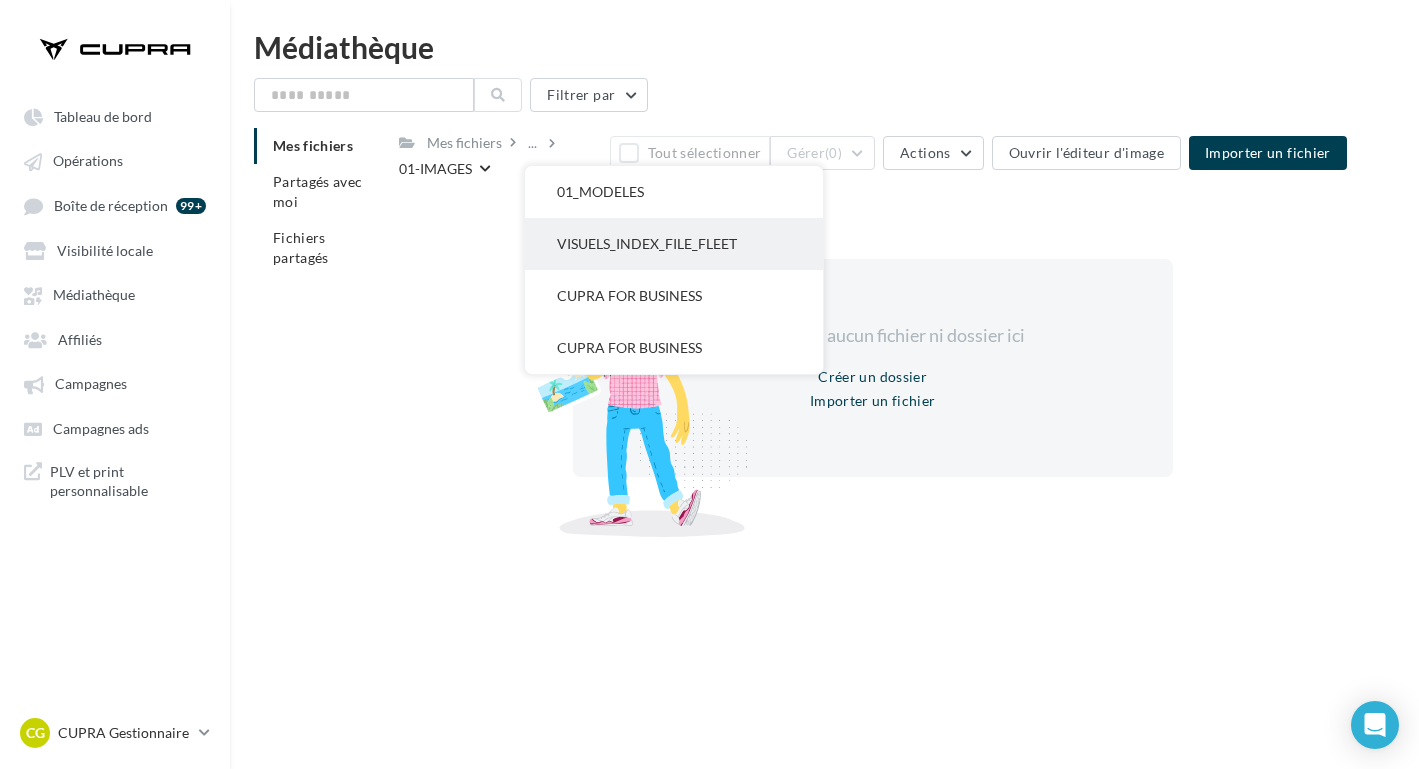 click on "VISUELS_INDEX_FILE_FLEET" at bounding box center (674, 244) 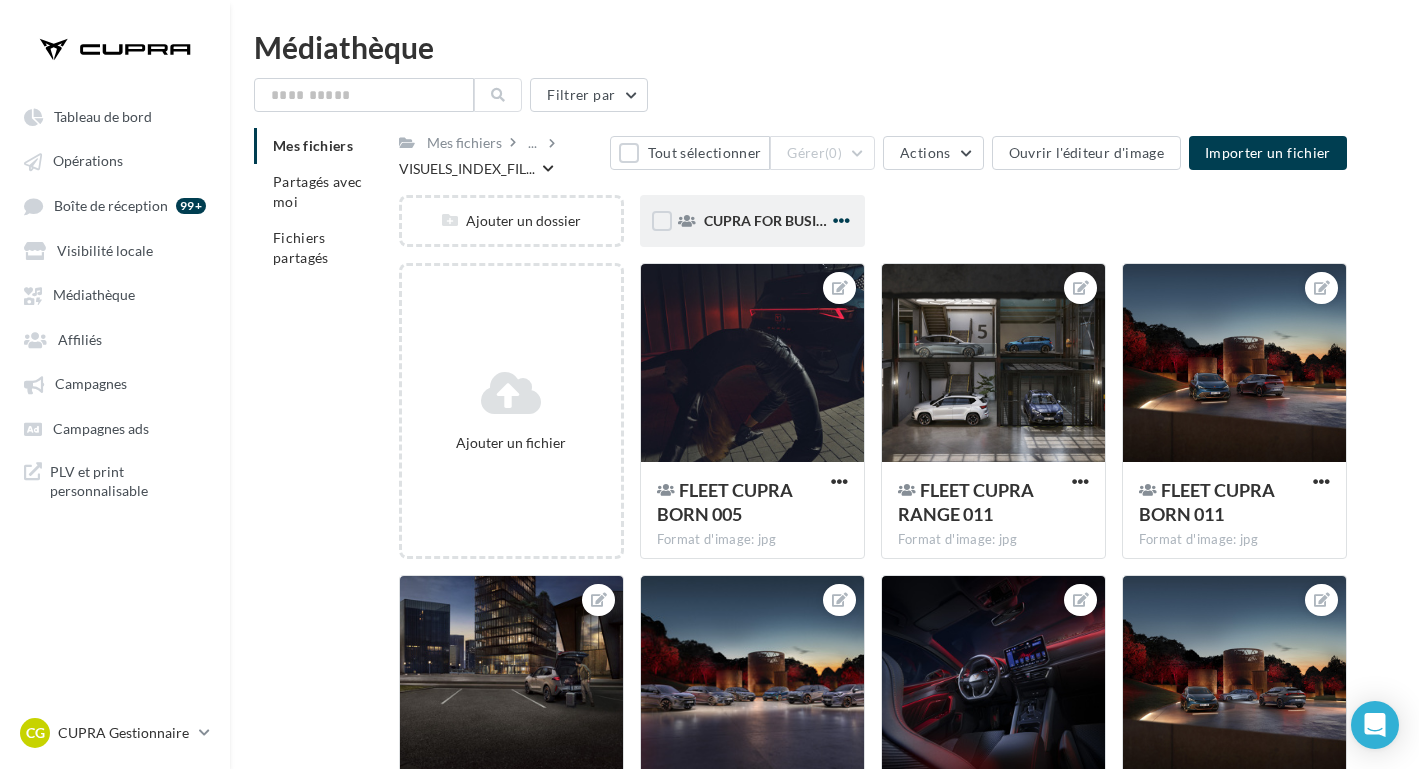 click at bounding box center (841, 220) 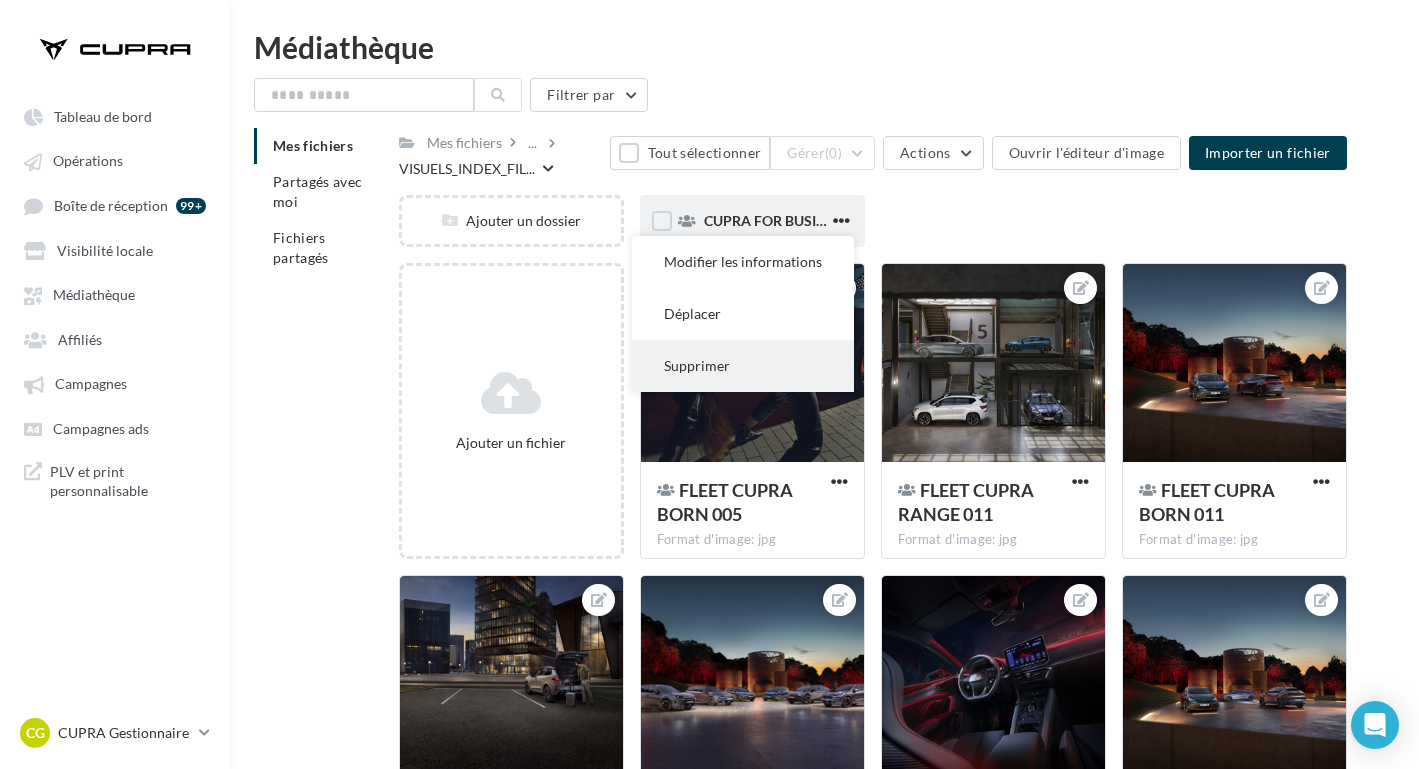 click on "Supprimer" at bounding box center (743, 366) 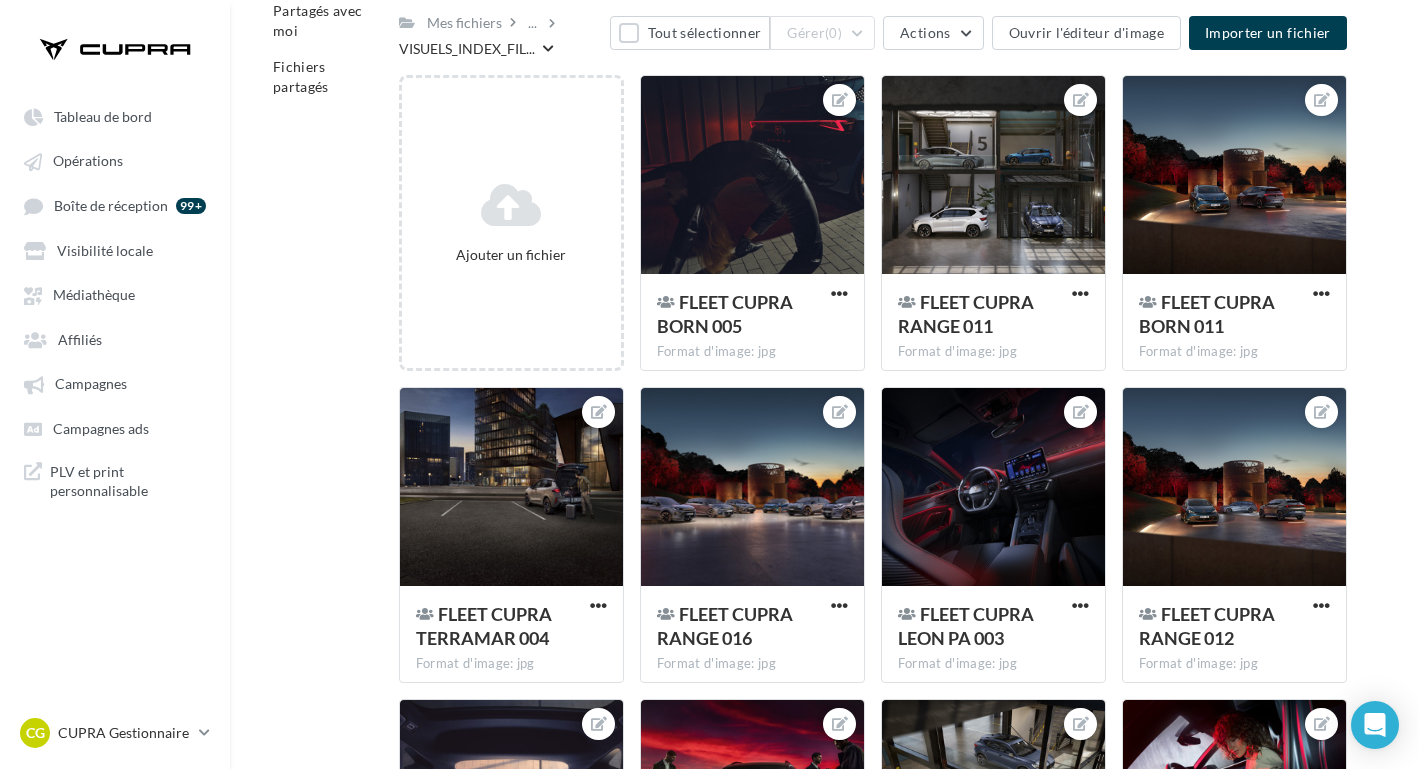 scroll, scrollTop: 0, scrollLeft: 0, axis: both 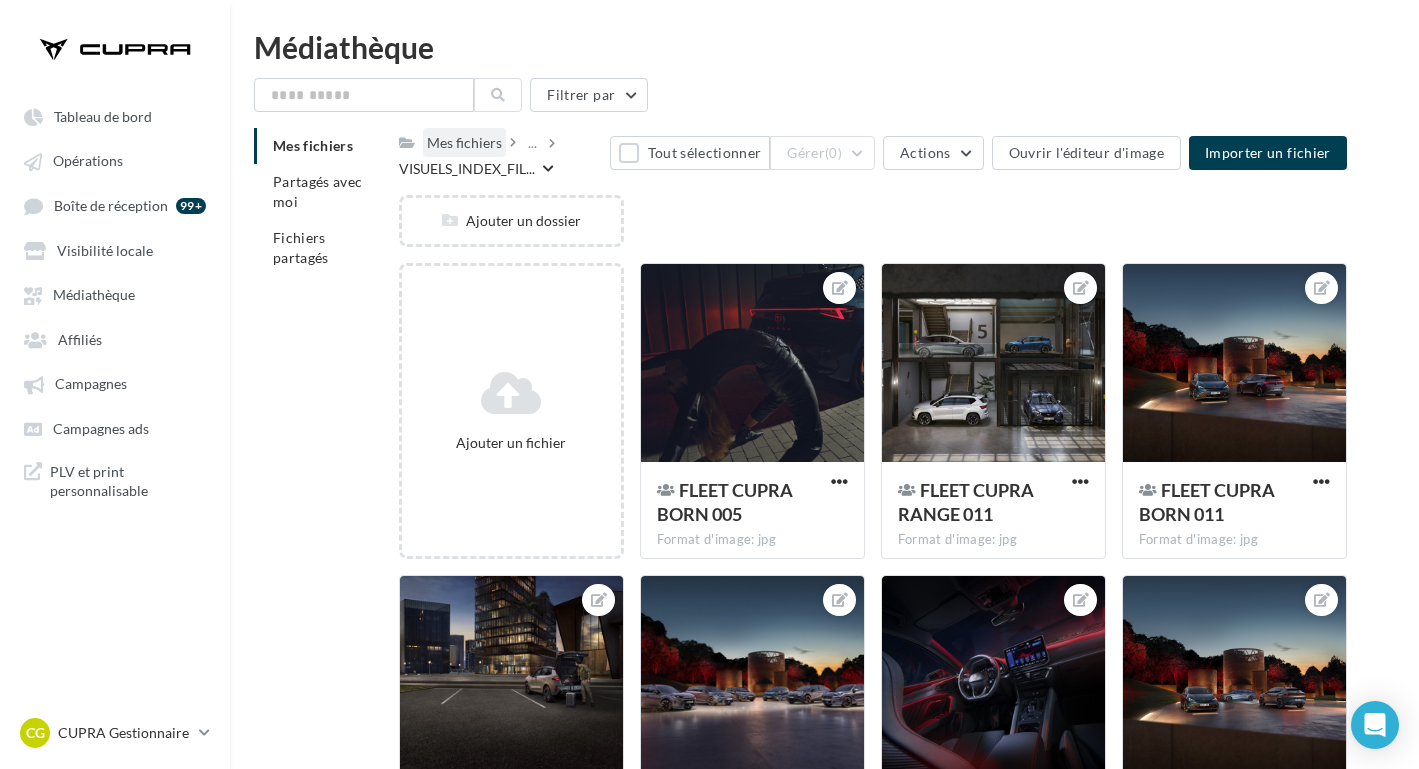 click on "Mes fichiers" at bounding box center (464, 143) 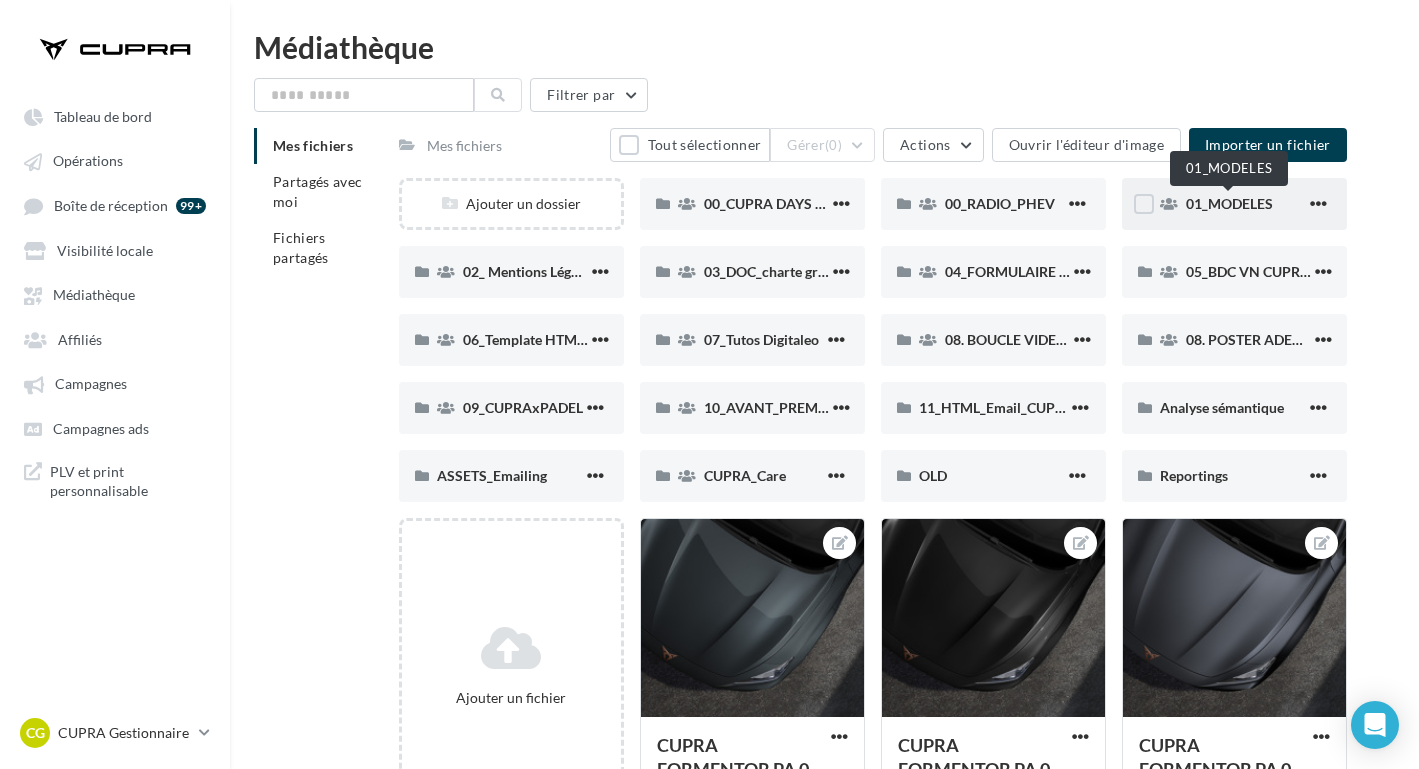 click on "01_MODELES" at bounding box center (1229, 203) 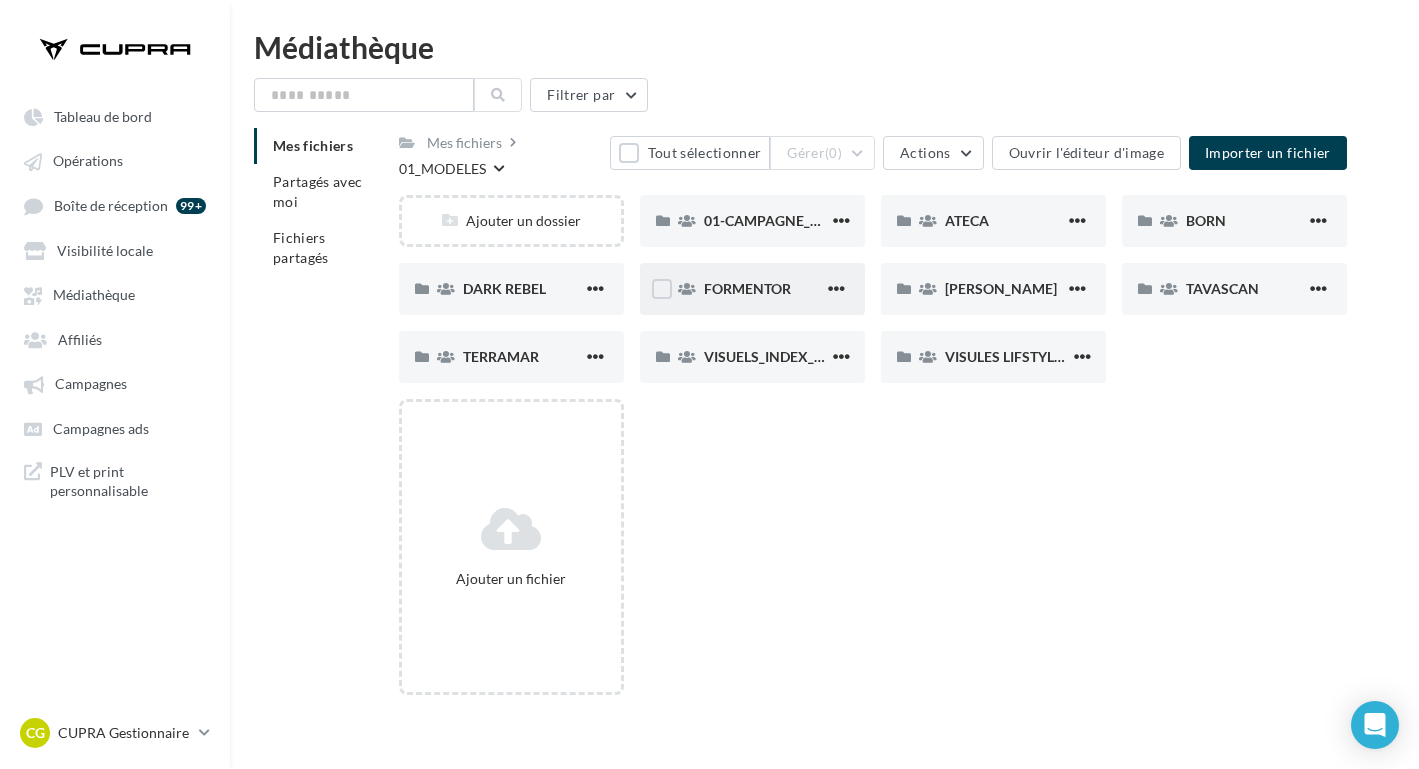 click on "FORMENTOR" at bounding box center [752, 289] 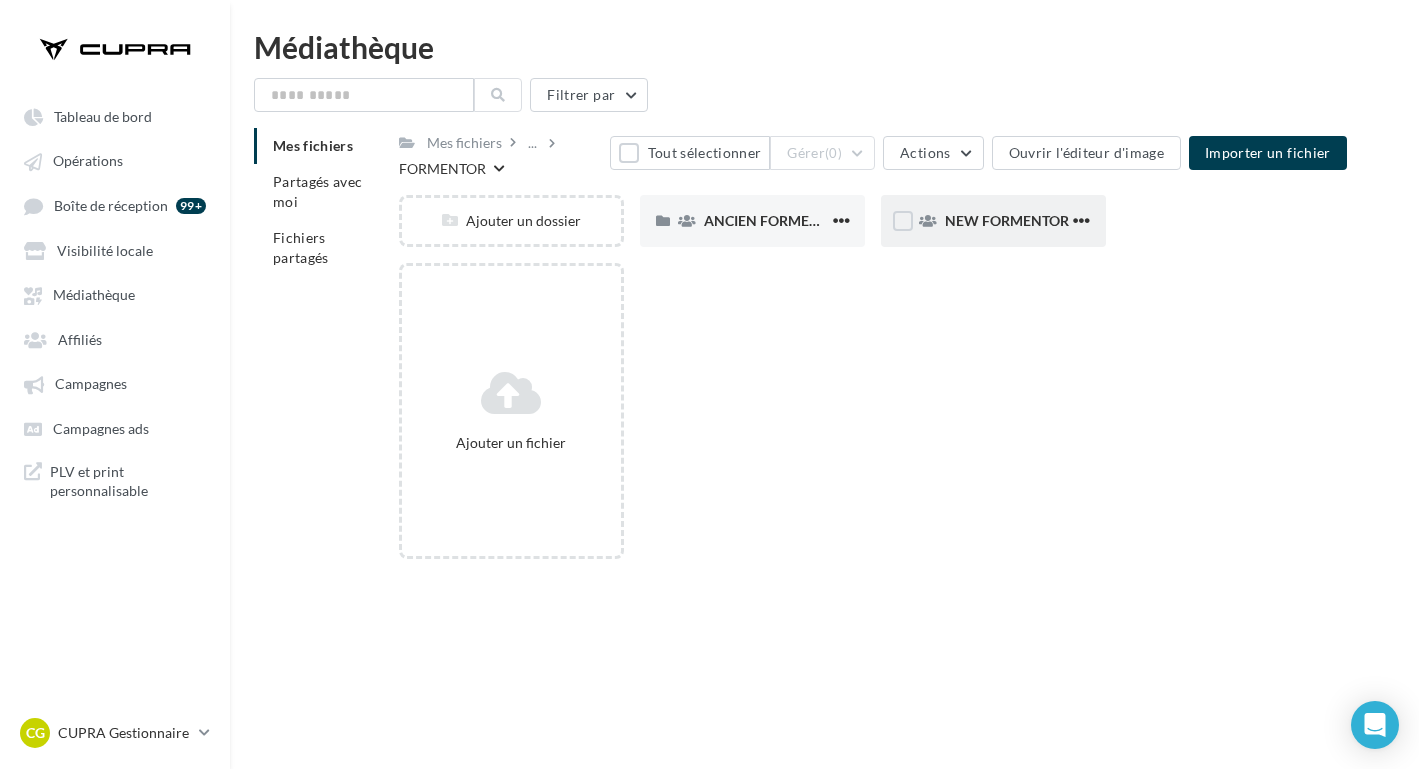click on "NEW FORMENTOR" at bounding box center (993, 221) 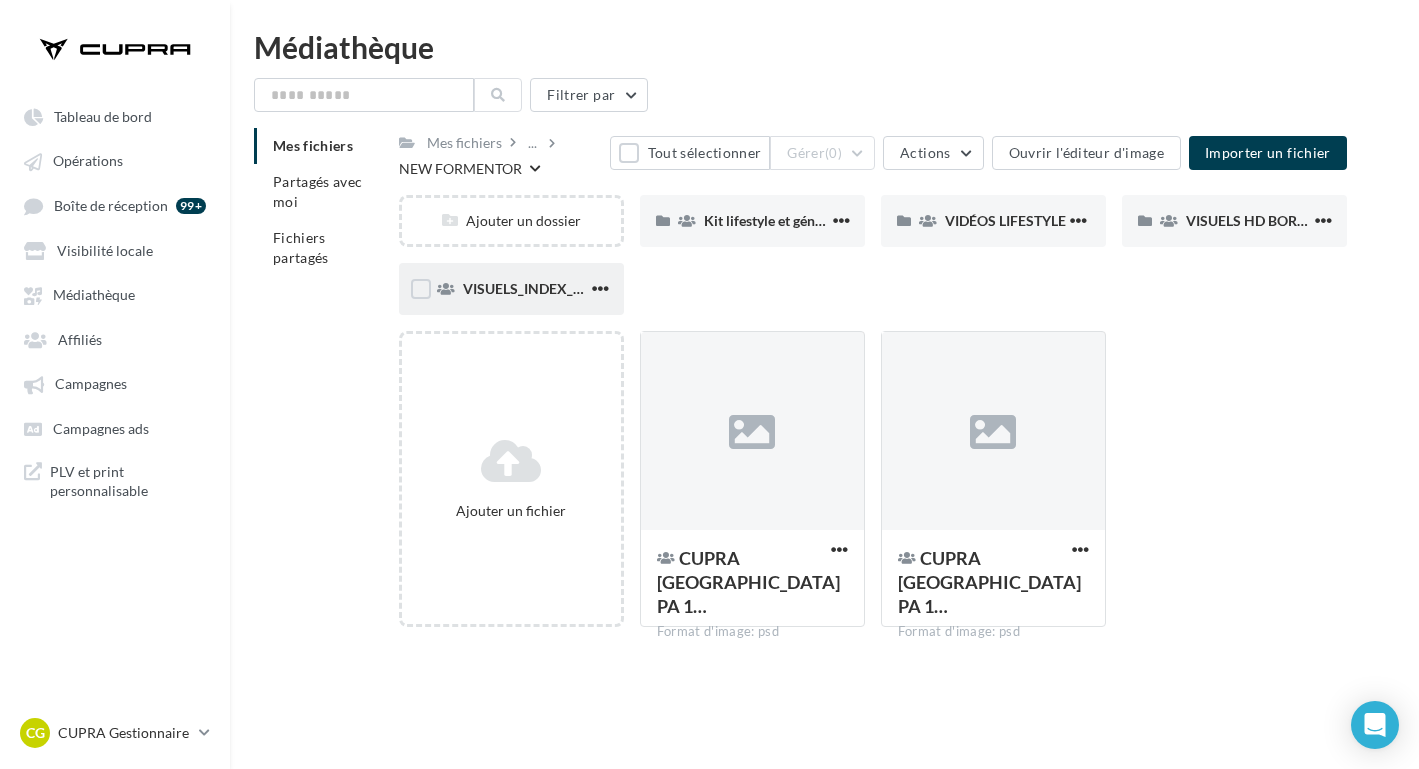 click on "VISUELS_INDEX_FILE" at bounding box center (511, 289) 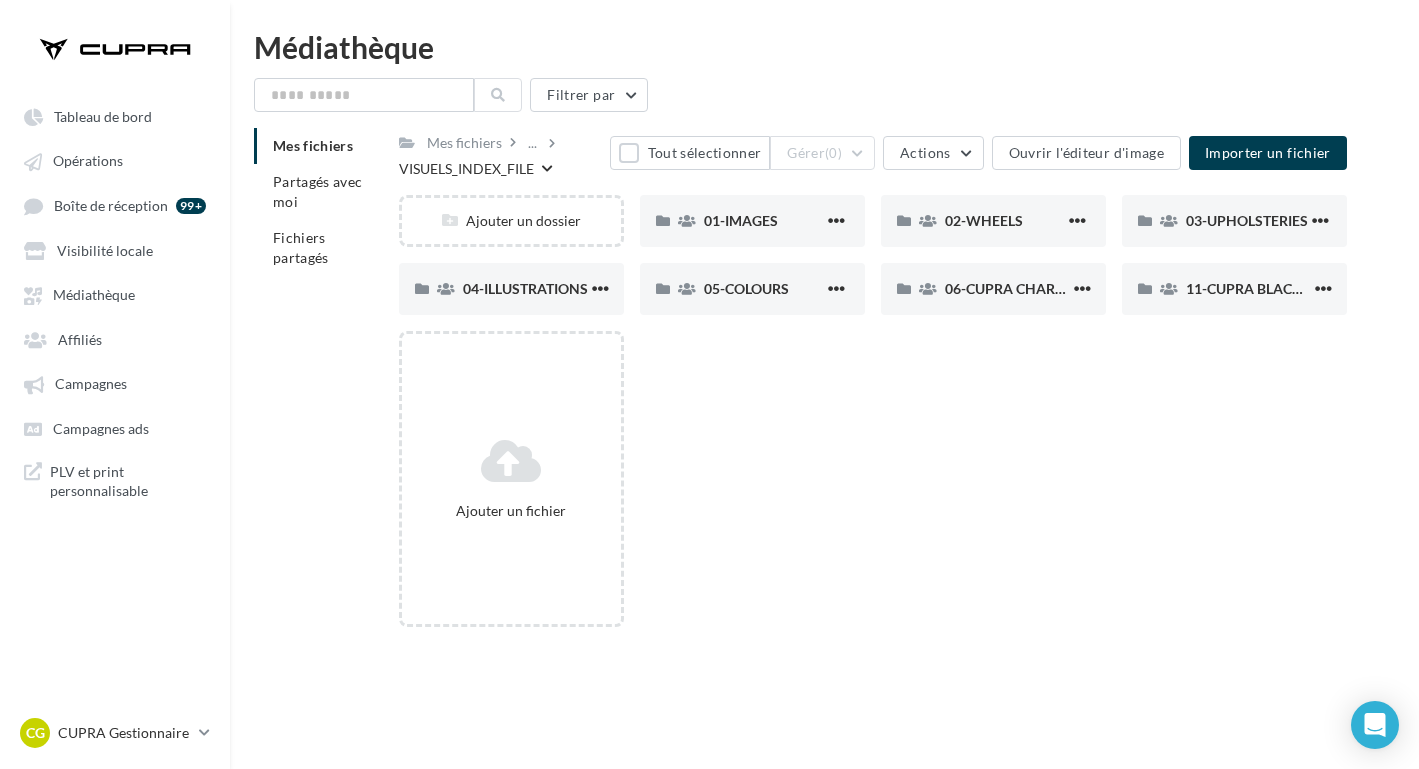 click at bounding box center [547, 169] 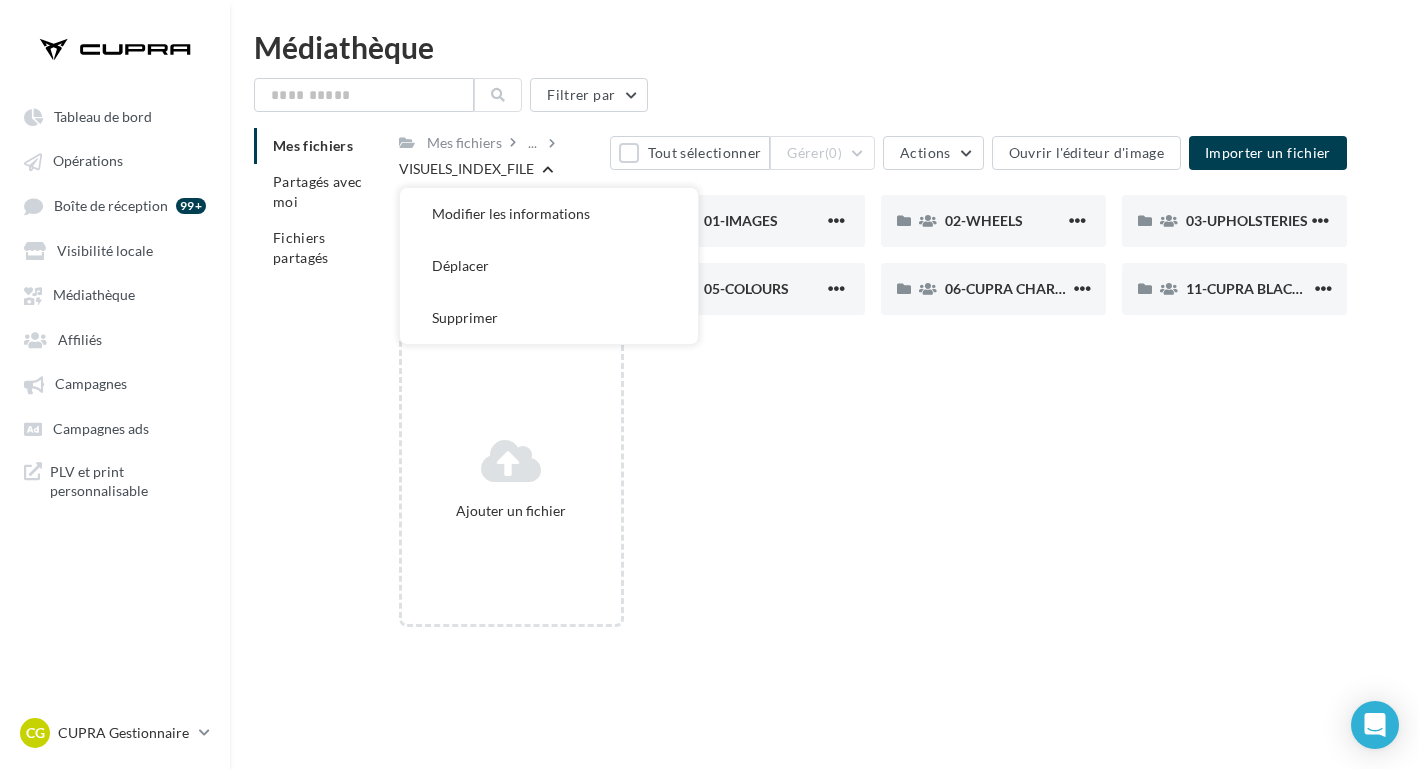 click on "Mes fichiers        ...         VISUELS_INDEX_FILE                Modifier les informations       Déplacer       Supprimer" at bounding box center (504, 153) 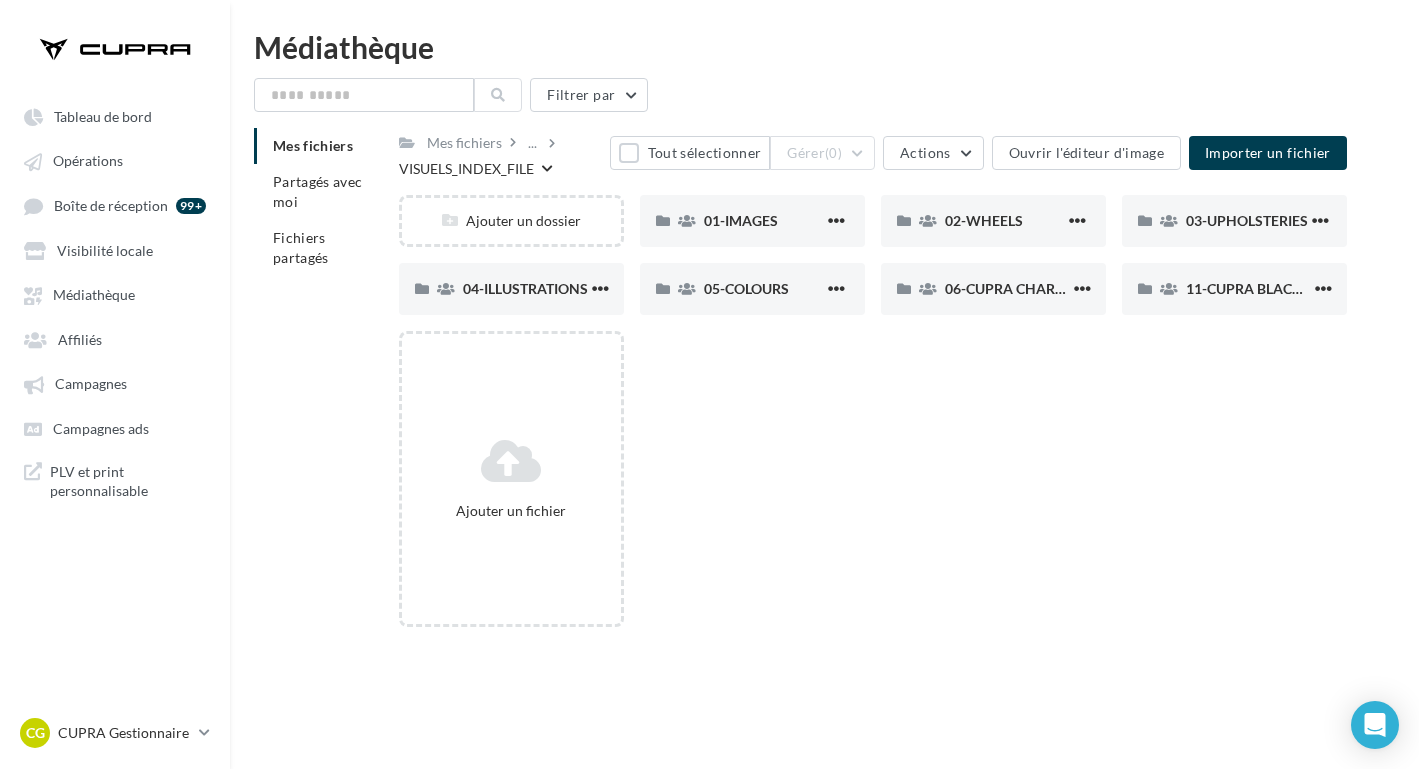 click at bounding box center (407, 143) 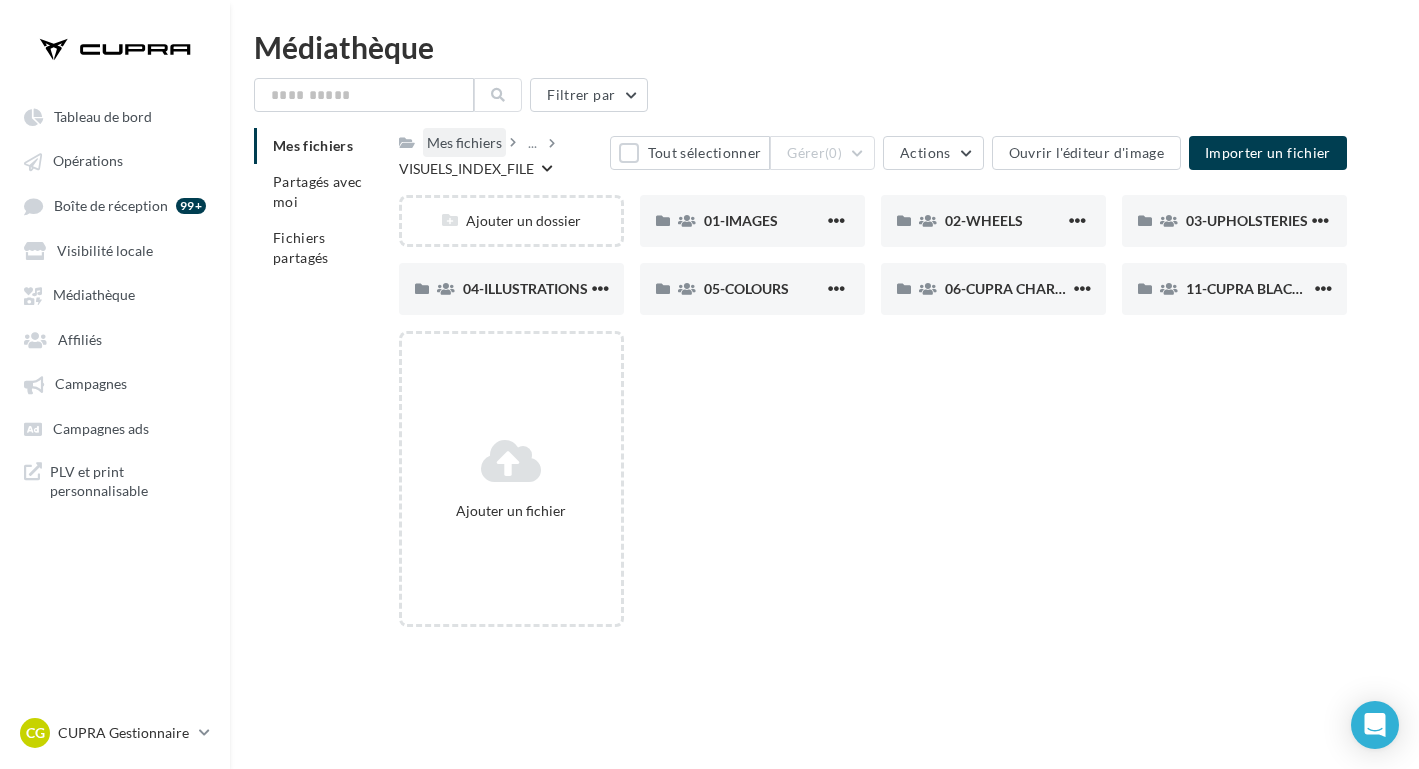 click on "Mes fichiers" at bounding box center (464, 143) 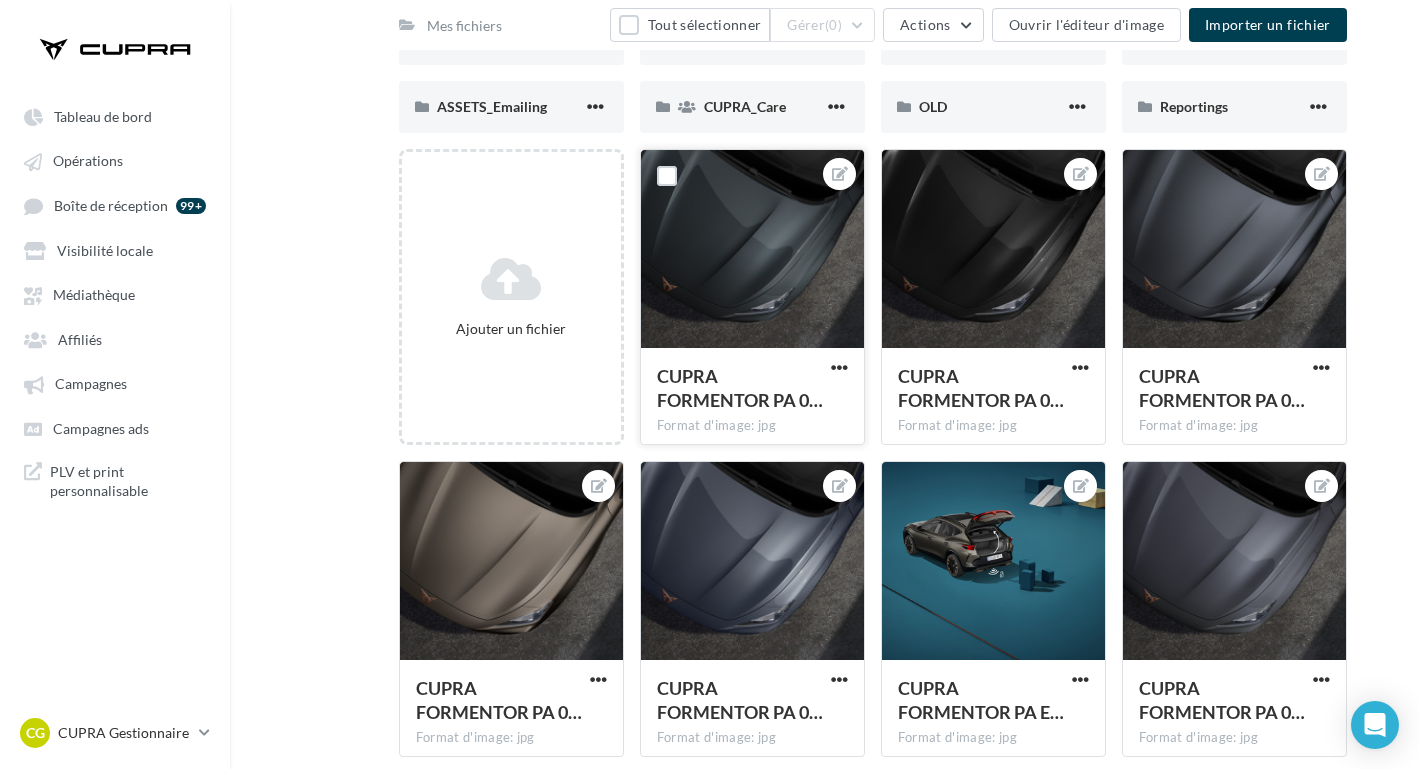 scroll, scrollTop: 327, scrollLeft: 0, axis: vertical 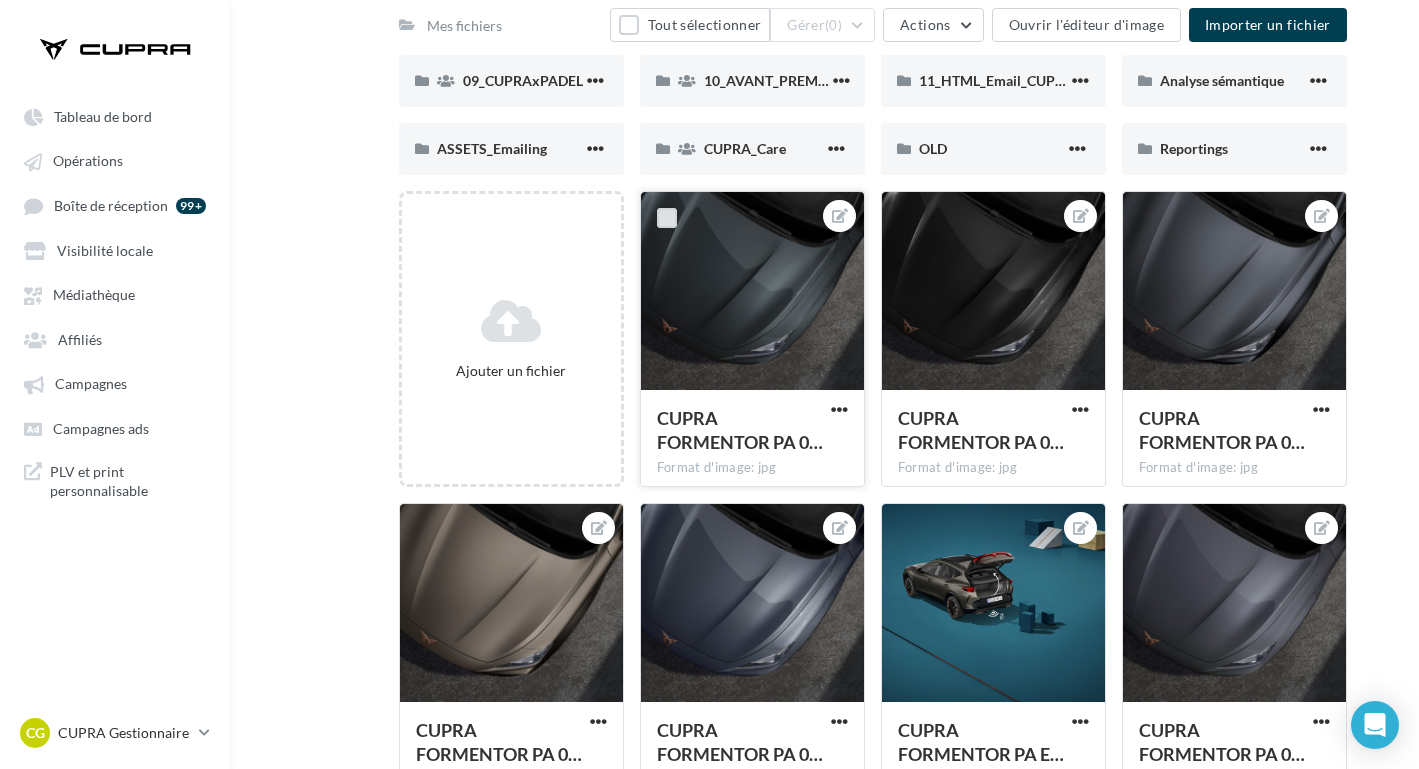 click at bounding box center [667, 218] 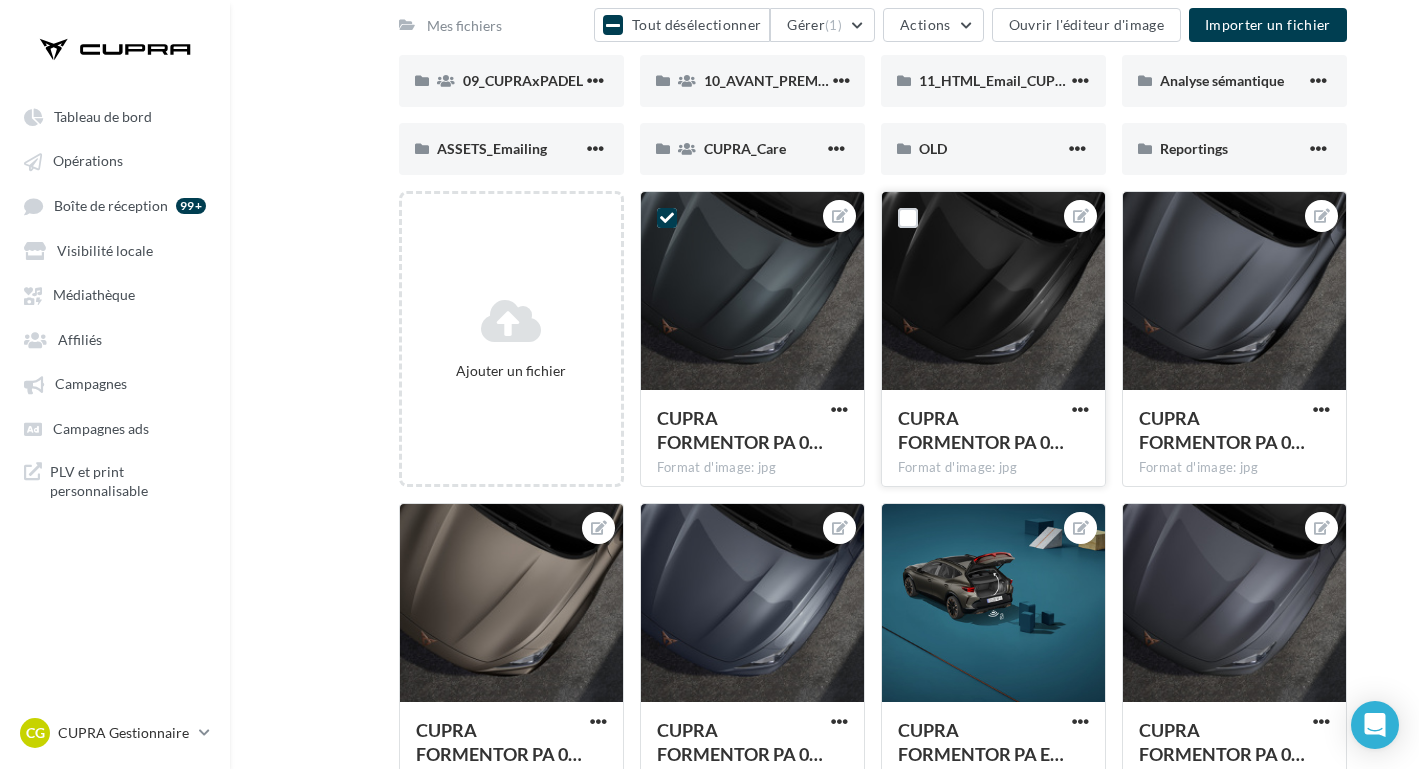 click at bounding box center (993, 292) 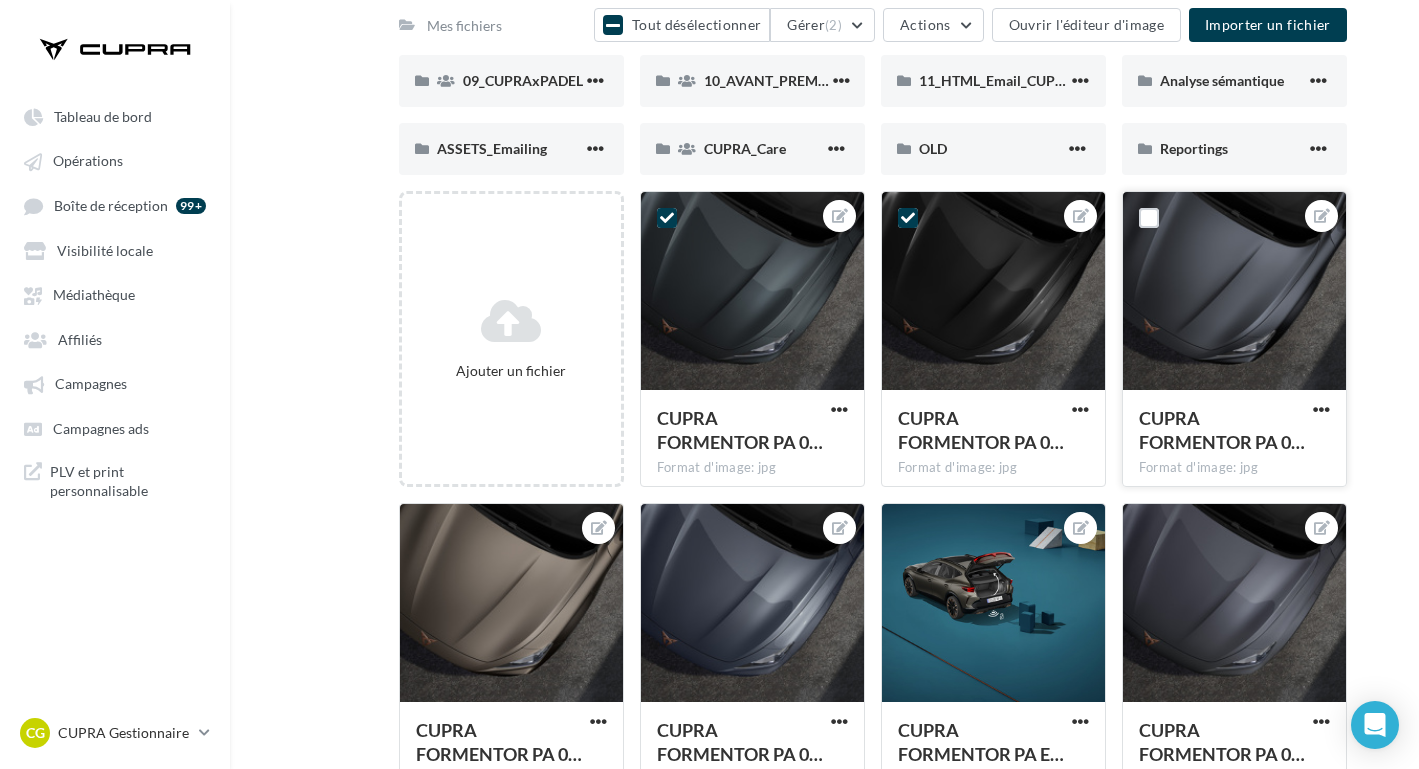 click at bounding box center [1234, 292] 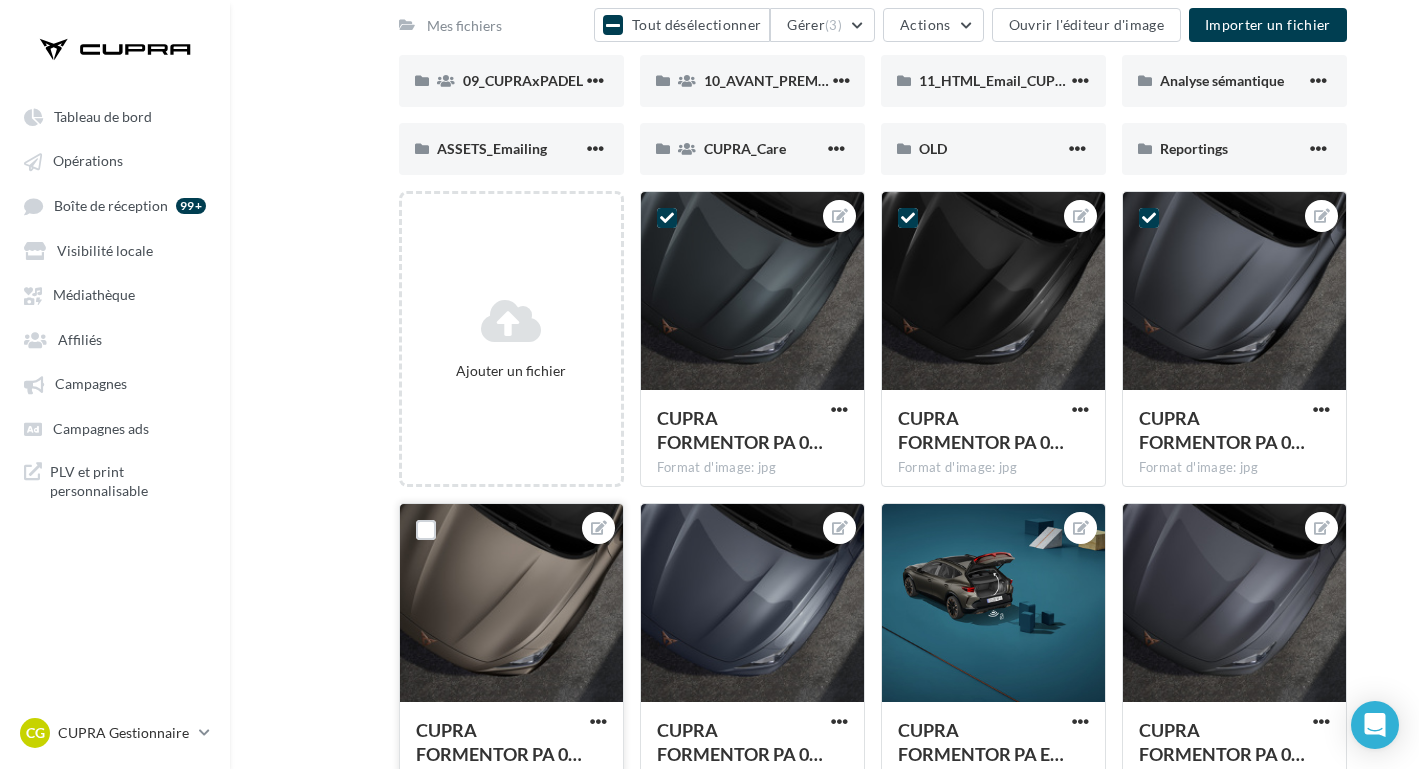 click at bounding box center (511, 604) 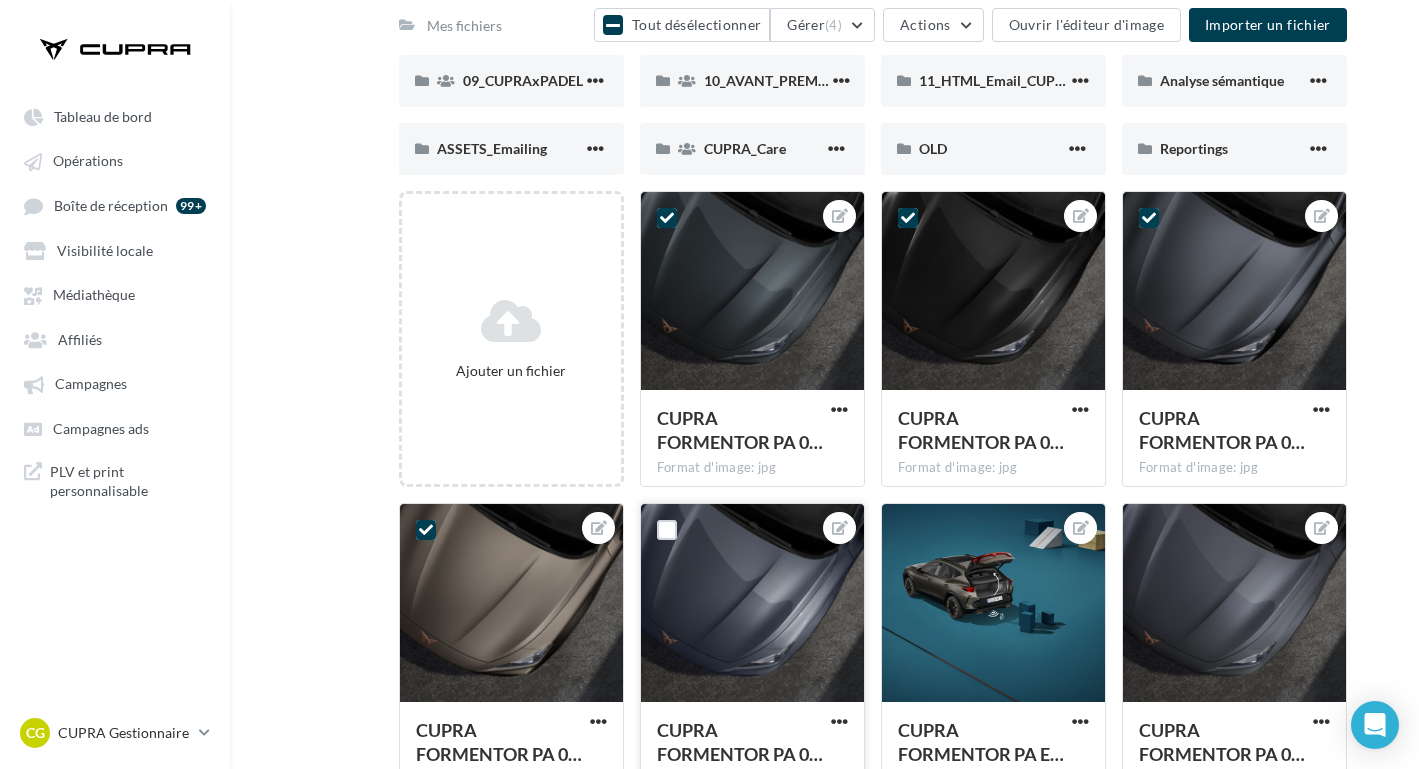click at bounding box center (752, 604) 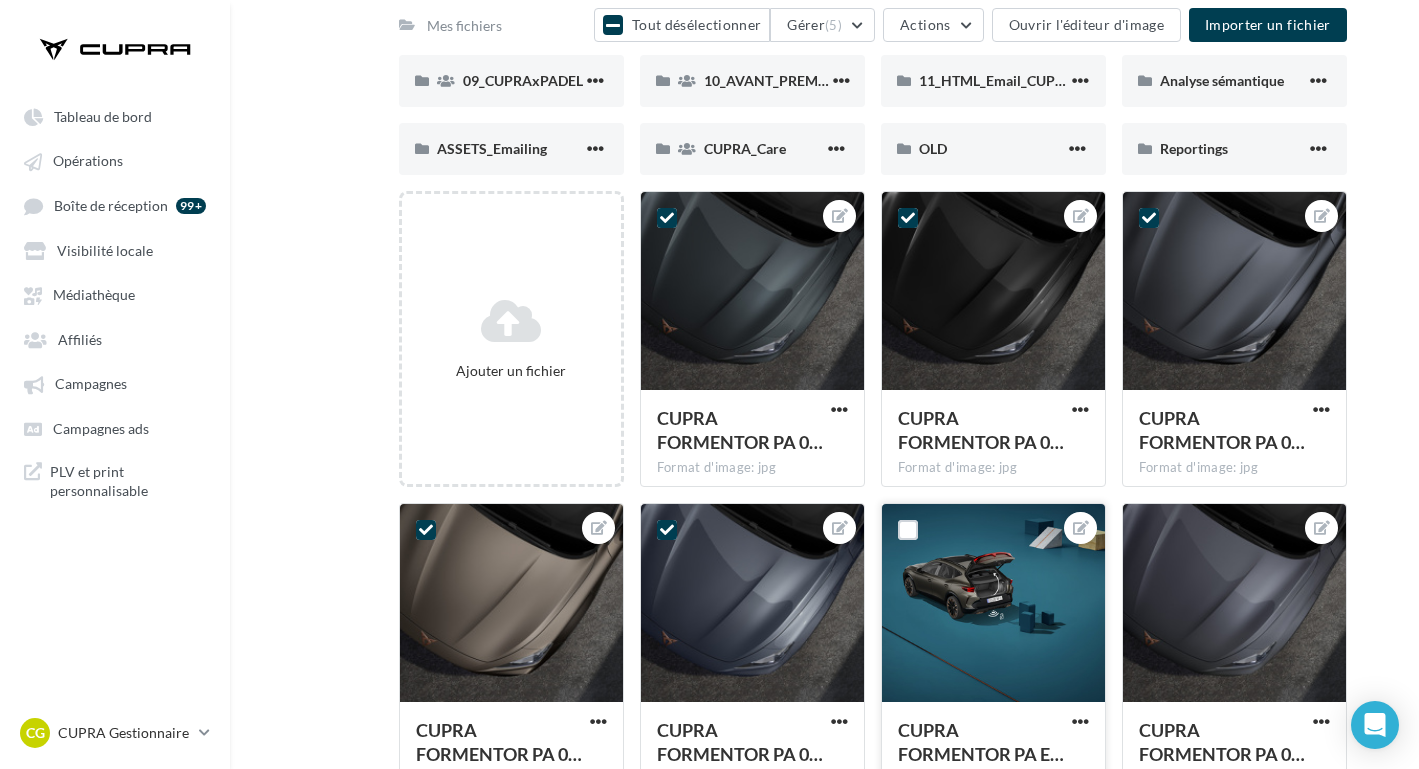 click at bounding box center (993, 604) 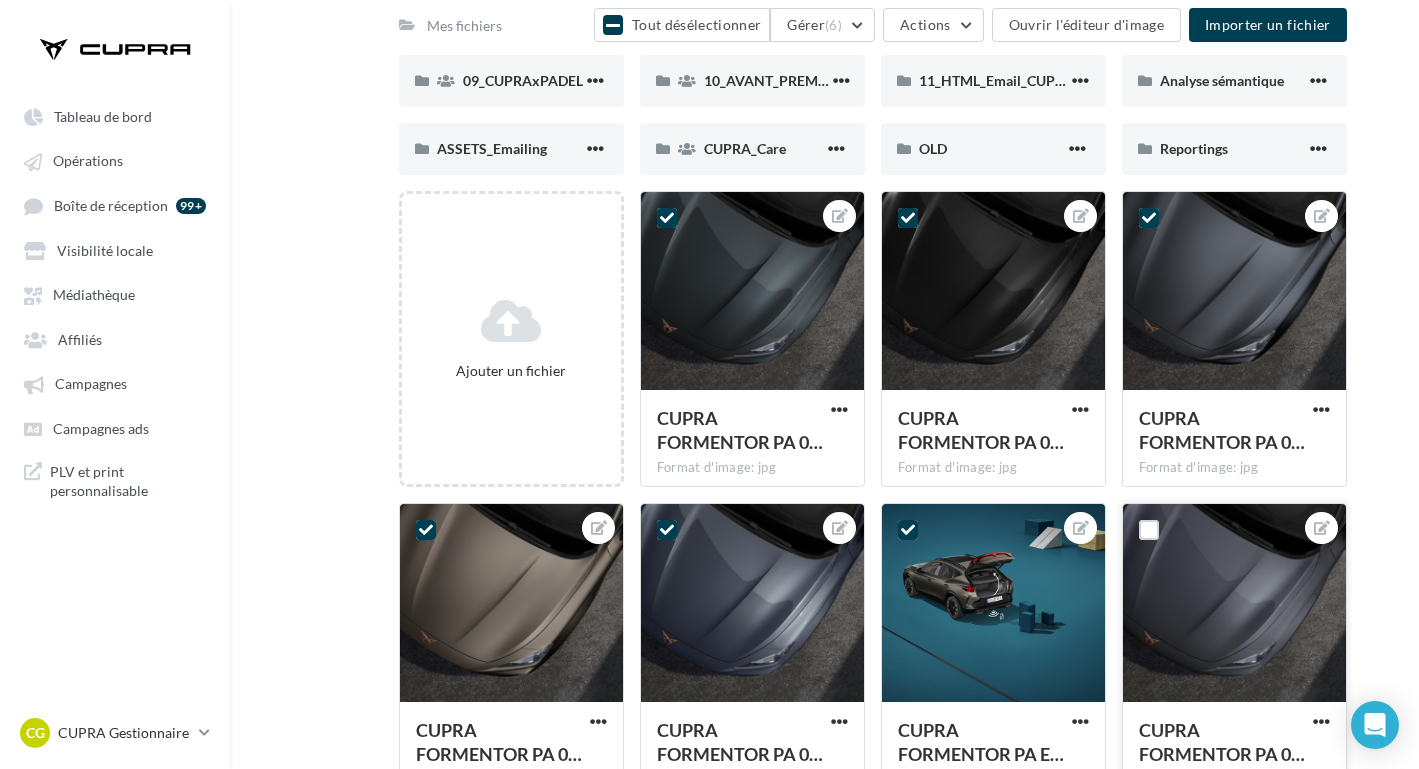 click at bounding box center [1234, 604] 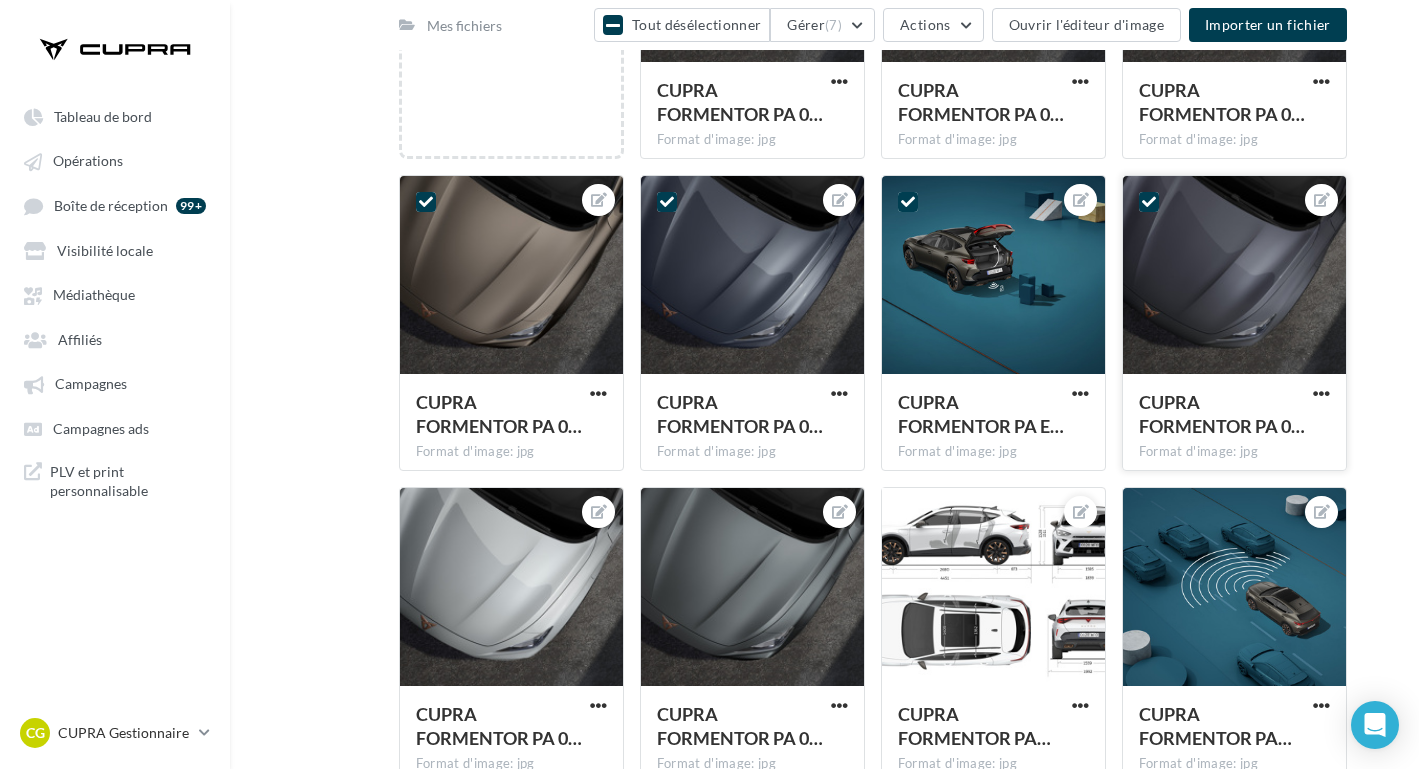 scroll, scrollTop: 676, scrollLeft: 0, axis: vertical 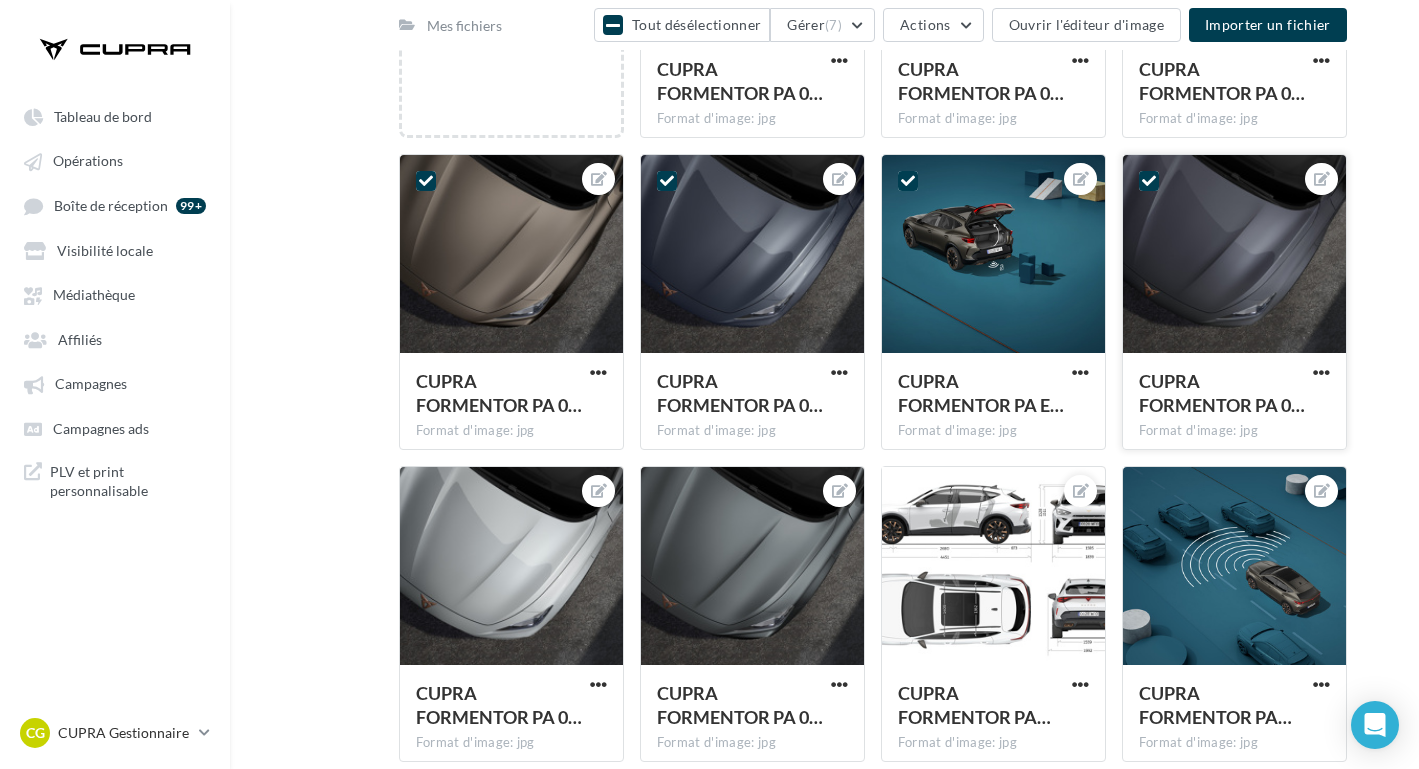 click at bounding box center (1234, 567) 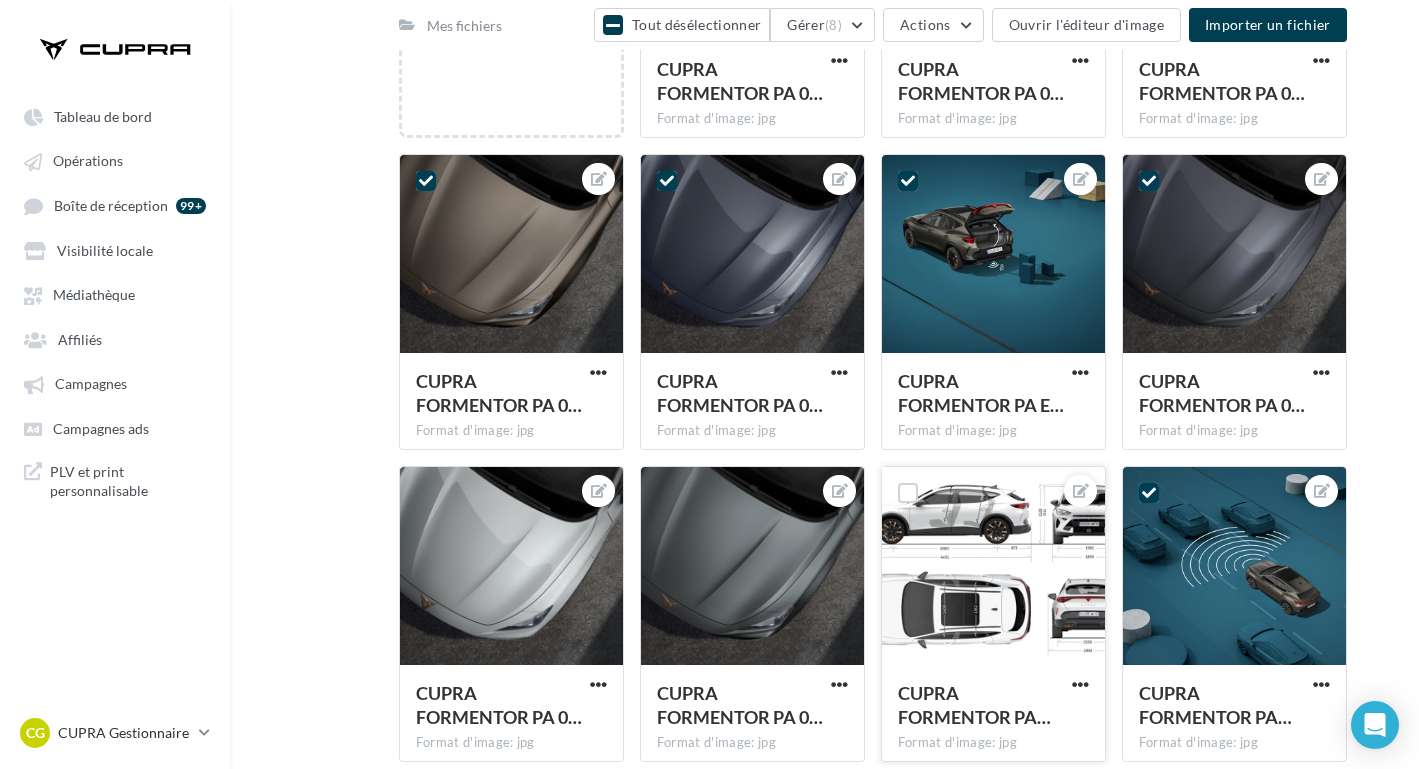 click at bounding box center [993, 567] 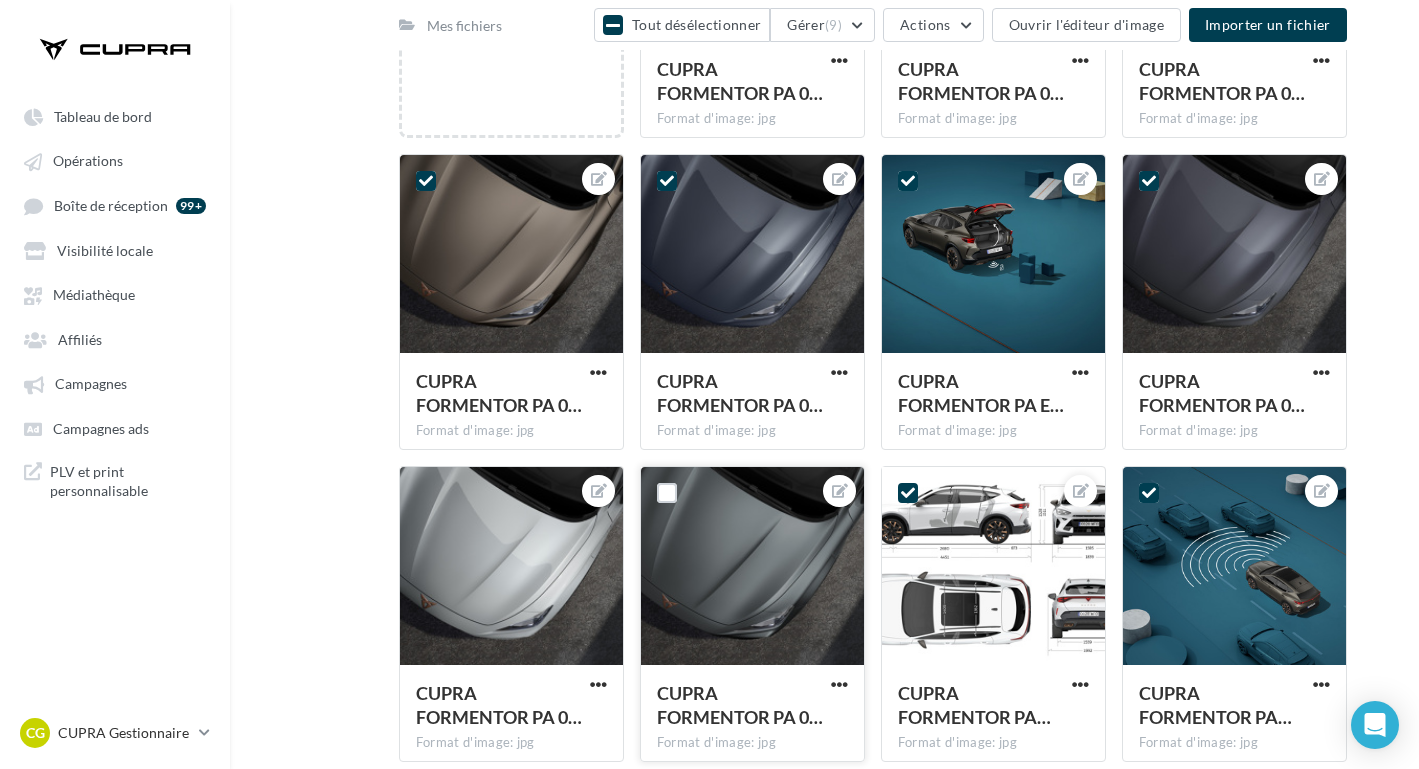 click at bounding box center (752, 567) 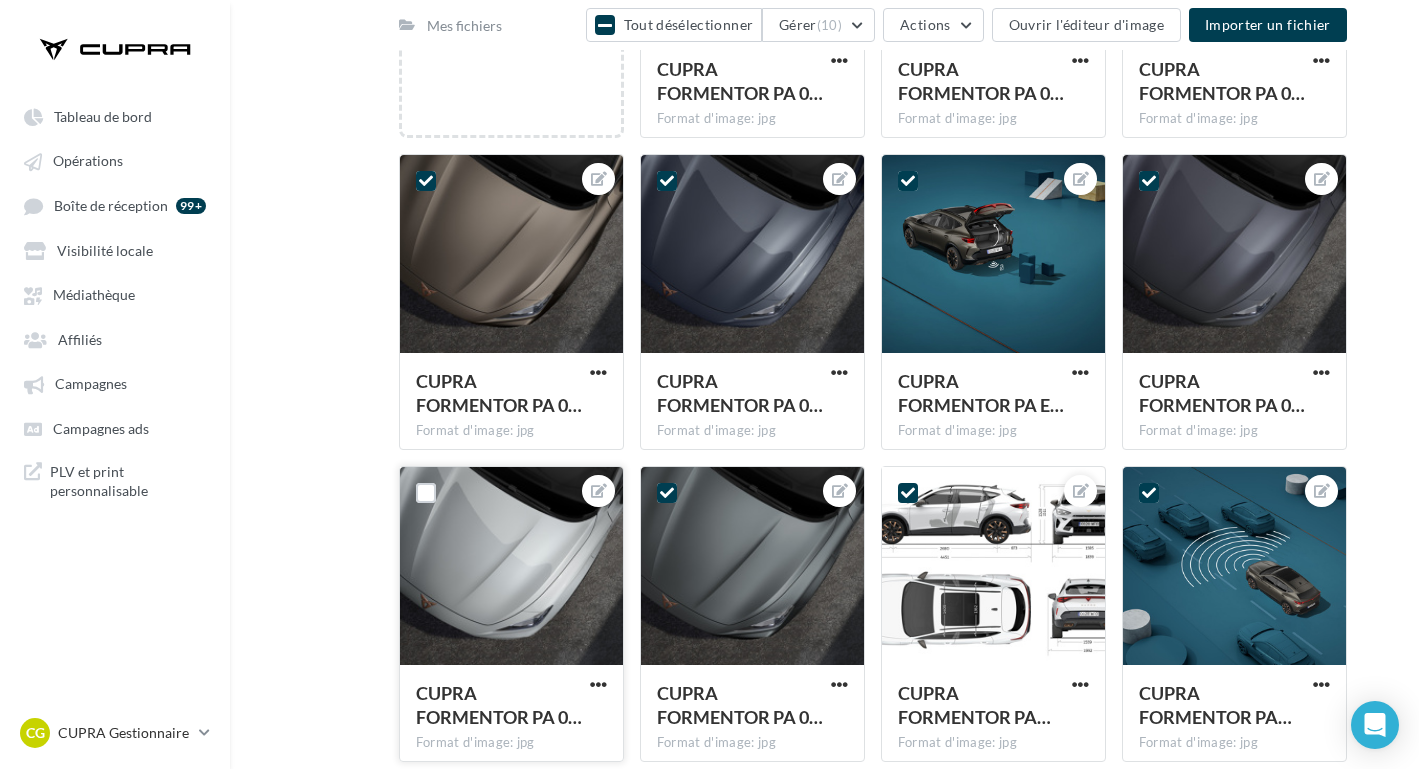 click at bounding box center [511, 567] 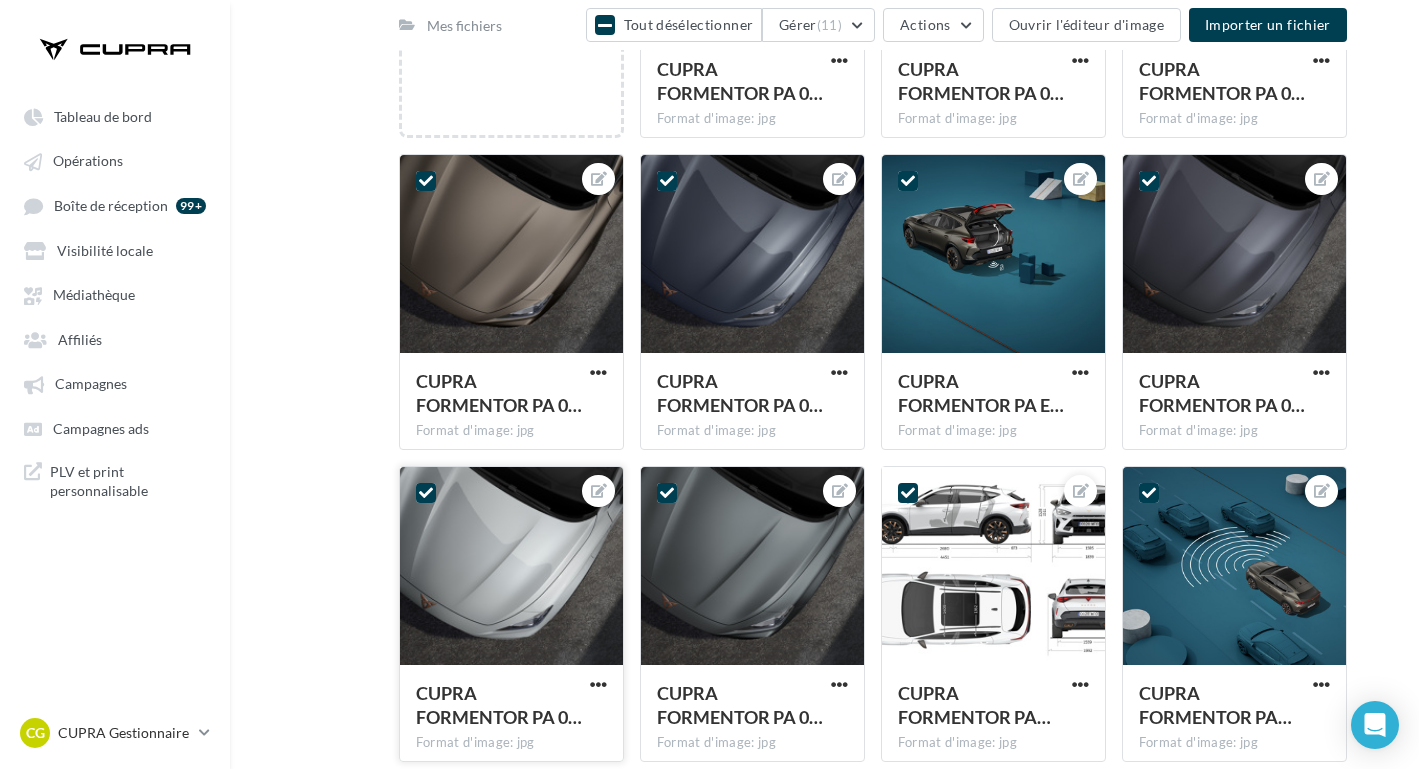 scroll, scrollTop: 1036, scrollLeft: 0, axis: vertical 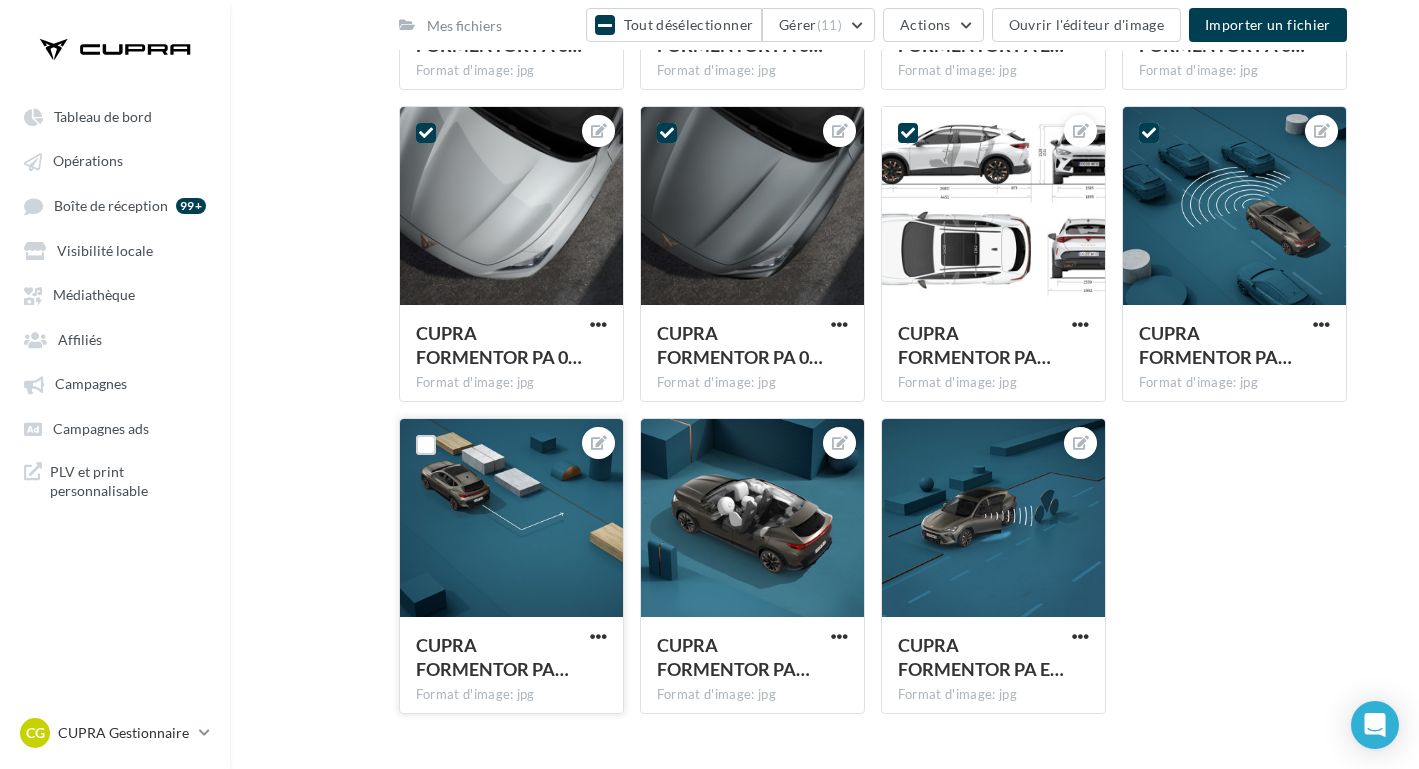 click at bounding box center [511, 519] 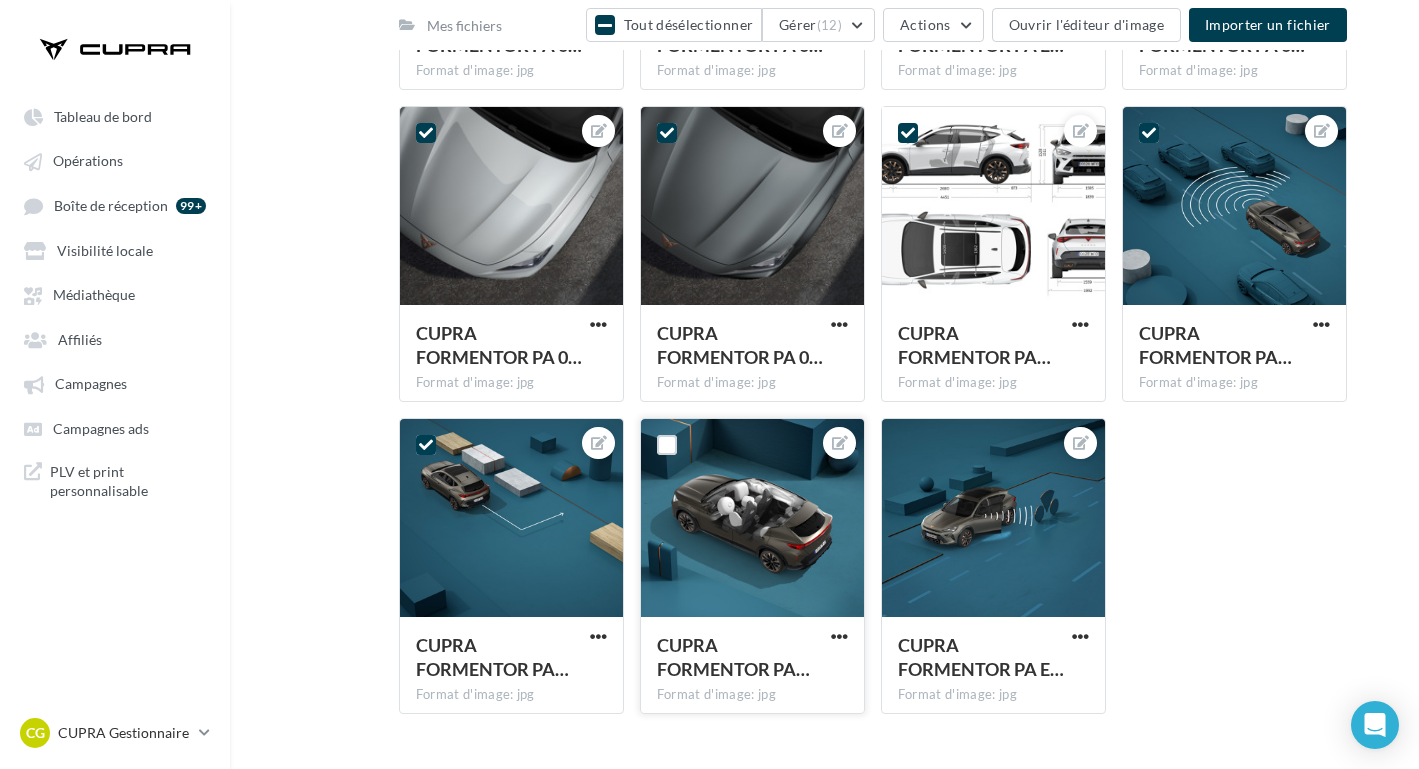 click at bounding box center (752, 519) 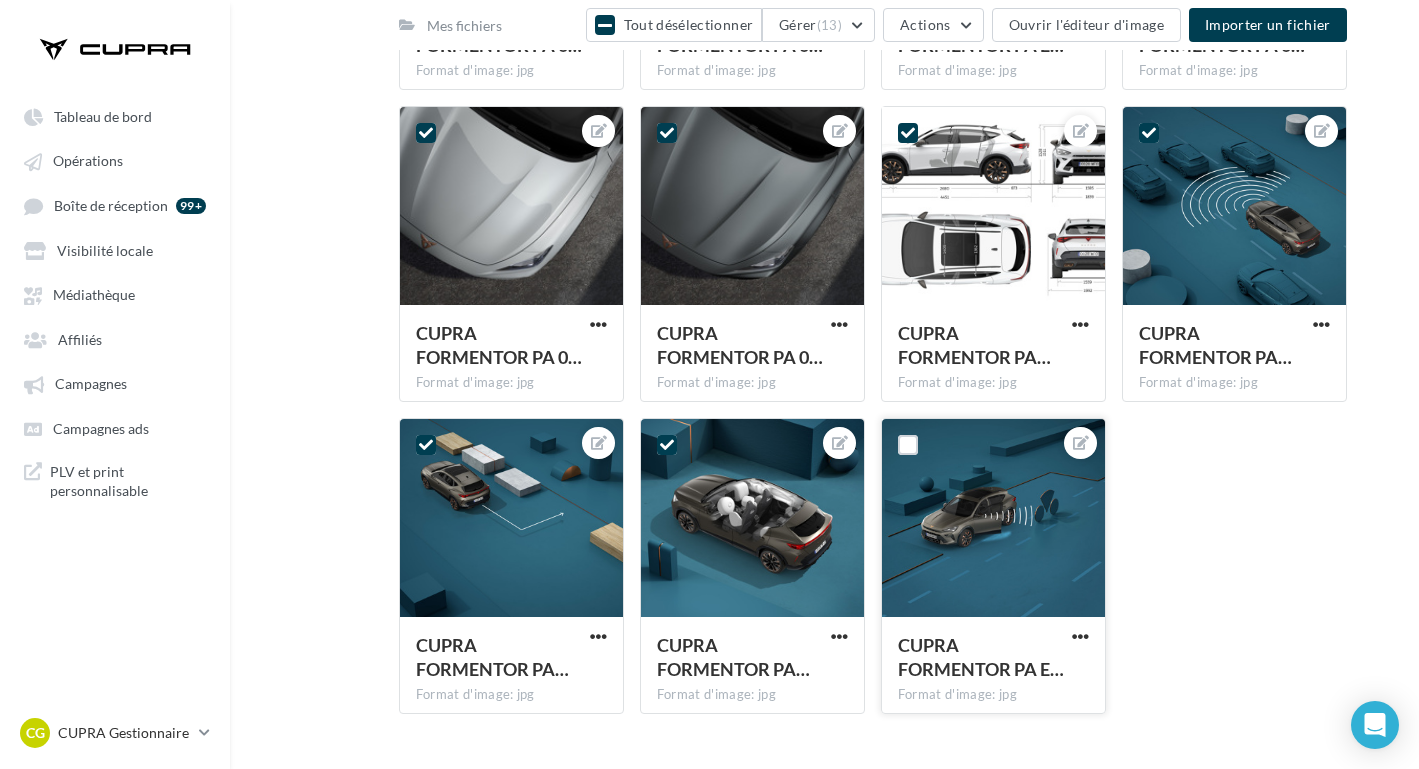 click at bounding box center [993, 519] 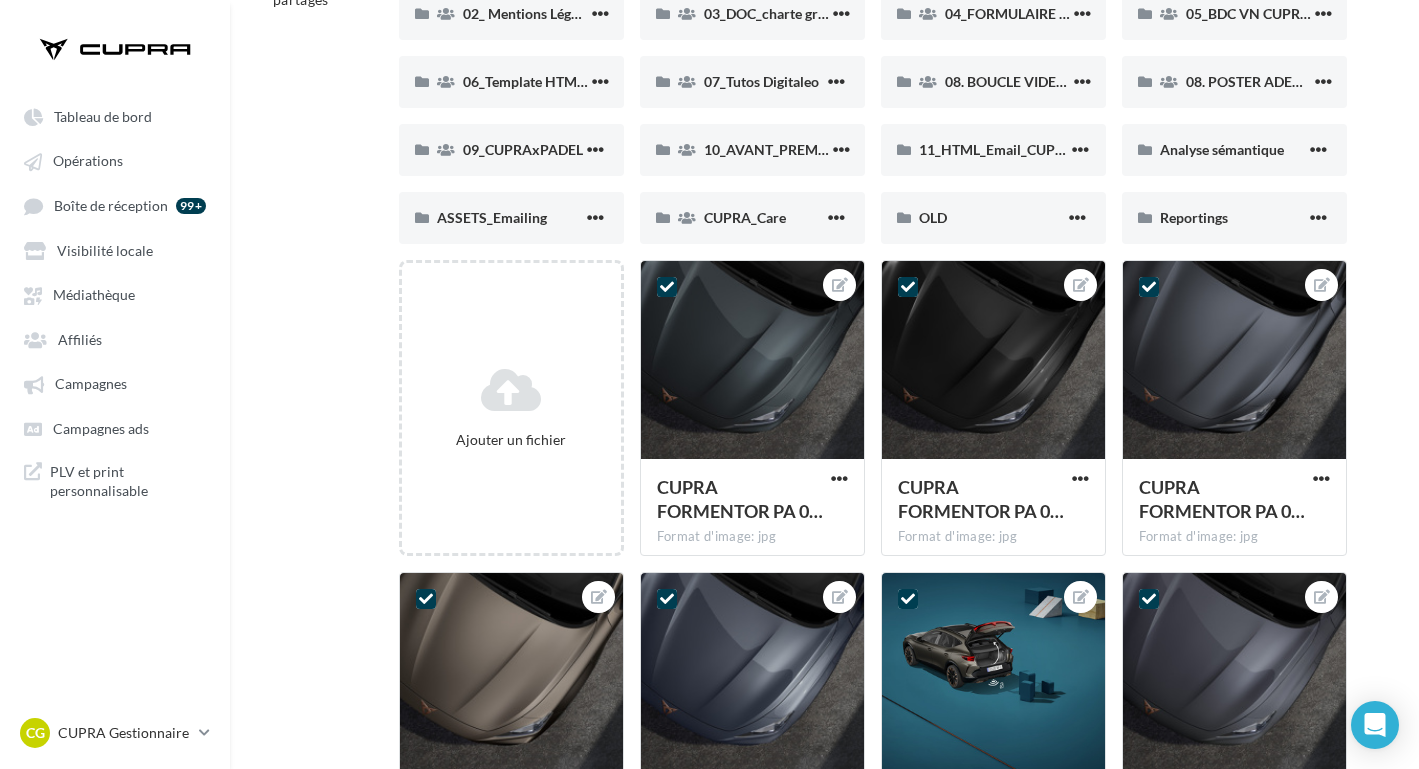scroll, scrollTop: 0, scrollLeft: 0, axis: both 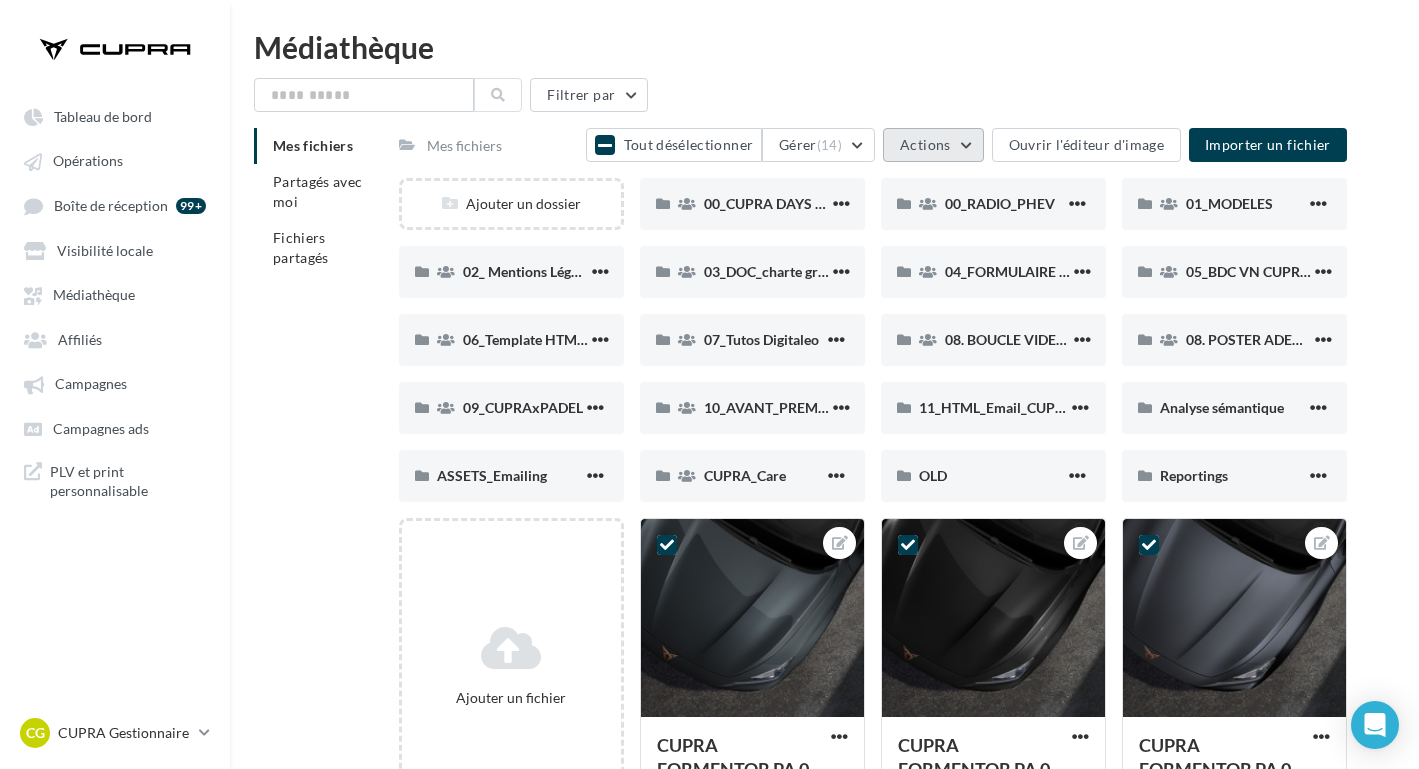 click on "Actions" at bounding box center [925, 144] 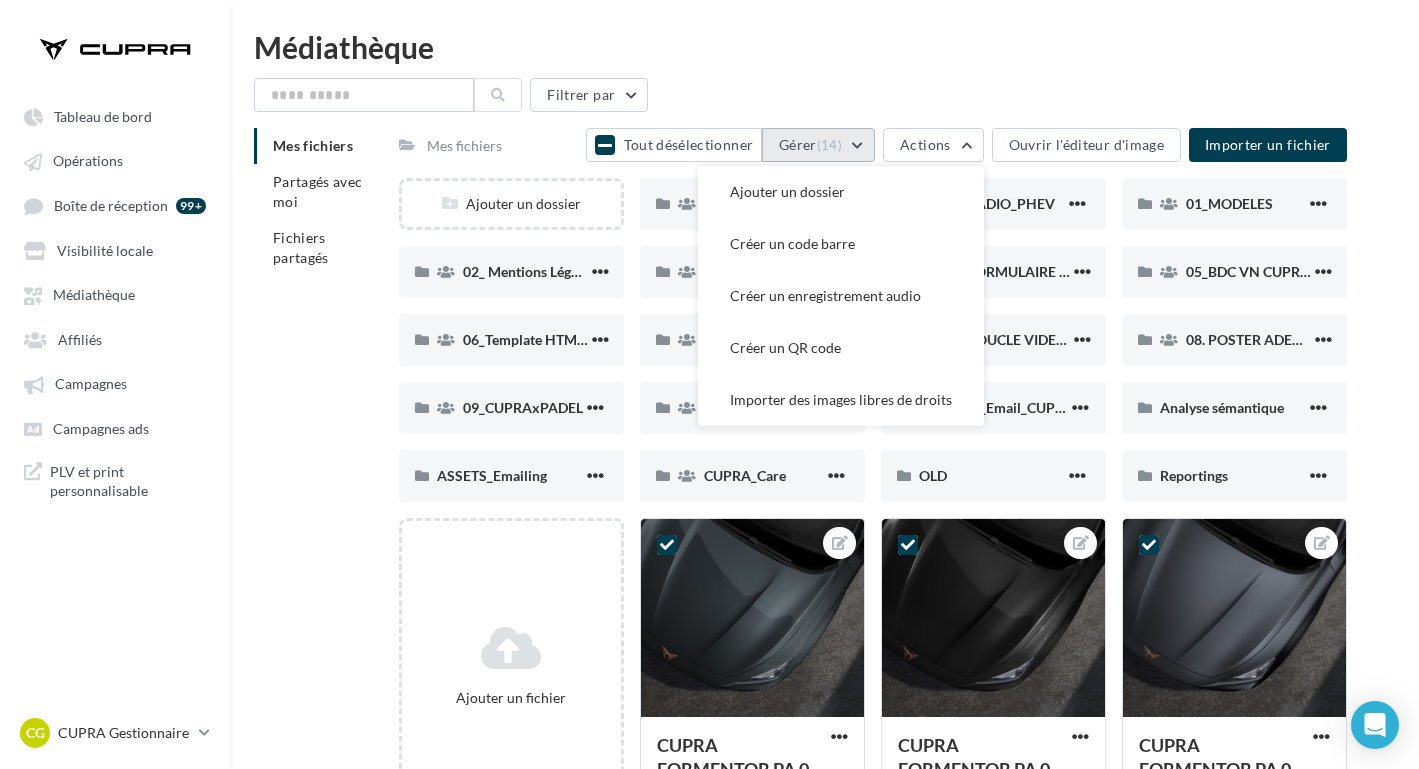 click on "(14)" at bounding box center (829, 145) 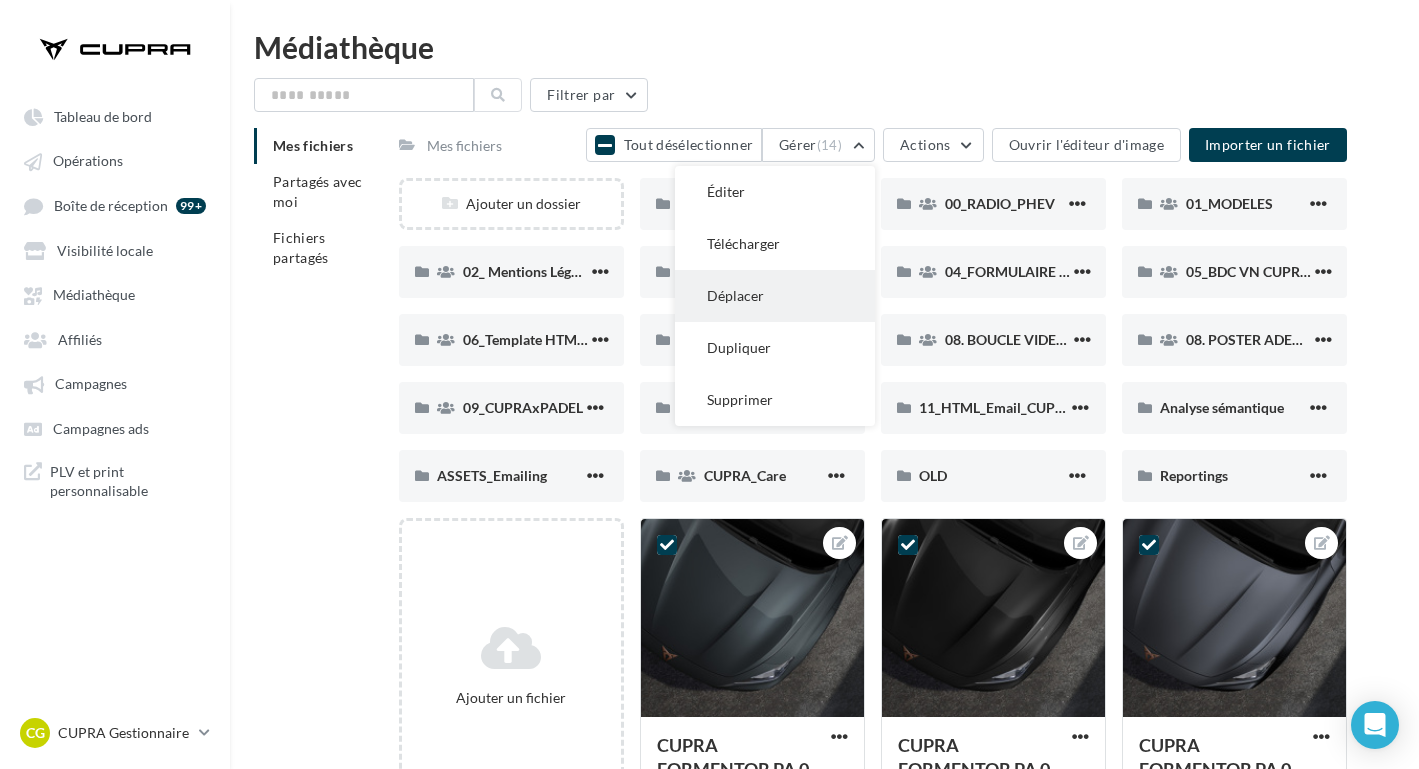 click on "Déplacer" at bounding box center [775, 296] 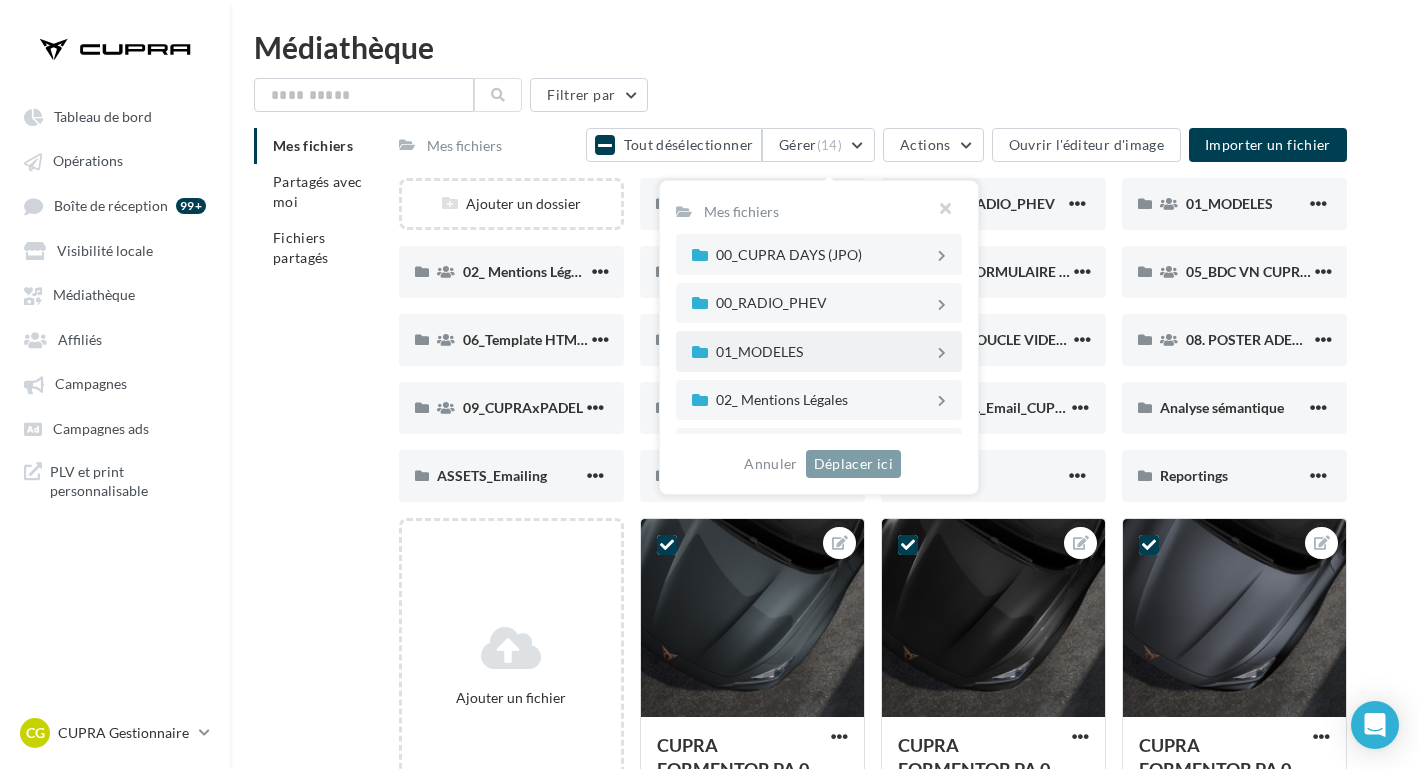 click on "01_MODELES" at bounding box center (815, 351) 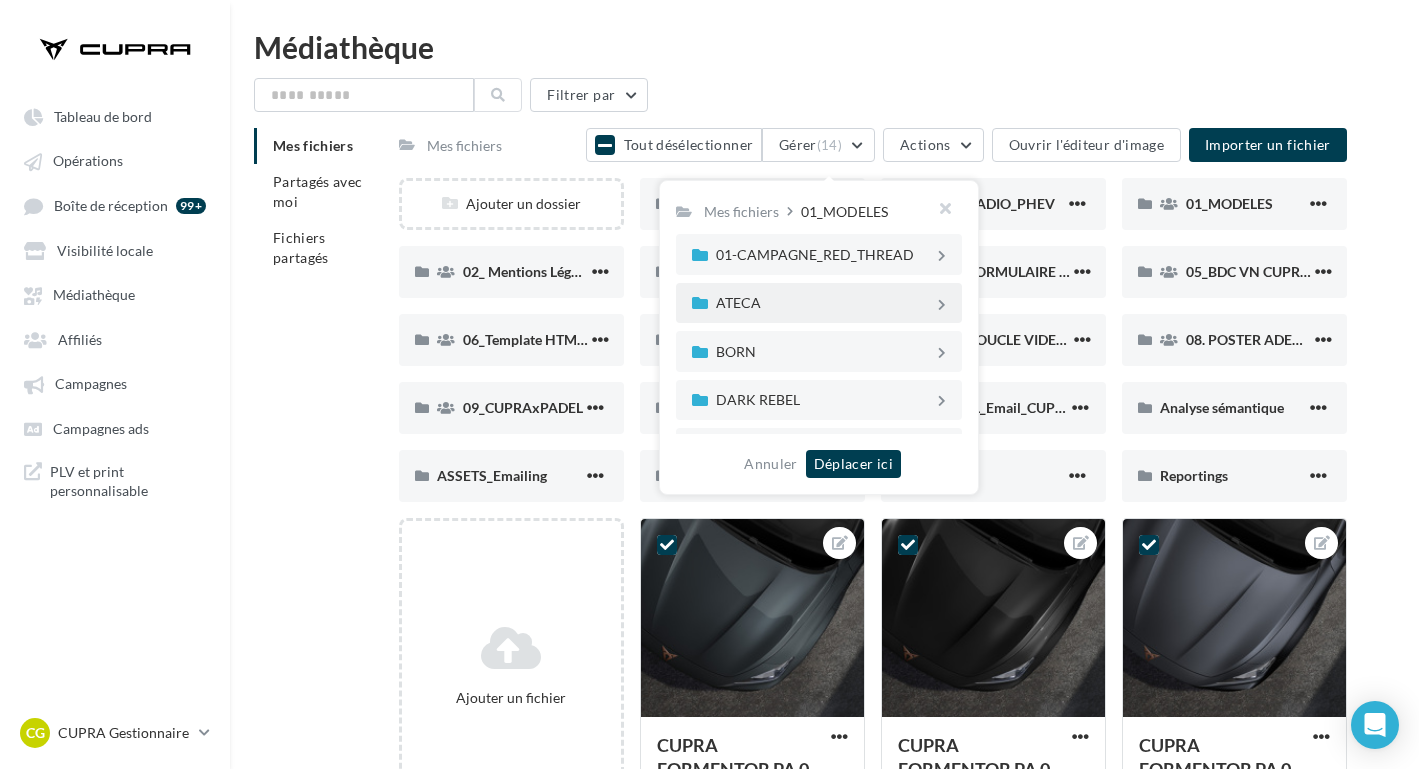 scroll, scrollTop: 92, scrollLeft: 0, axis: vertical 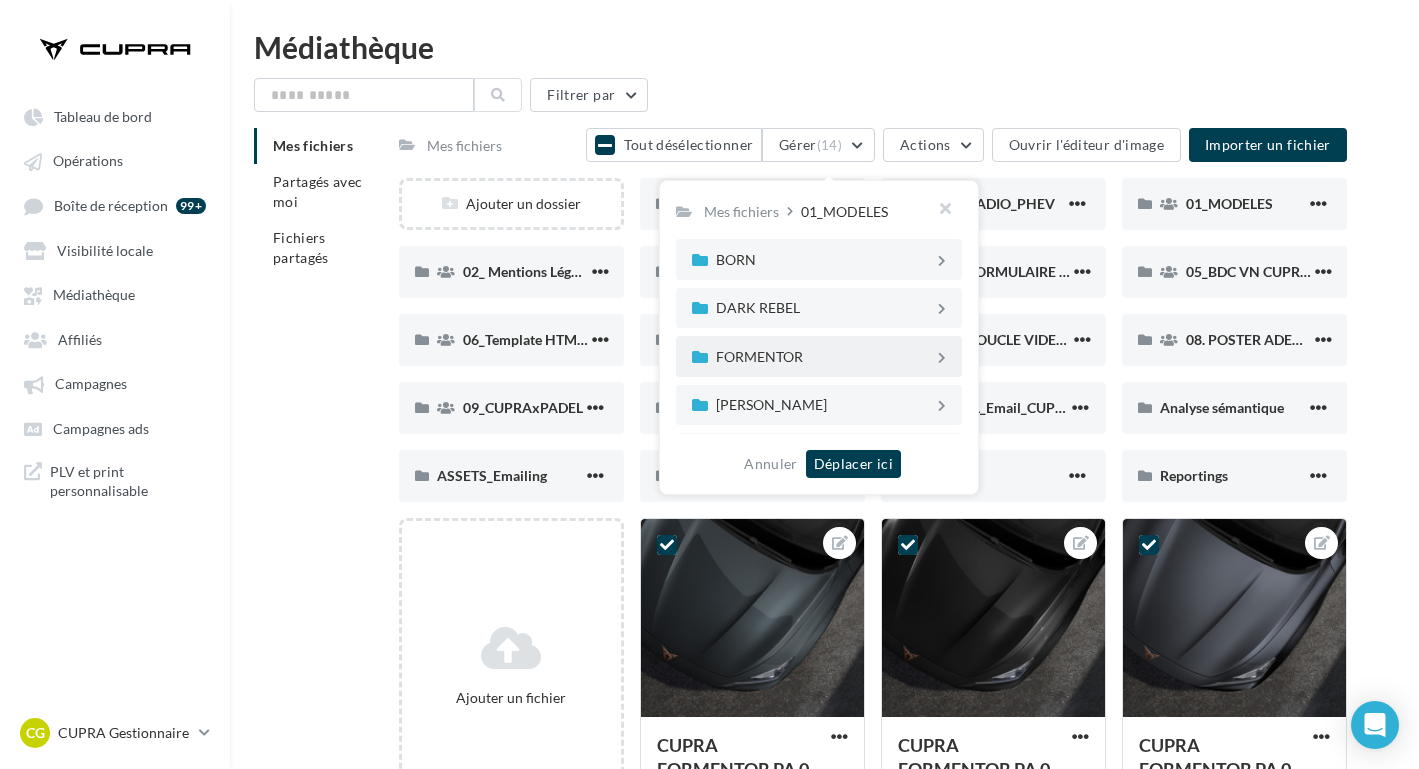 click on "FORMENTOR" at bounding box center [825, 357] 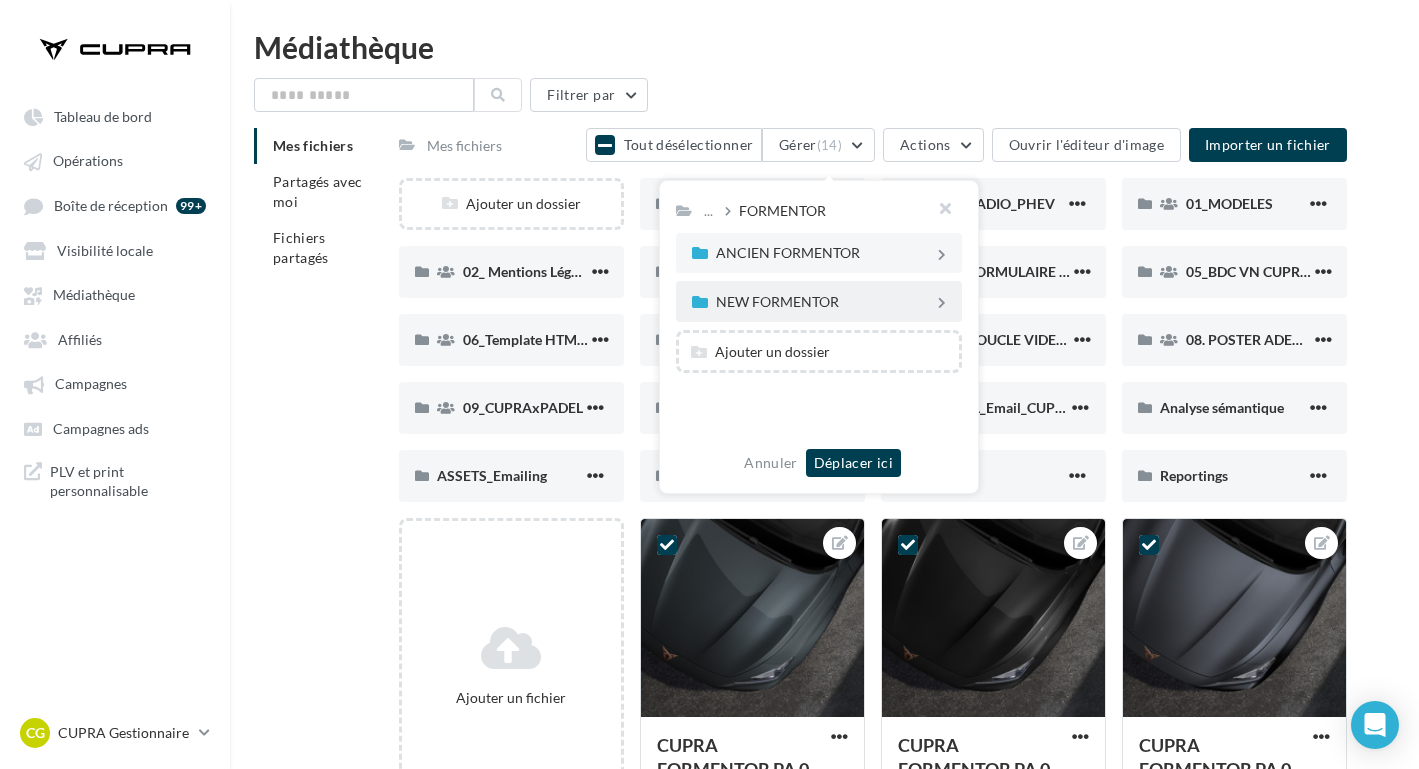 click on "NEW FORMENTOR" at bounding box center (815, 301) 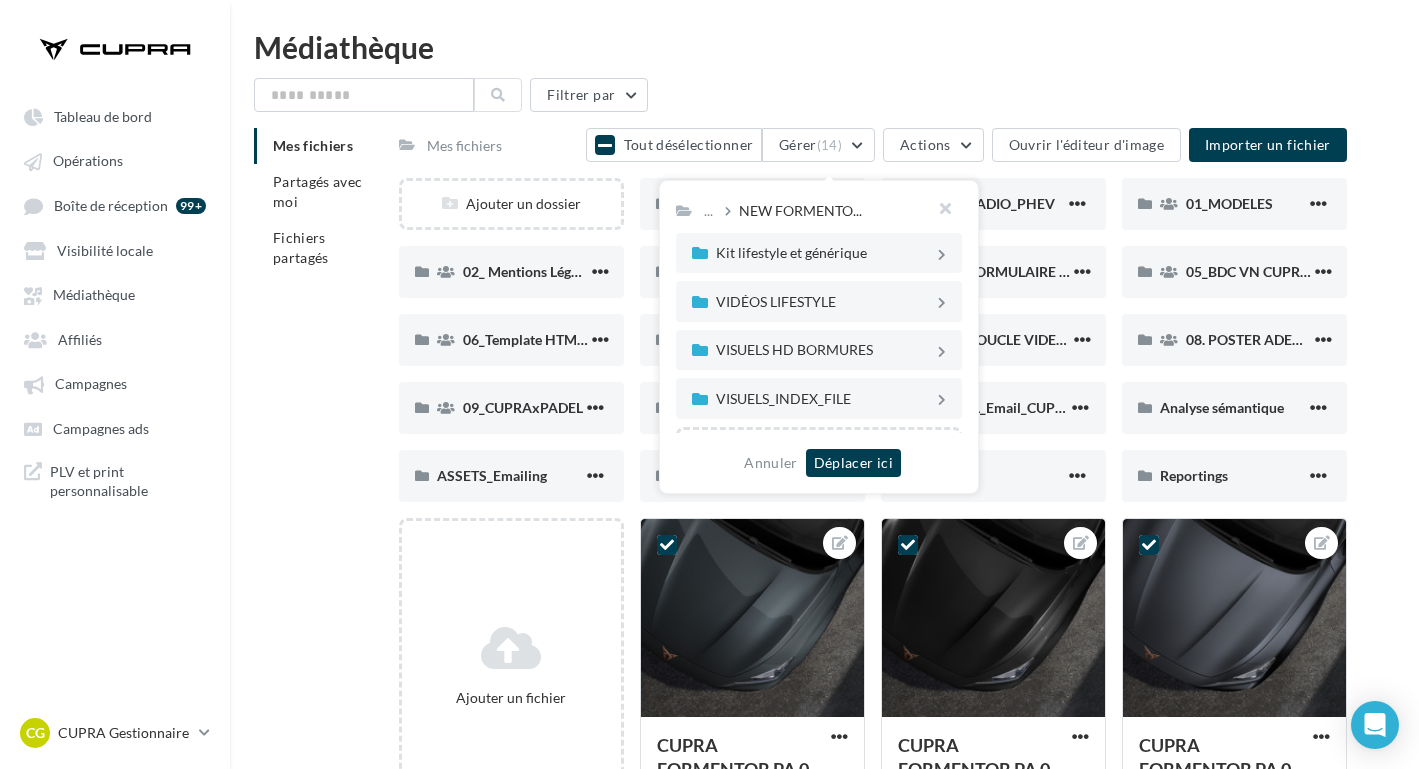 scroll, scrollTop: 40, scrollLeft: 0, axis: vertical 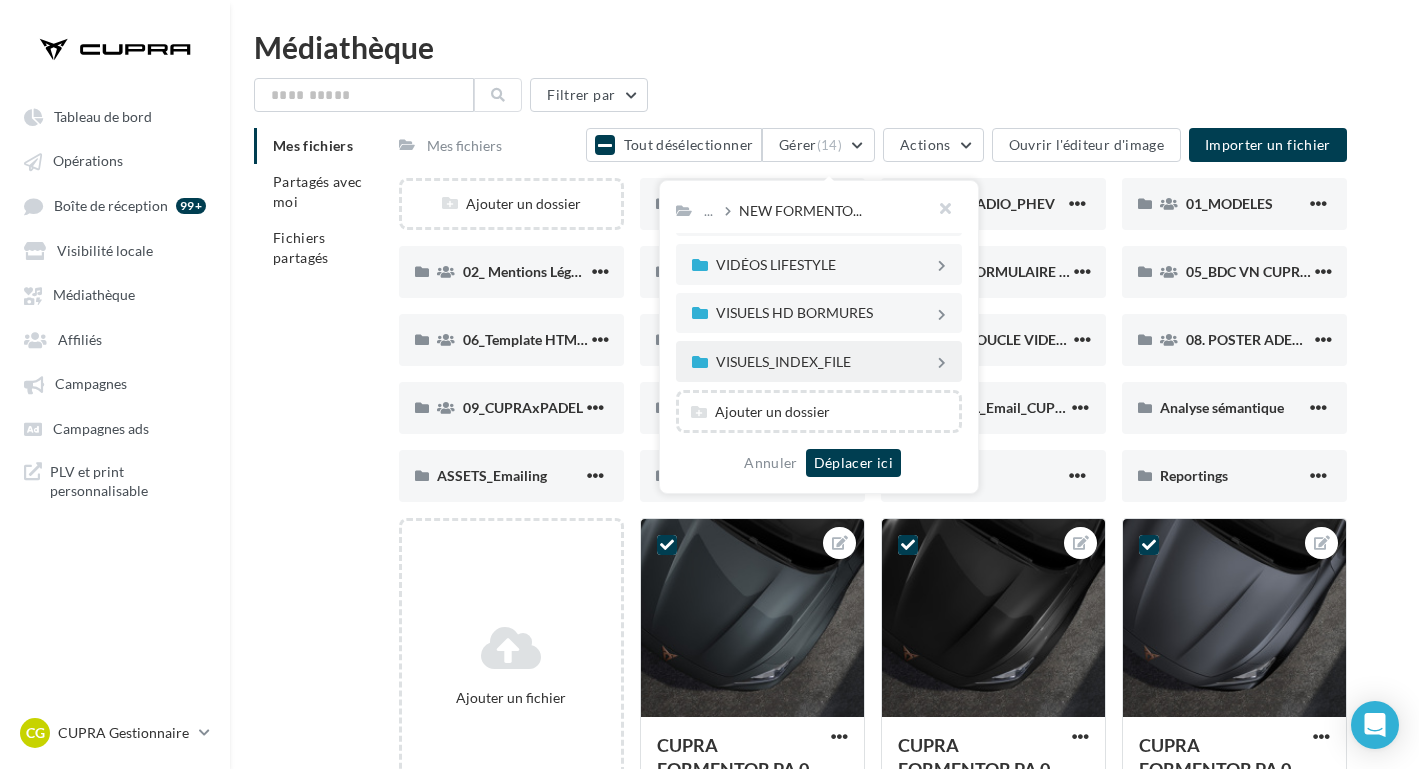 click on "VISUELS_INDEX_FILE" at bounding box center (825, 362) 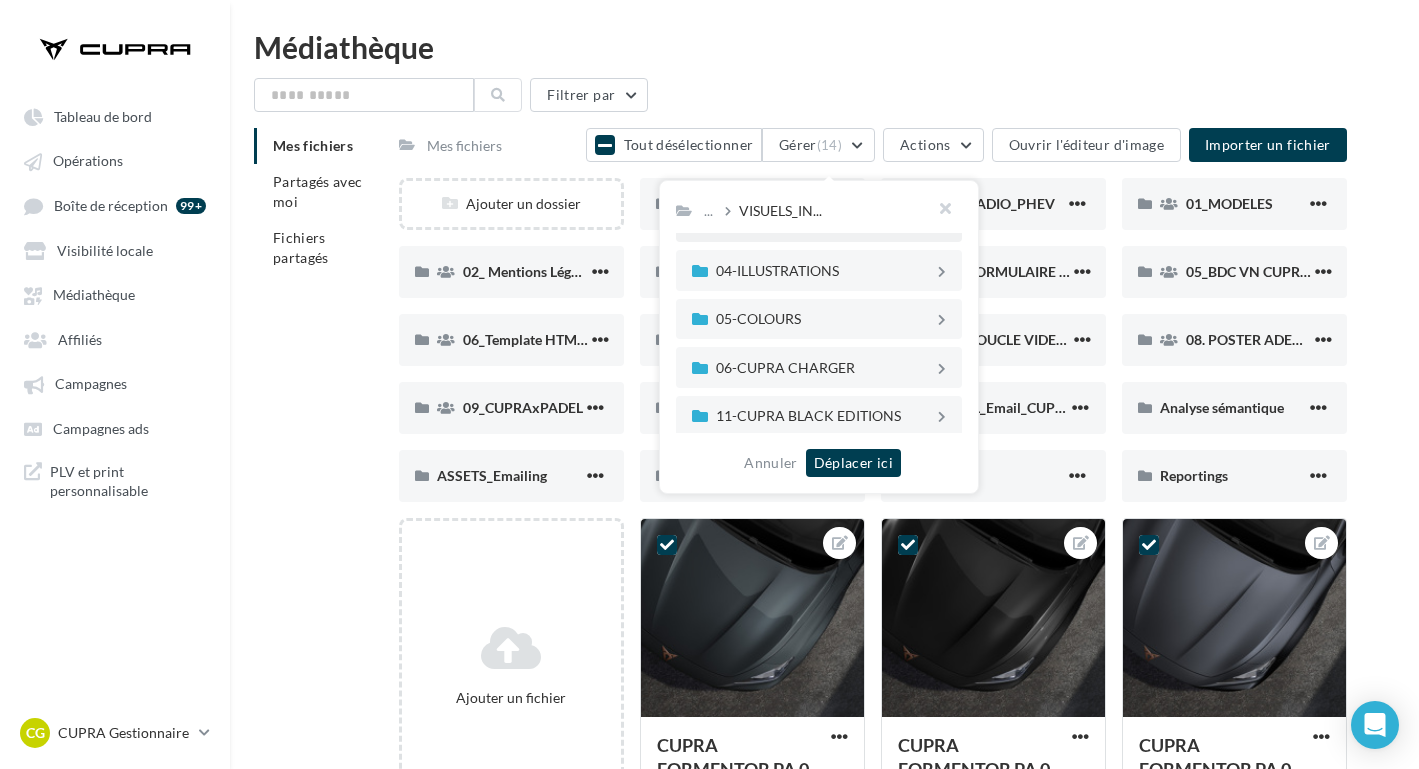 scroll, scrollTop: 134, scrollLeft: 0, axis: vertical 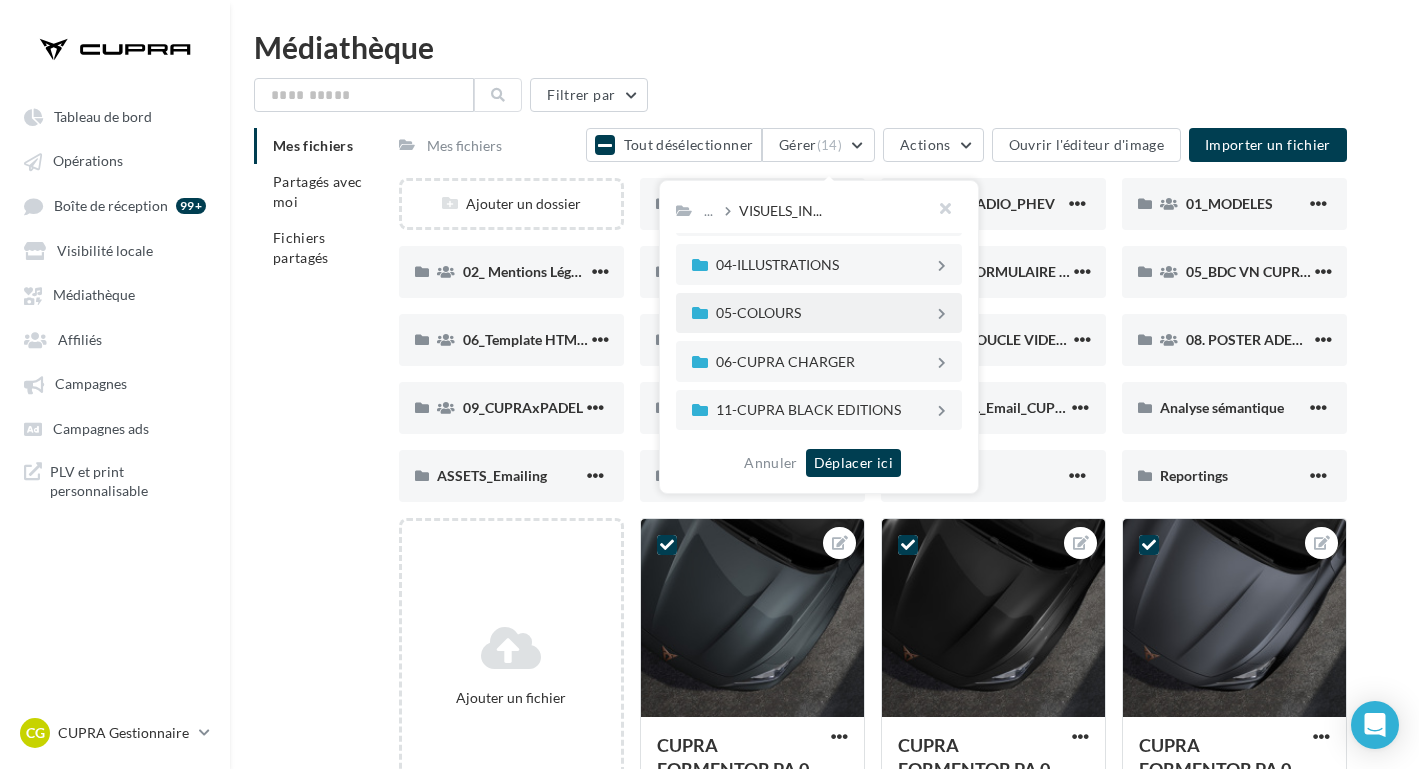 click on "05-COLOURS" at bounding box center [825, 313] 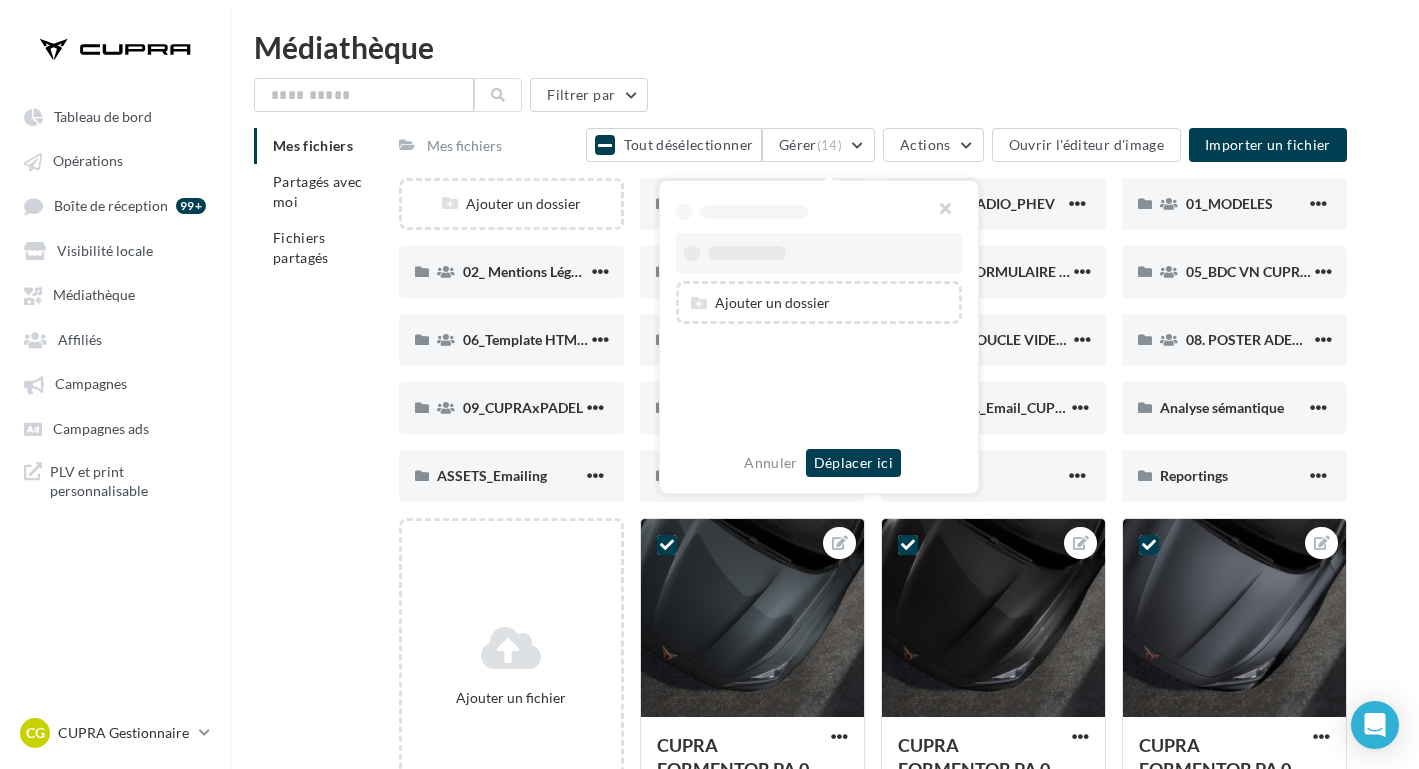 scroll, scrollTop: 0, scrollLeft: 0, axis: both 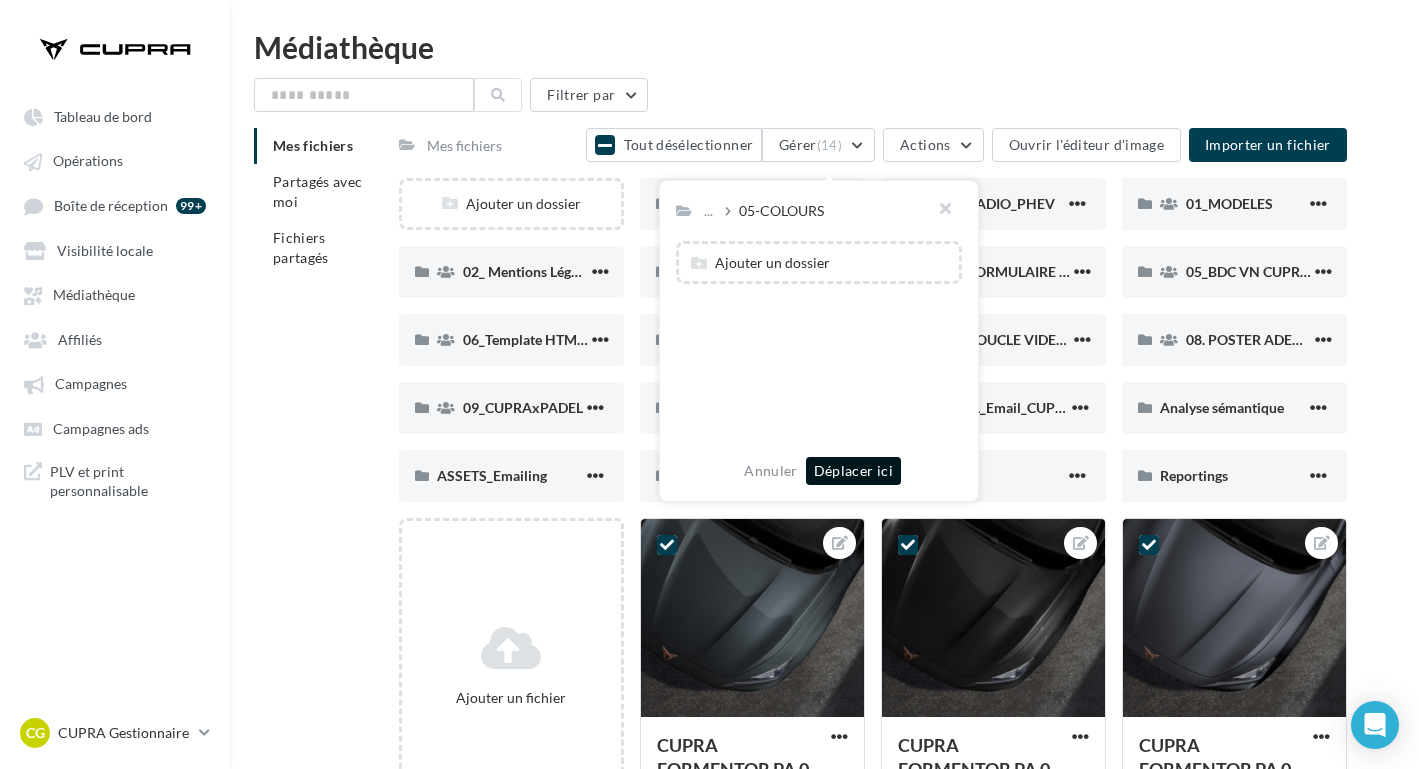 click on "Déplacer ici" at bounding box center [853, 471] 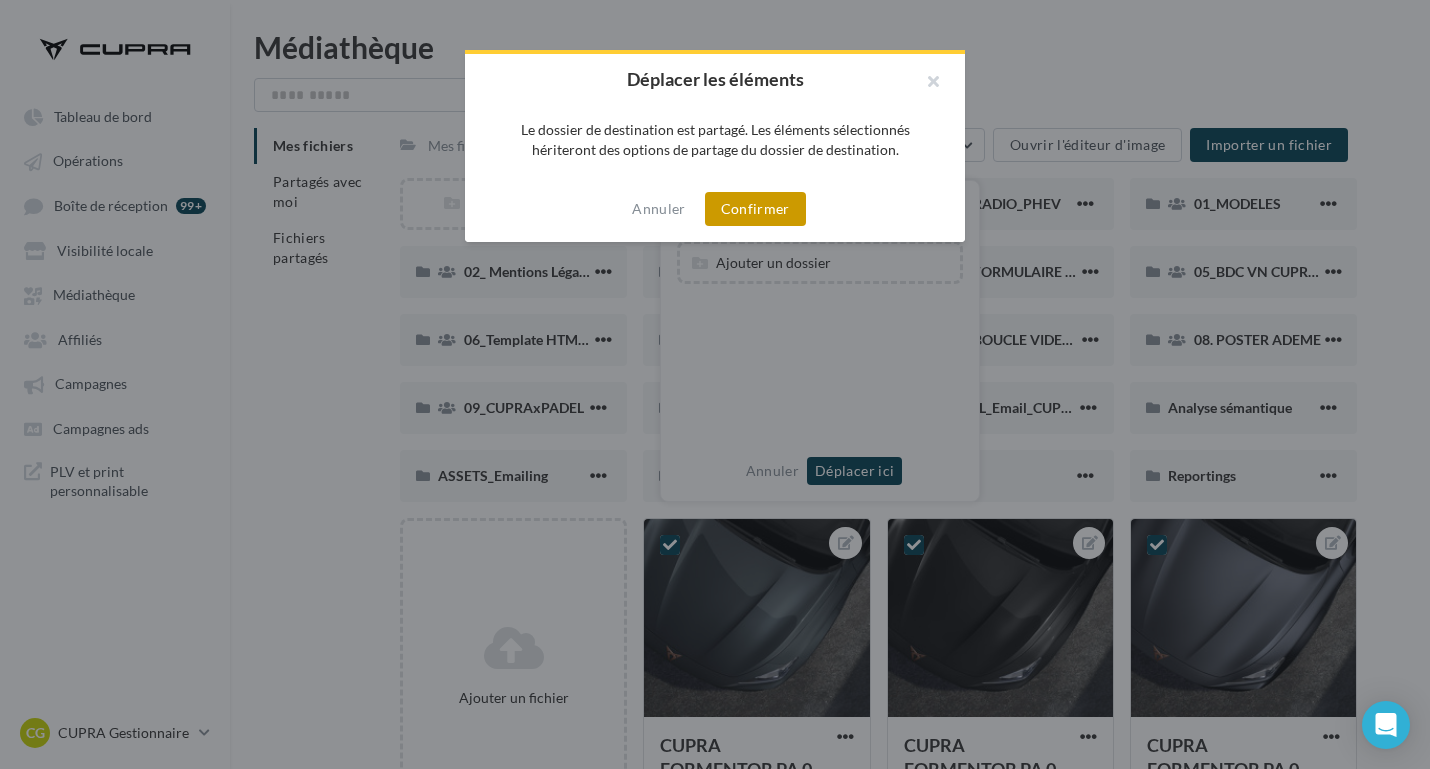 click on "Confirmer" at bounding box center [755, 209] 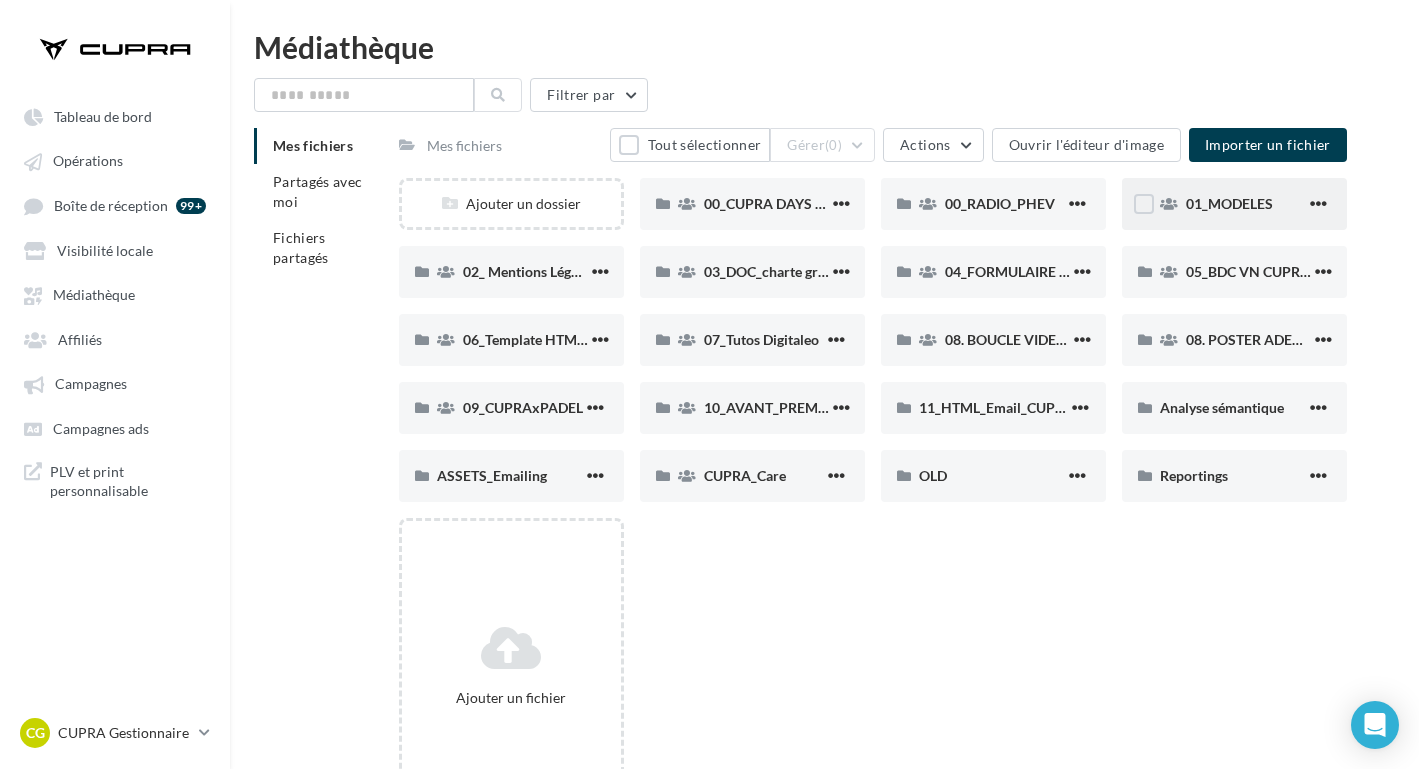 click on "01_MODELES" at bounding box center (1229, 203) 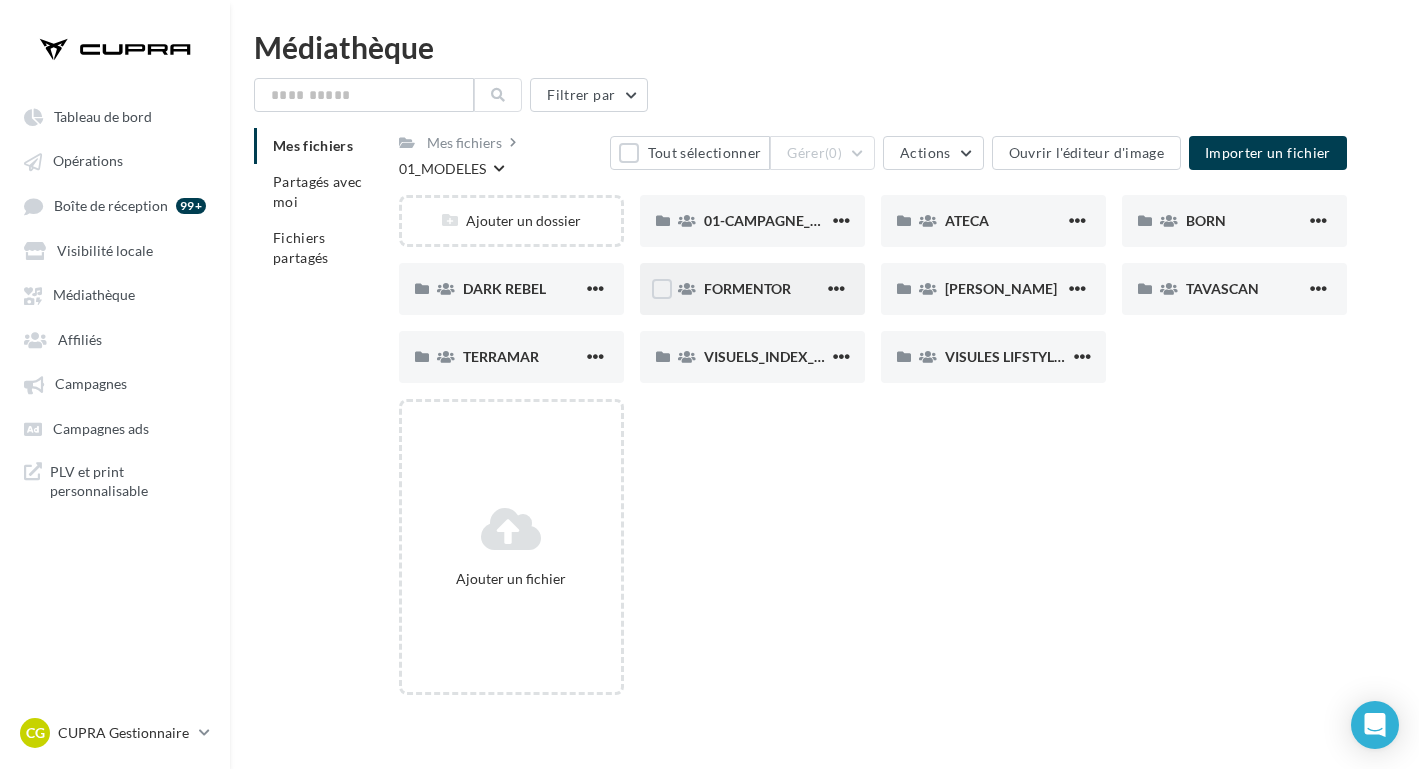 click on "FORMENTOR" at bounding box center [747, 288] 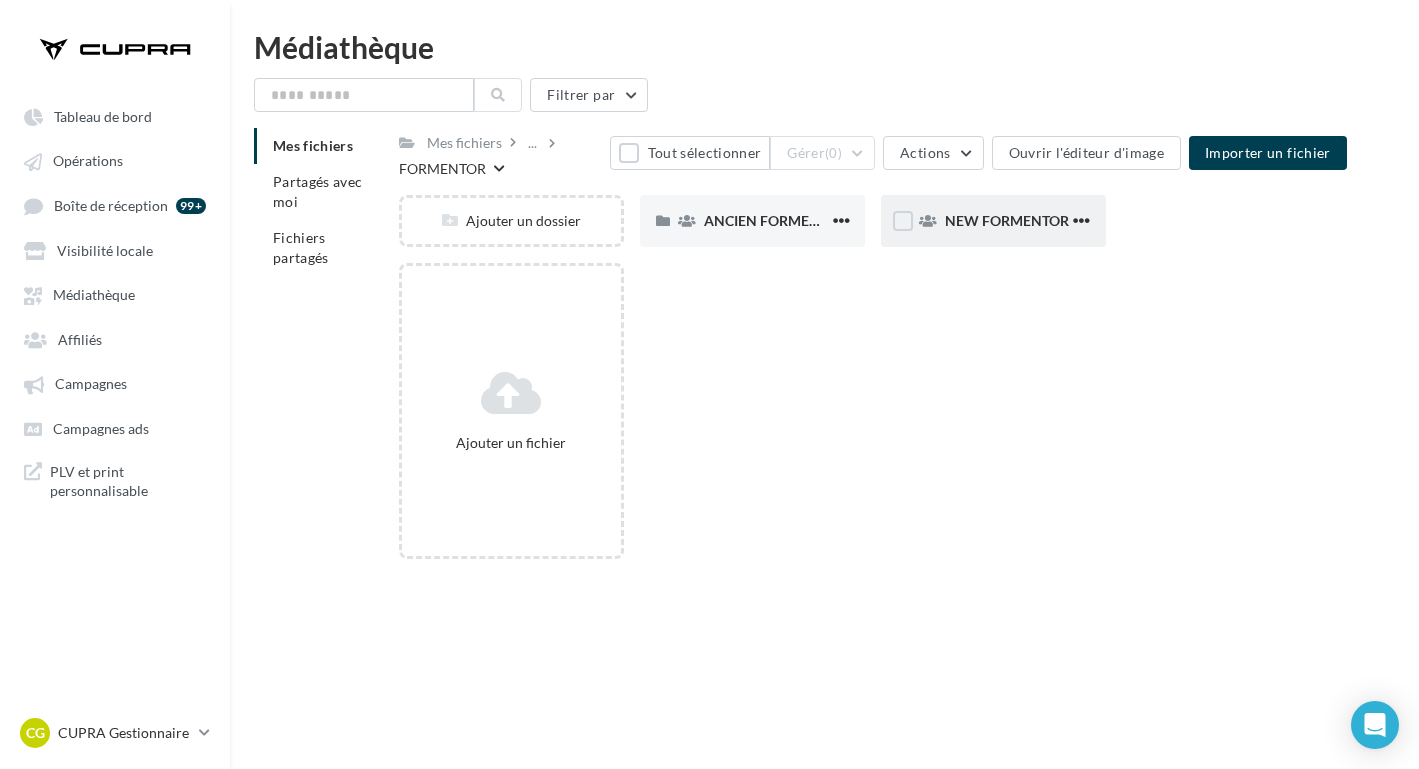 click on "NEW FORMENTOR" at bounding box center [1007, 220] 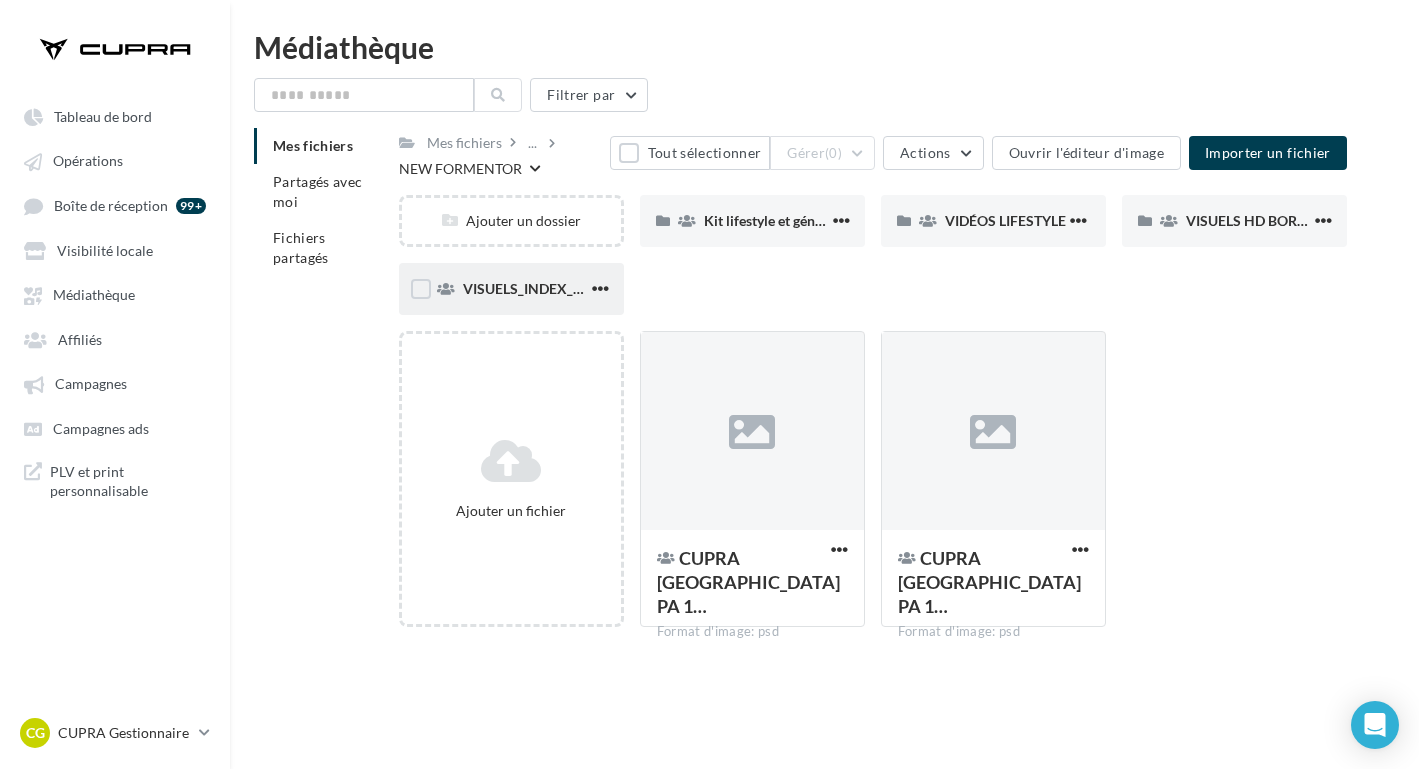 click on "VISUELS_INDEX_FILE" at bounding box center [511, 289] 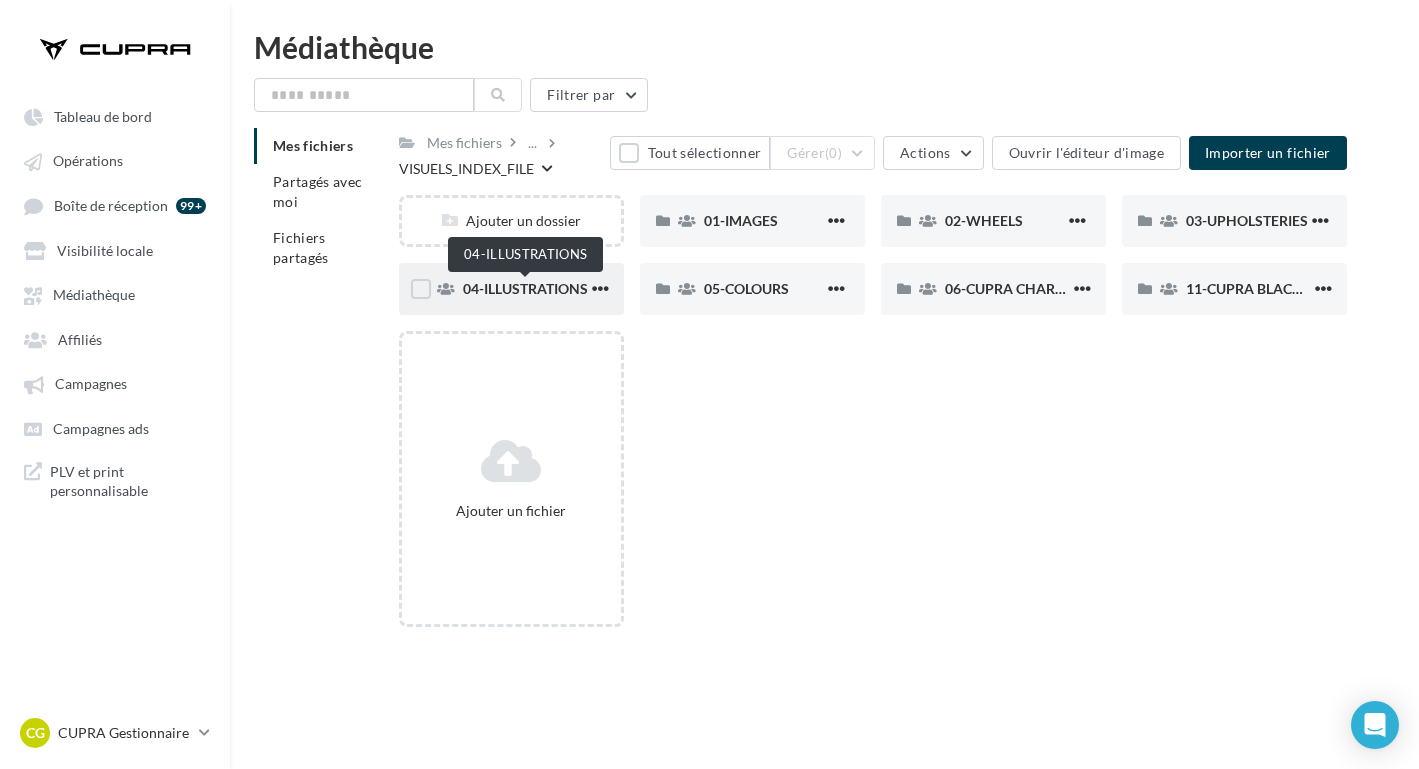 click on "04-ILLUSTRATIONS" at bounding box center (525, 288) 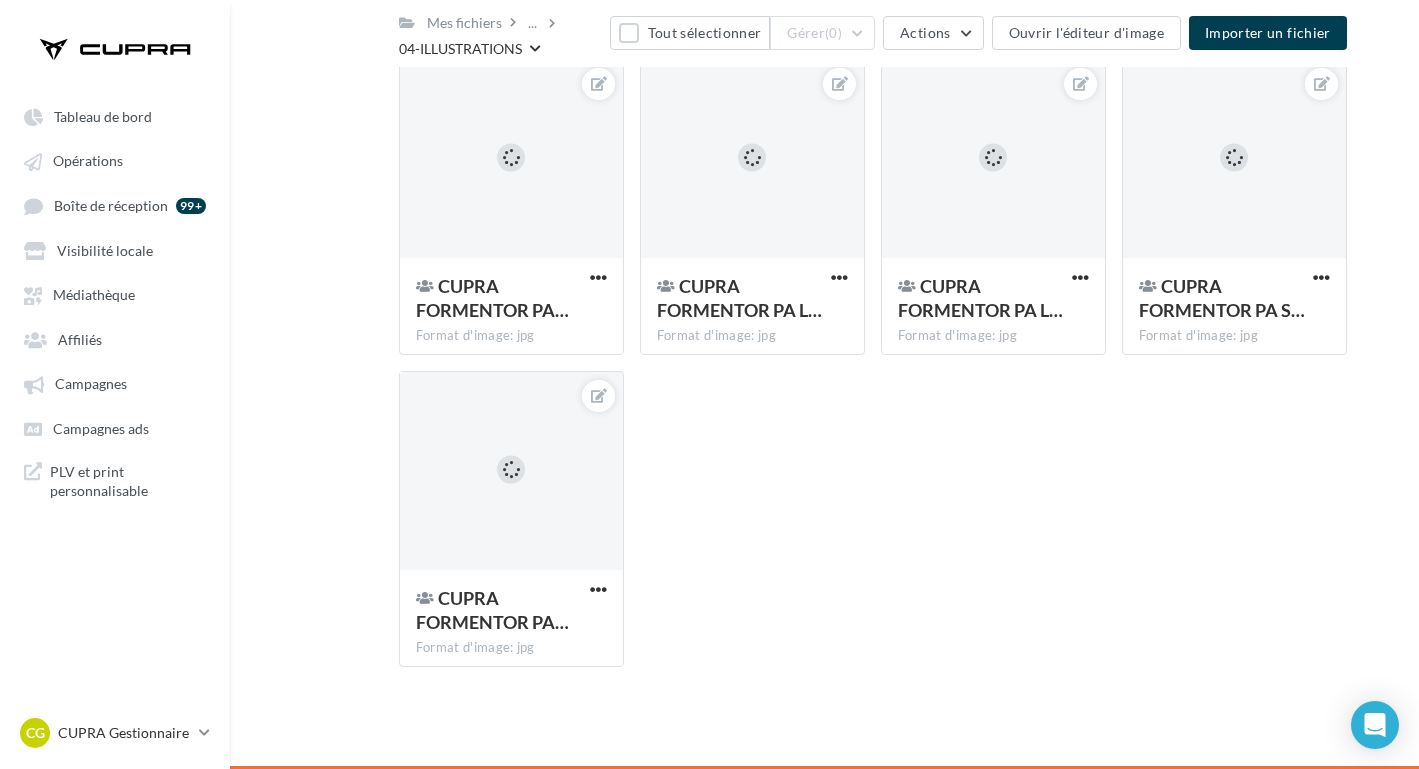 scroll, scrollTop: 0, scrollLeft: 0, axis: both 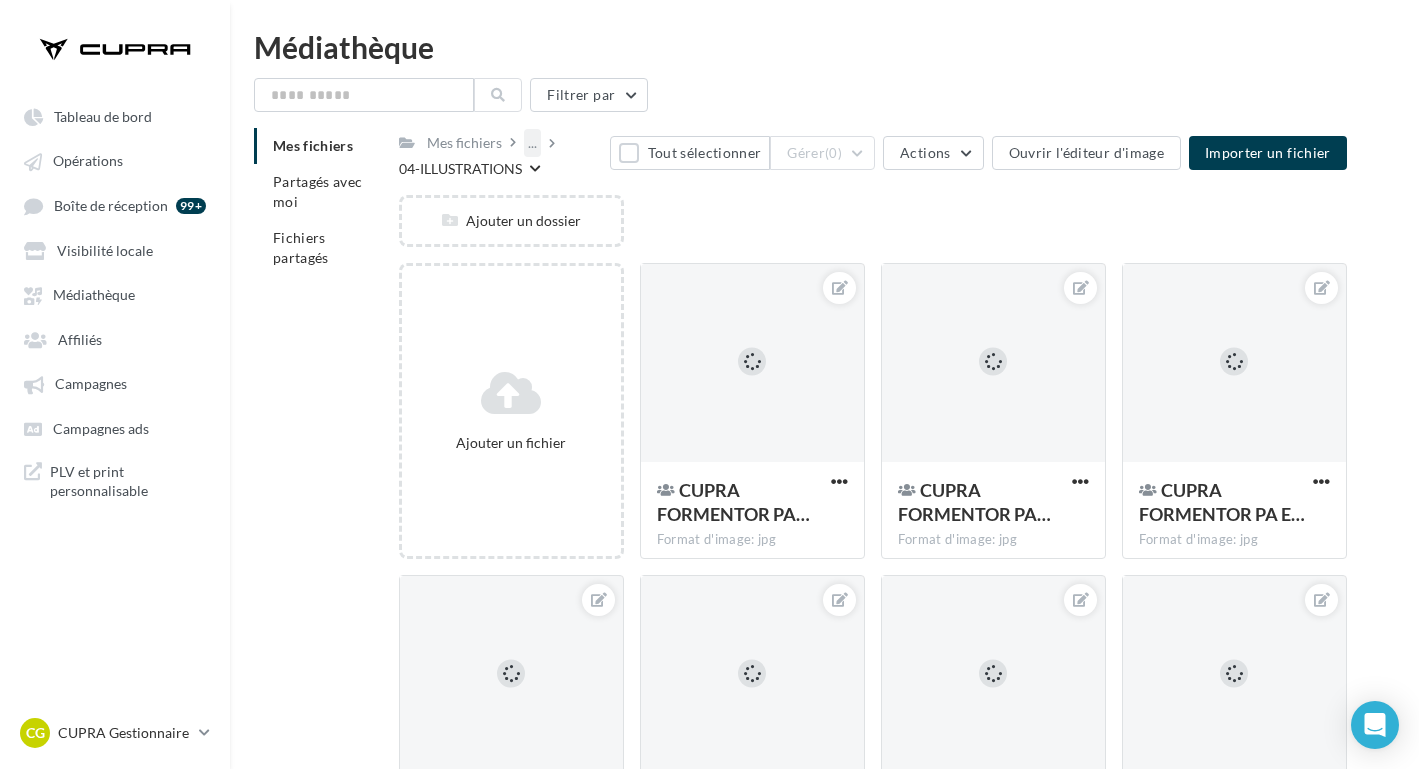 click on "..." at bounding box center (532, 143) 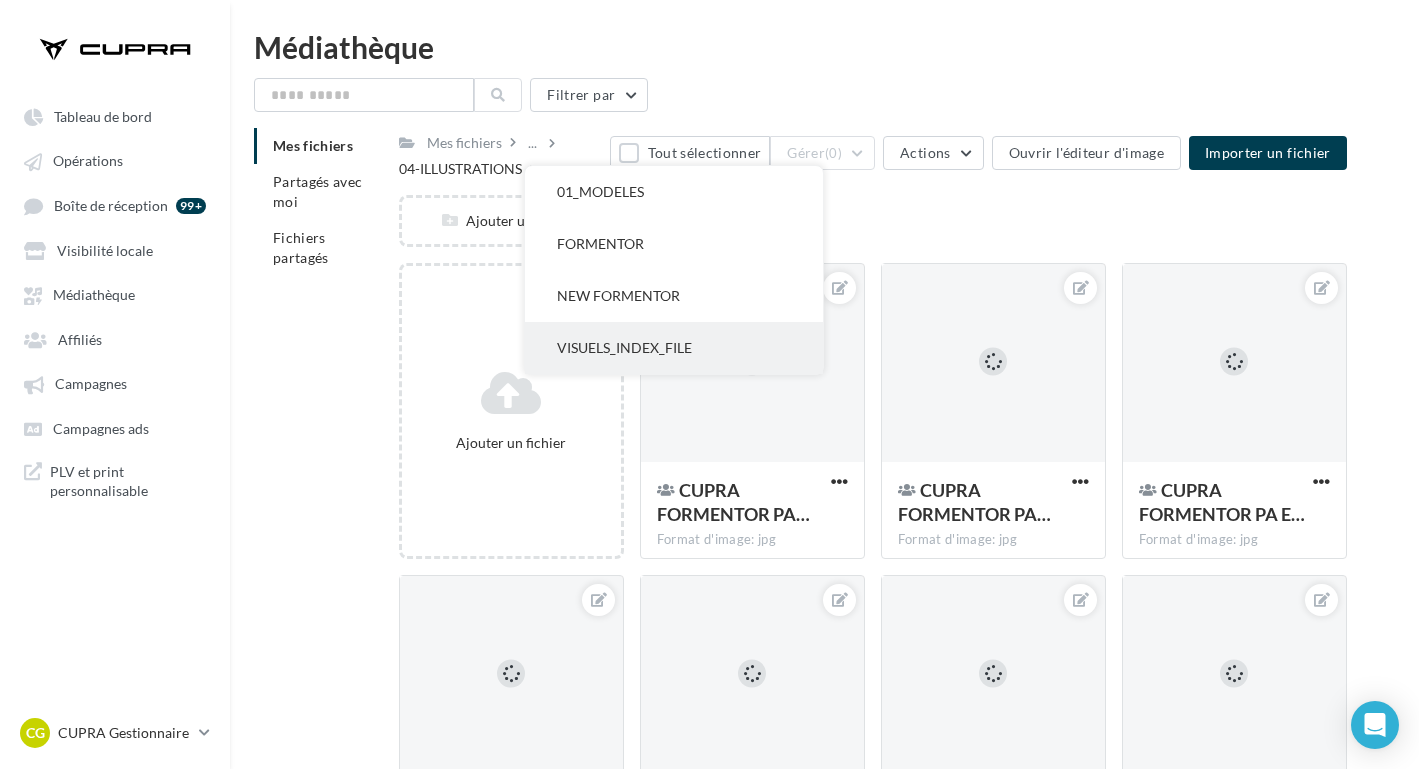 click on "VISUELS_INDEX_FILE" at bounding box center (674, 348) 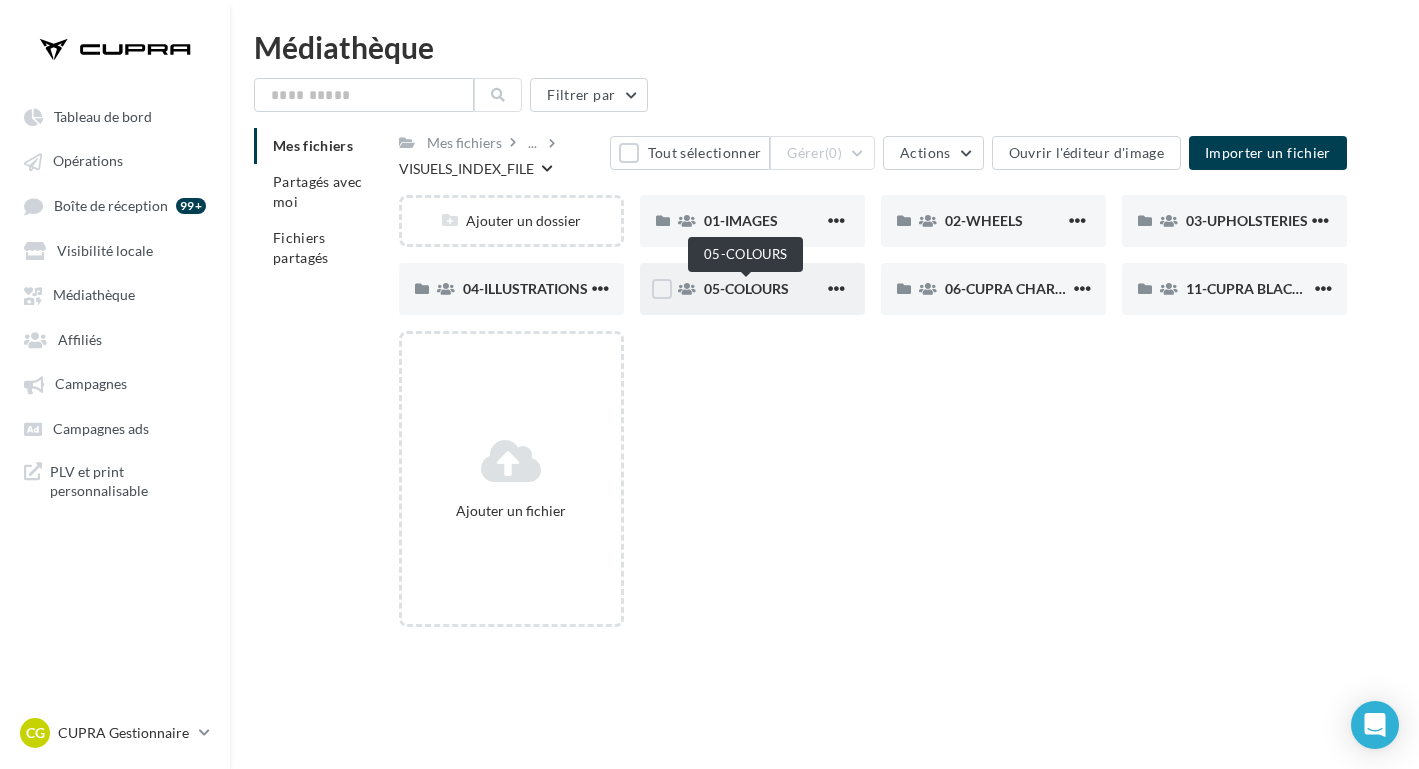 click on "05-COLOURS" at bounding box center [746, 288] 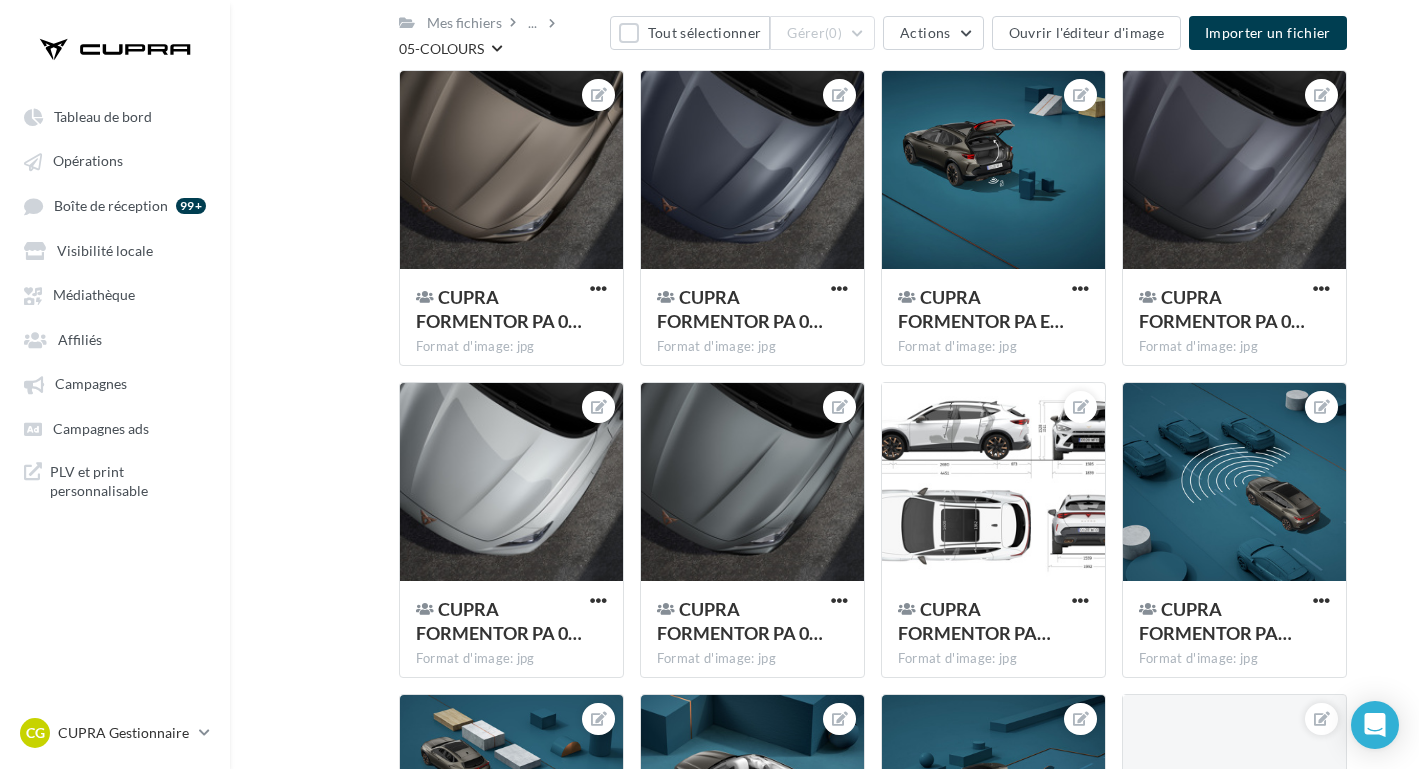 scroll, scrollTop: 650, scrollLeft: 0, axis: vertical 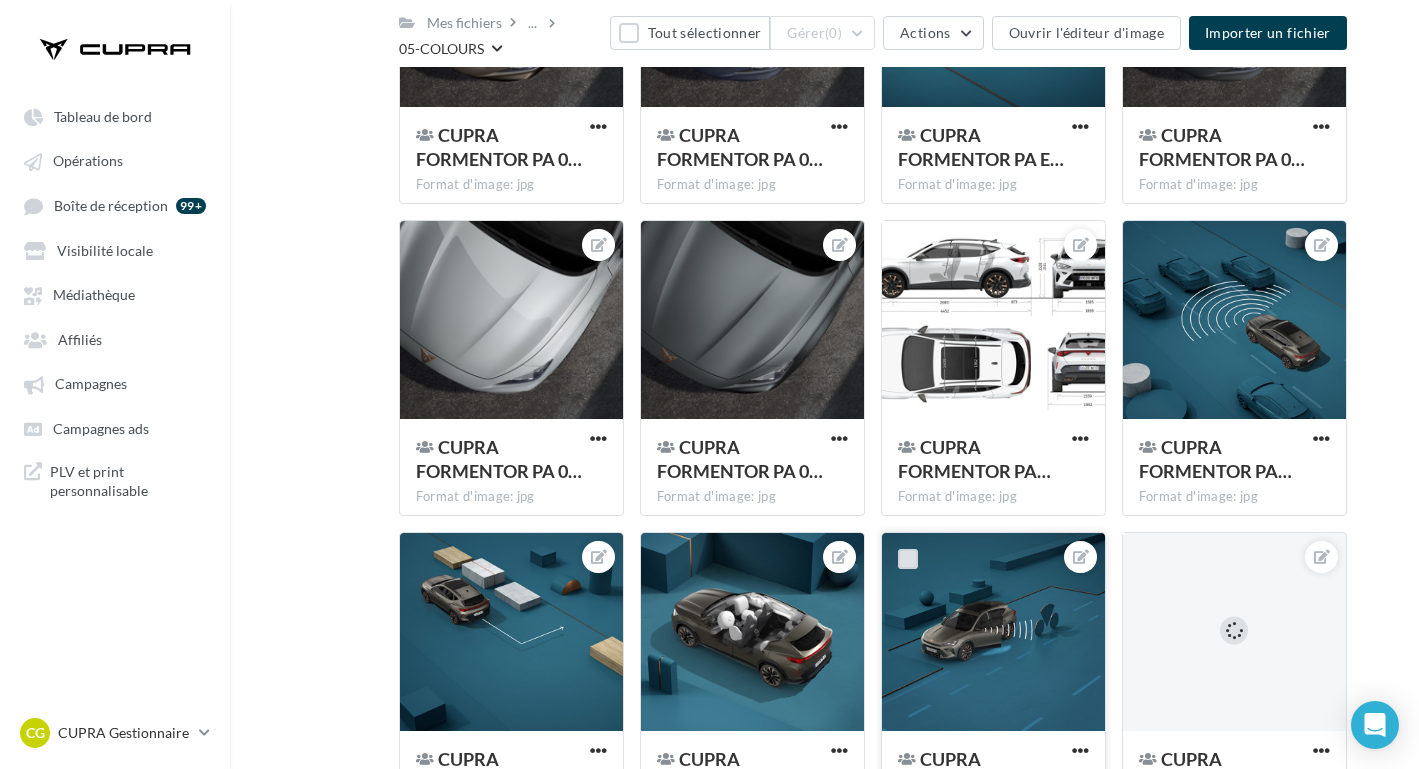 click at bounding box center [908, 559] 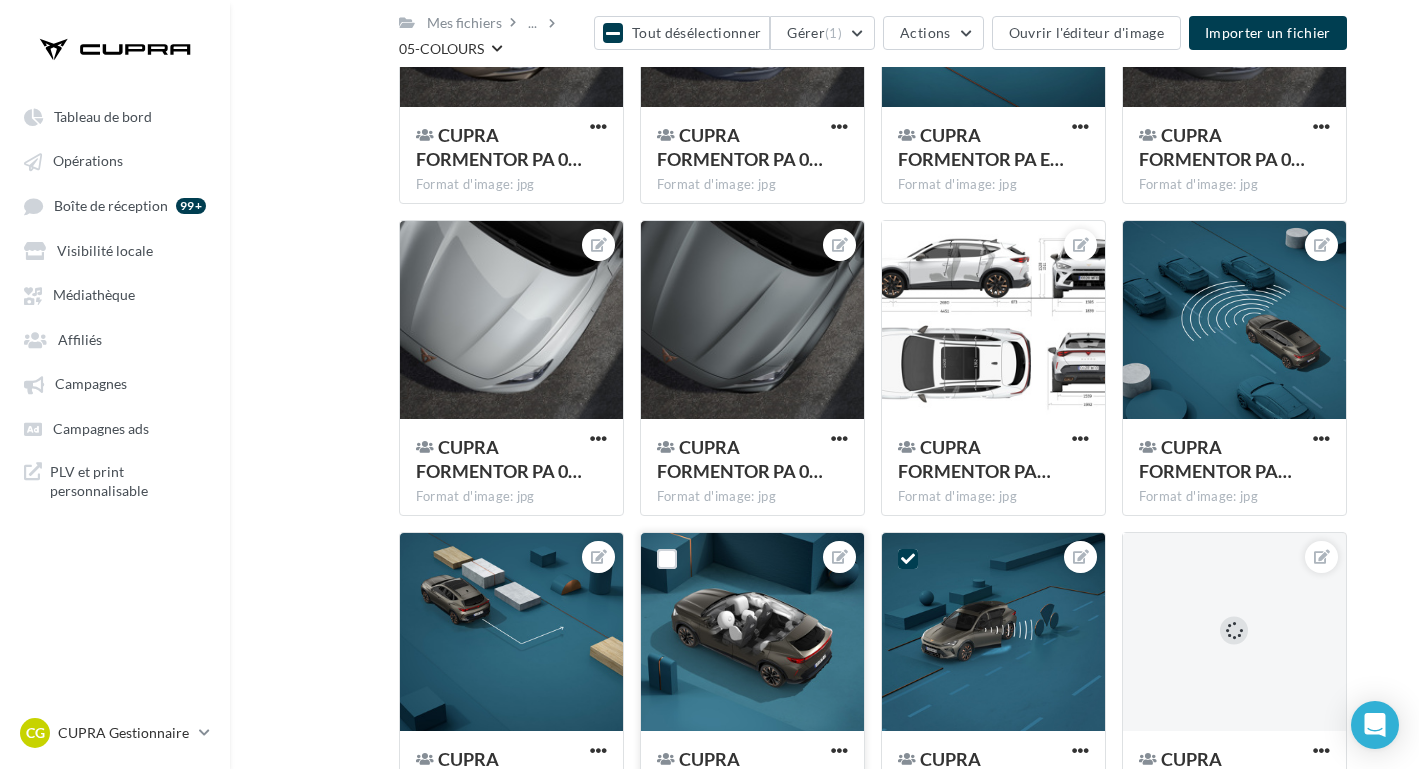click at bounding box center [752, 633] 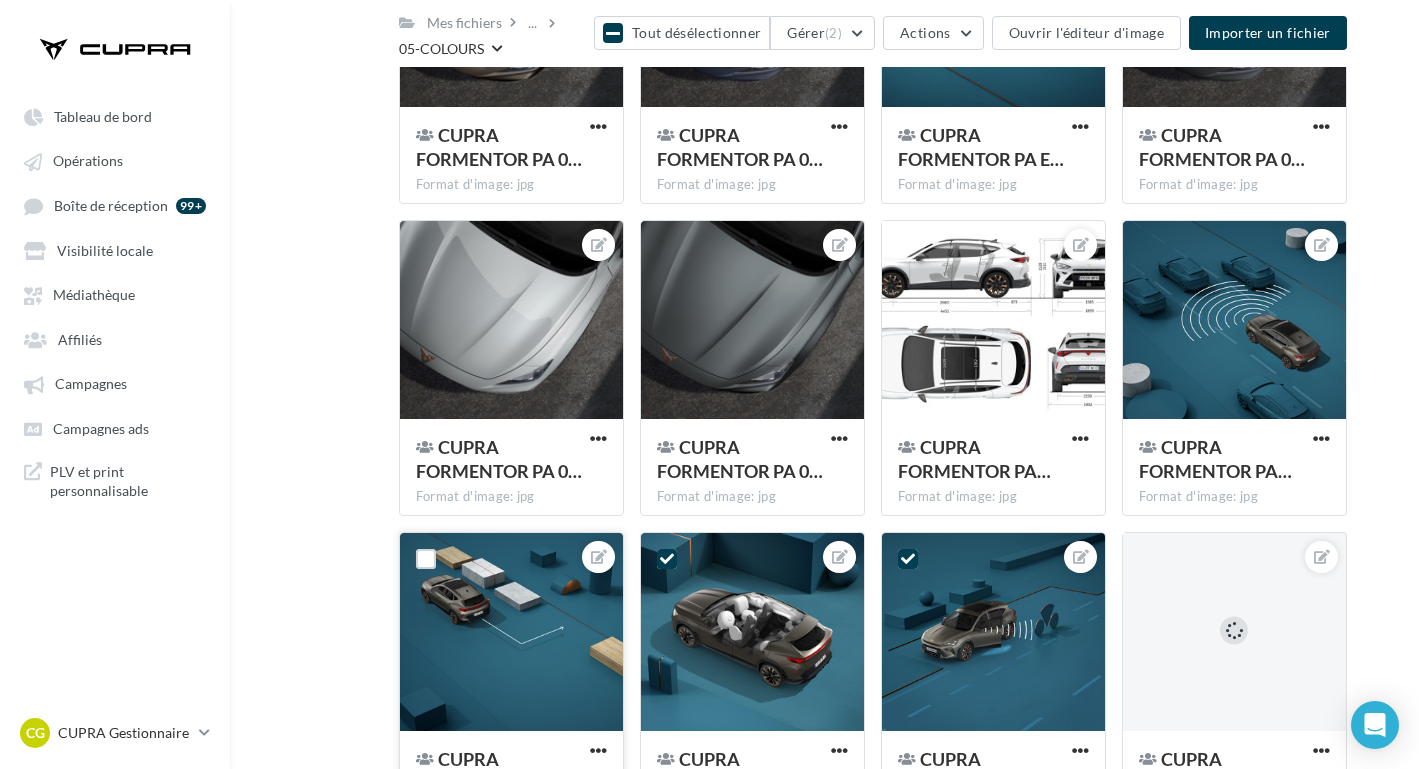 click at bounding box center (511, 633) 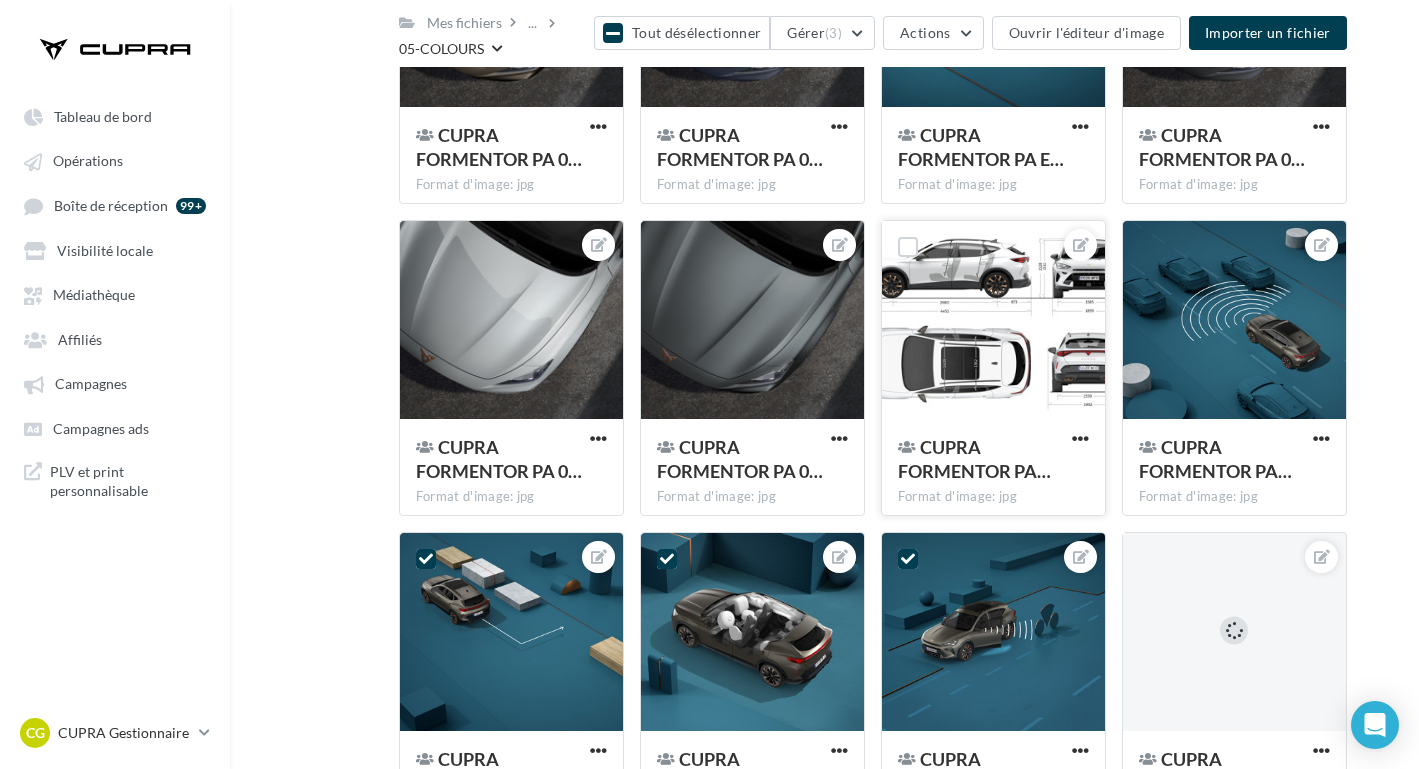 click at bounding box center (993, 321) 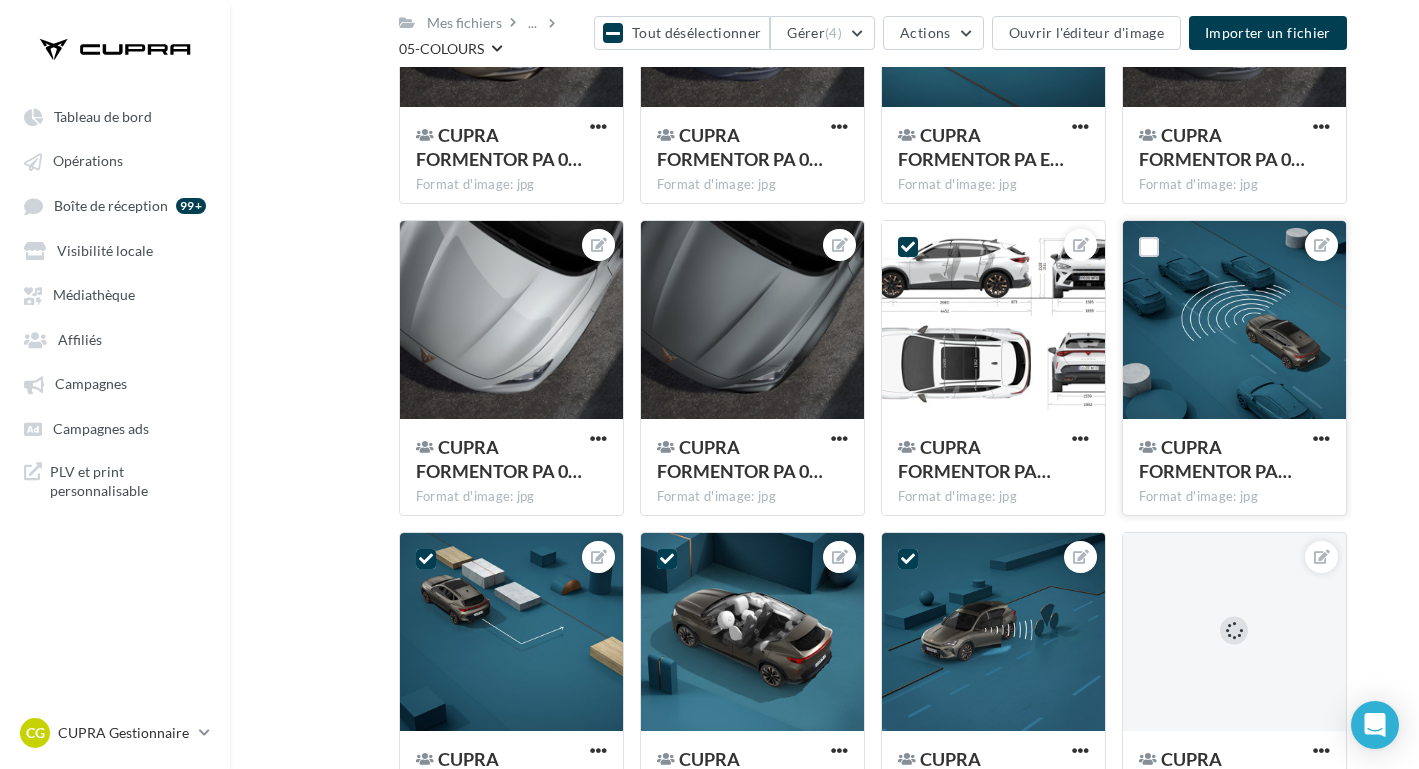 click at bounding box center [1234, 321] 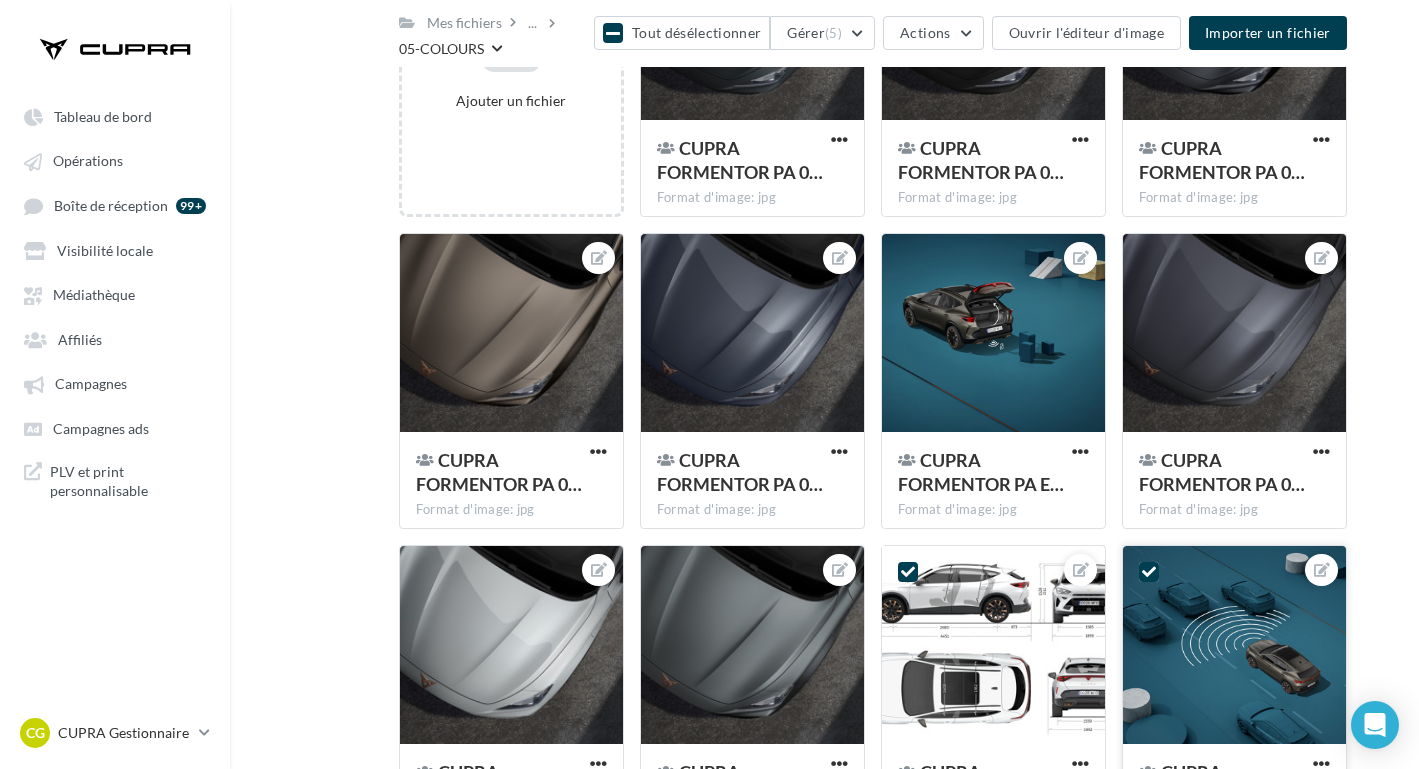 scroll, scrollTop: 270, scrollLeft: 0, axis: vertical 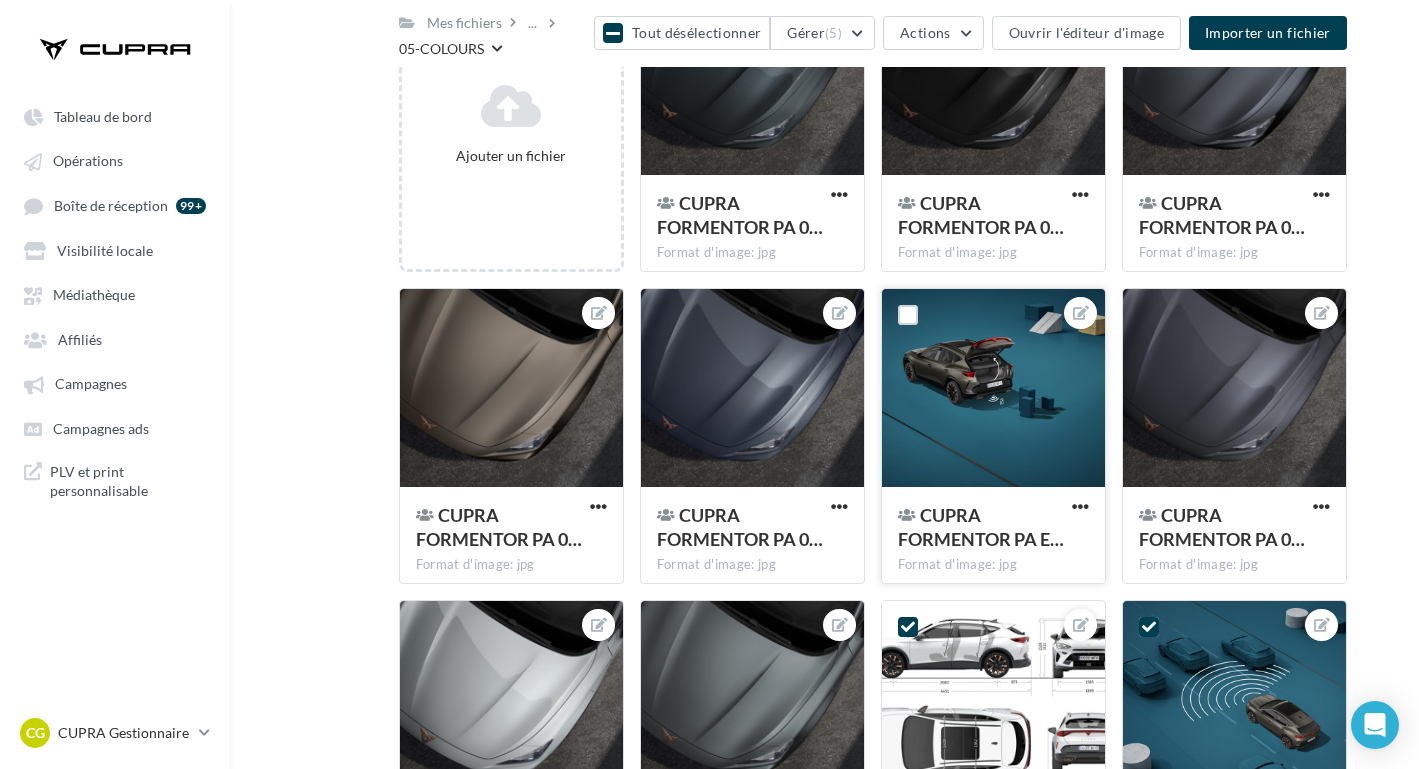 click at bounding box center [993, 389] 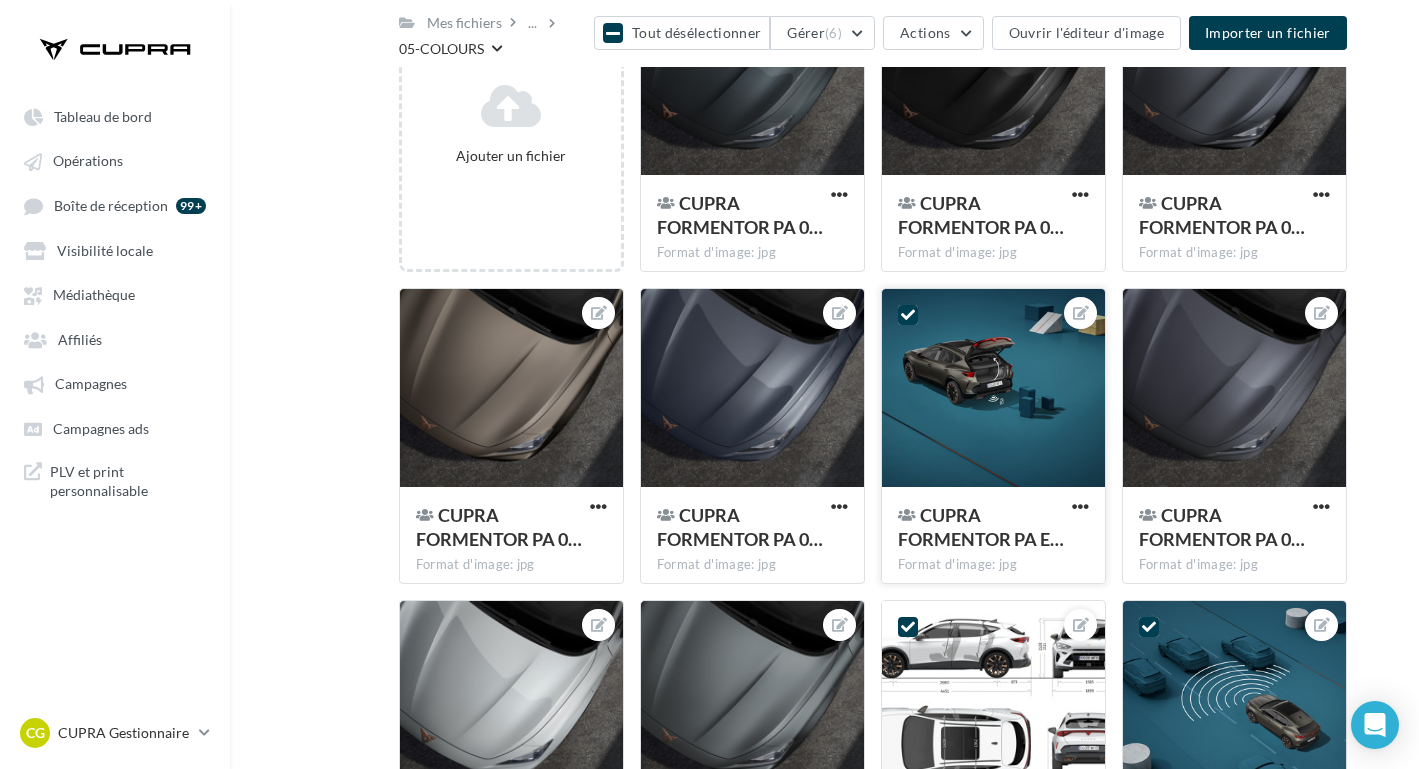 scroll, scrollTop: 0, scrollLeft: 0, axis: both 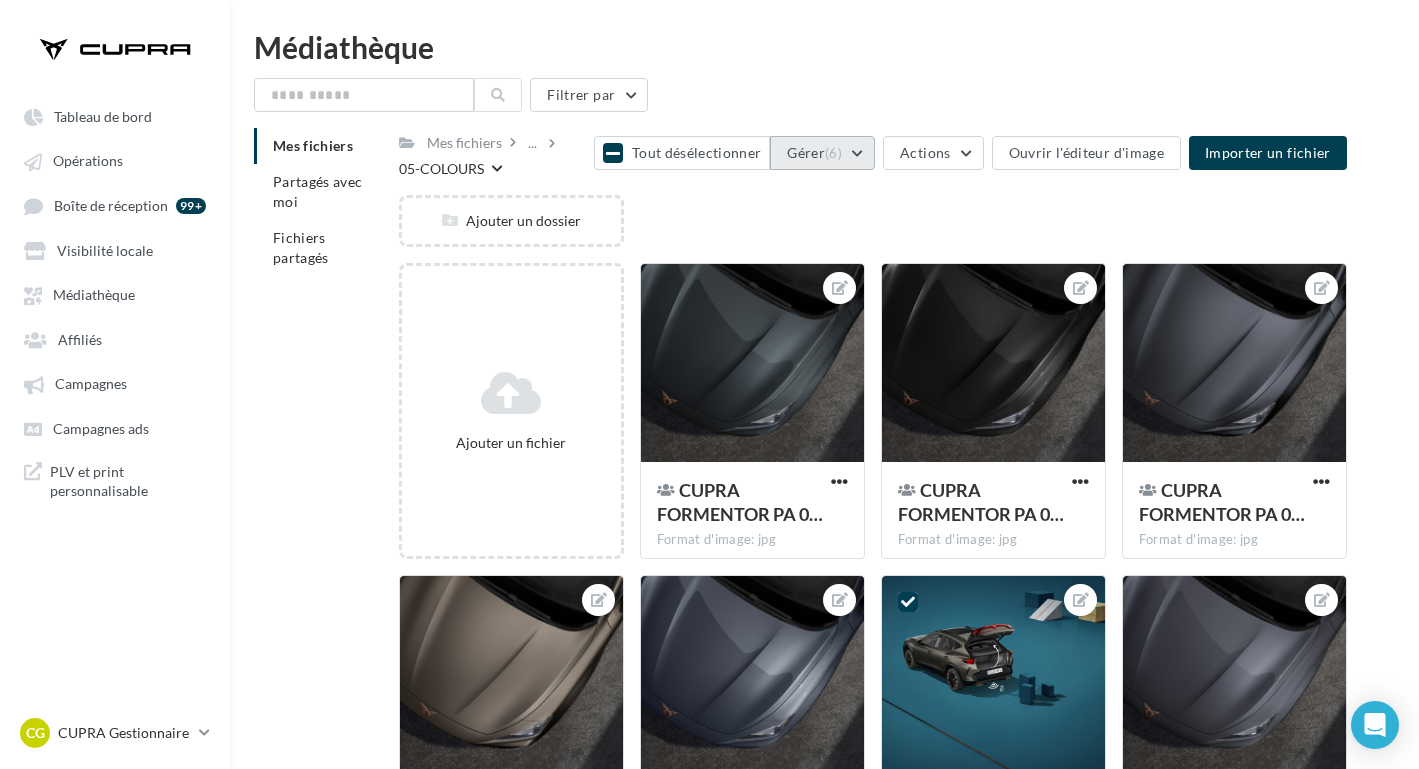 click on "(6)" at bounding box center (833, 153) 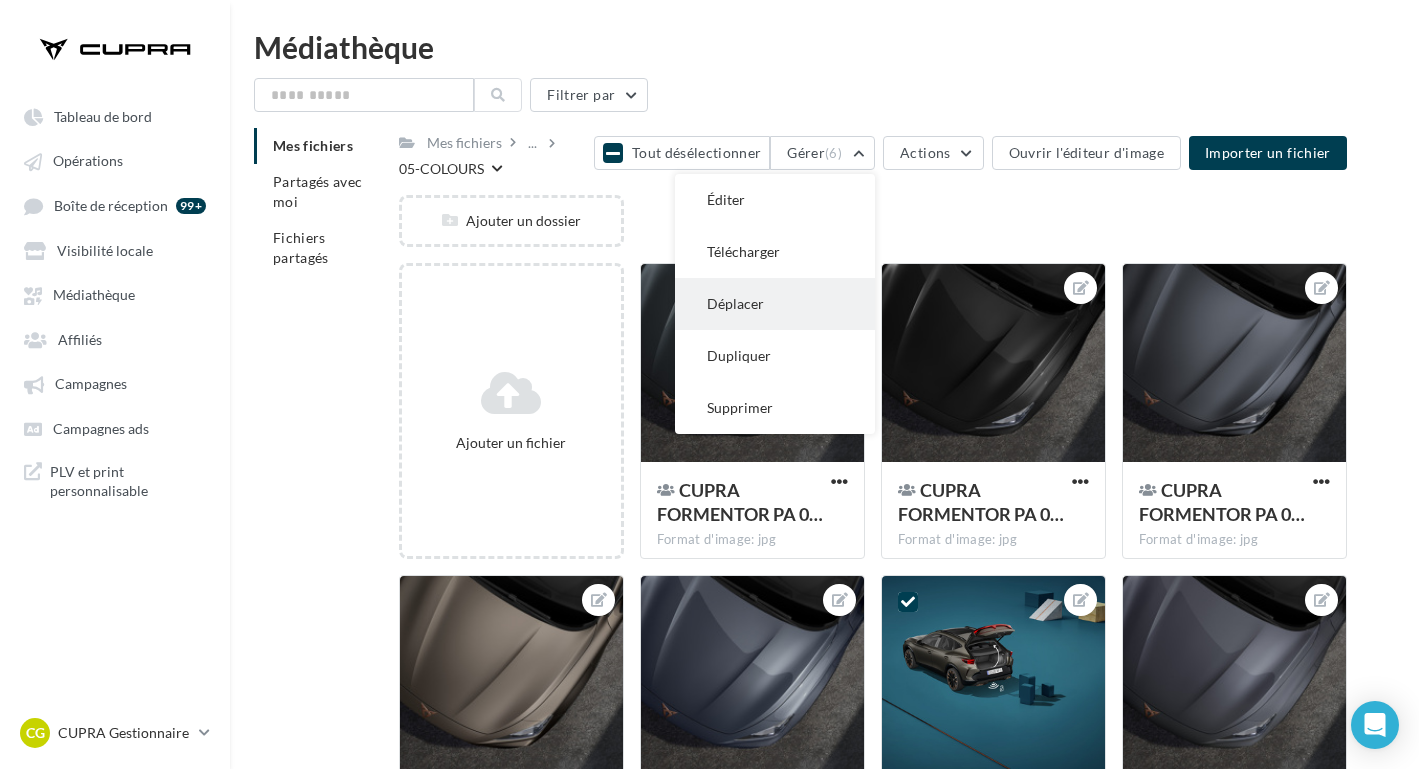 click on "Déplacer" at bounding box center [775, 304] 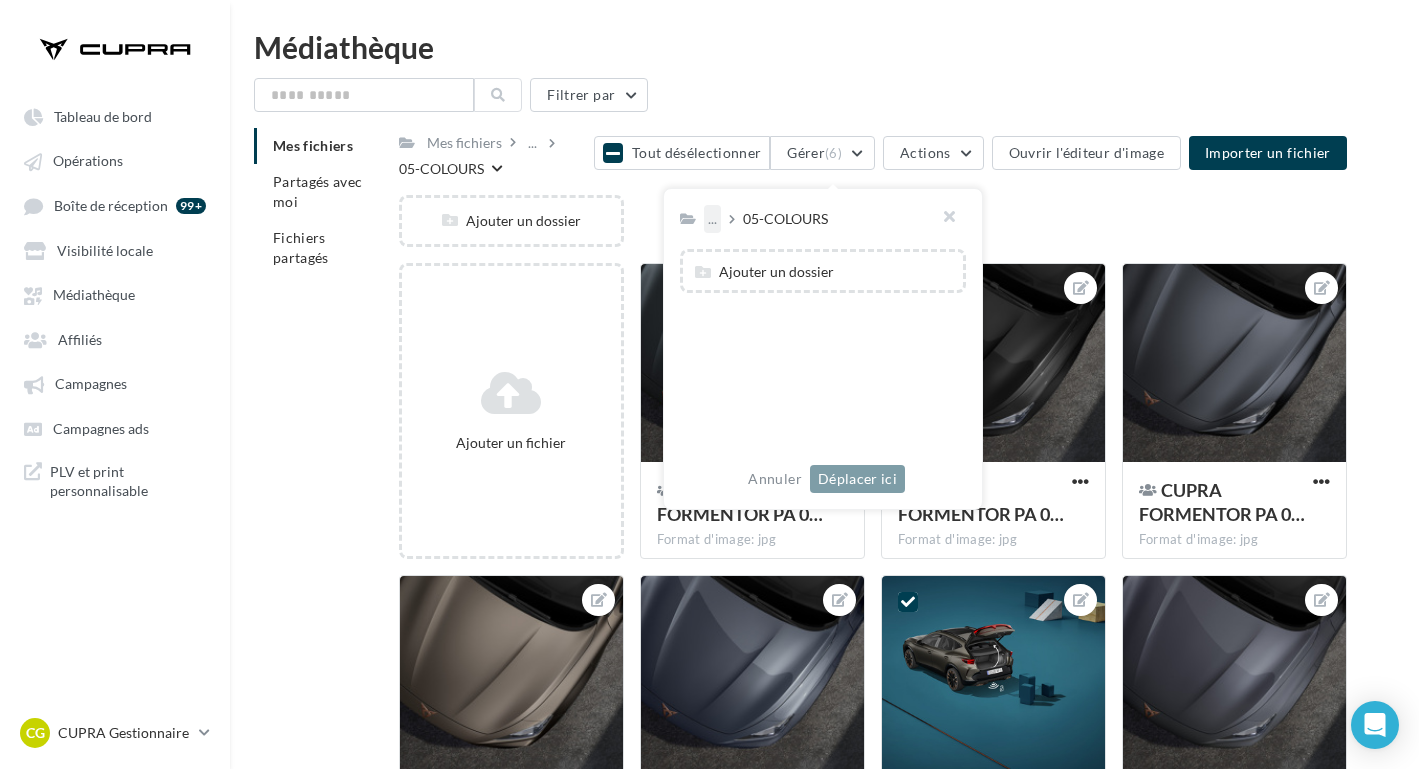 click on "..." at bounding box center (712, 219) 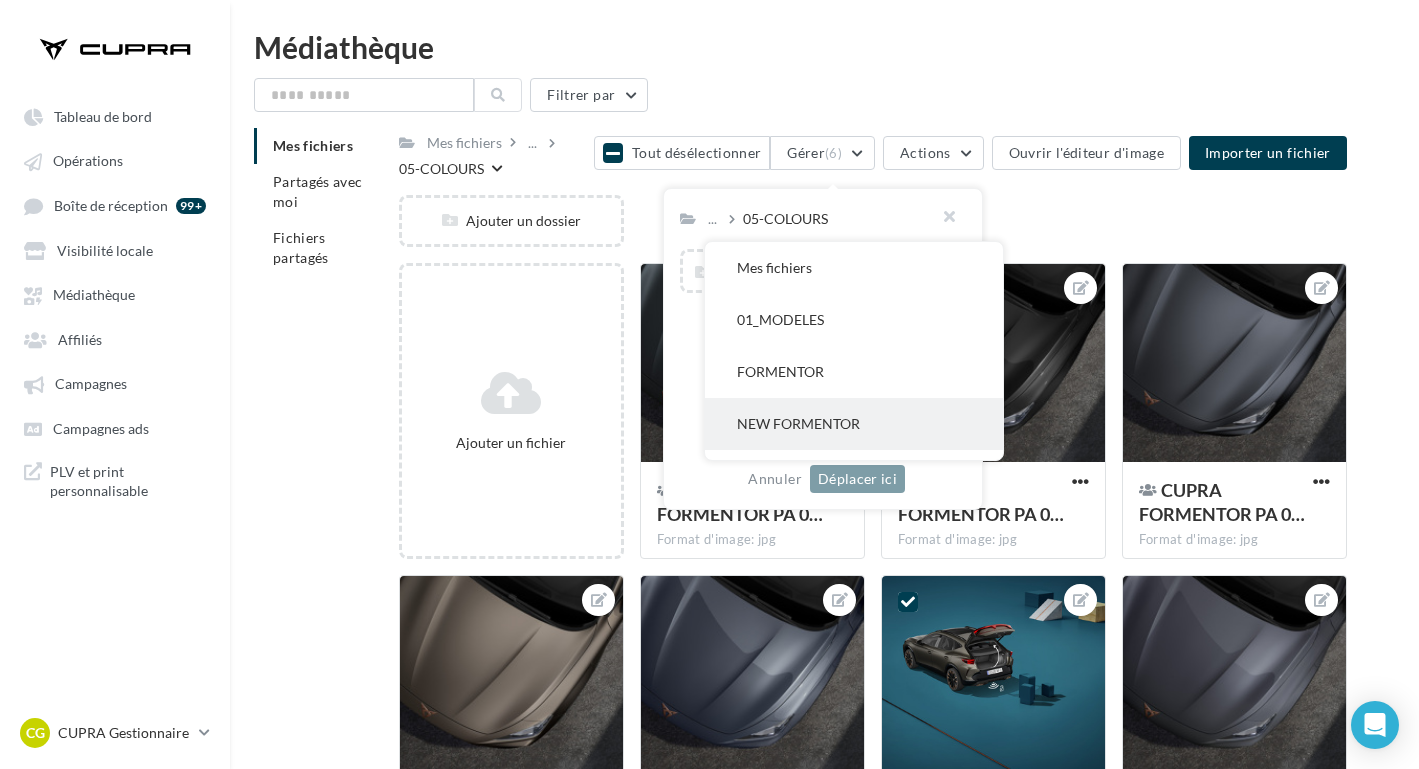 click on "NEW FORMENTOR" at bounding box center [854, 424] 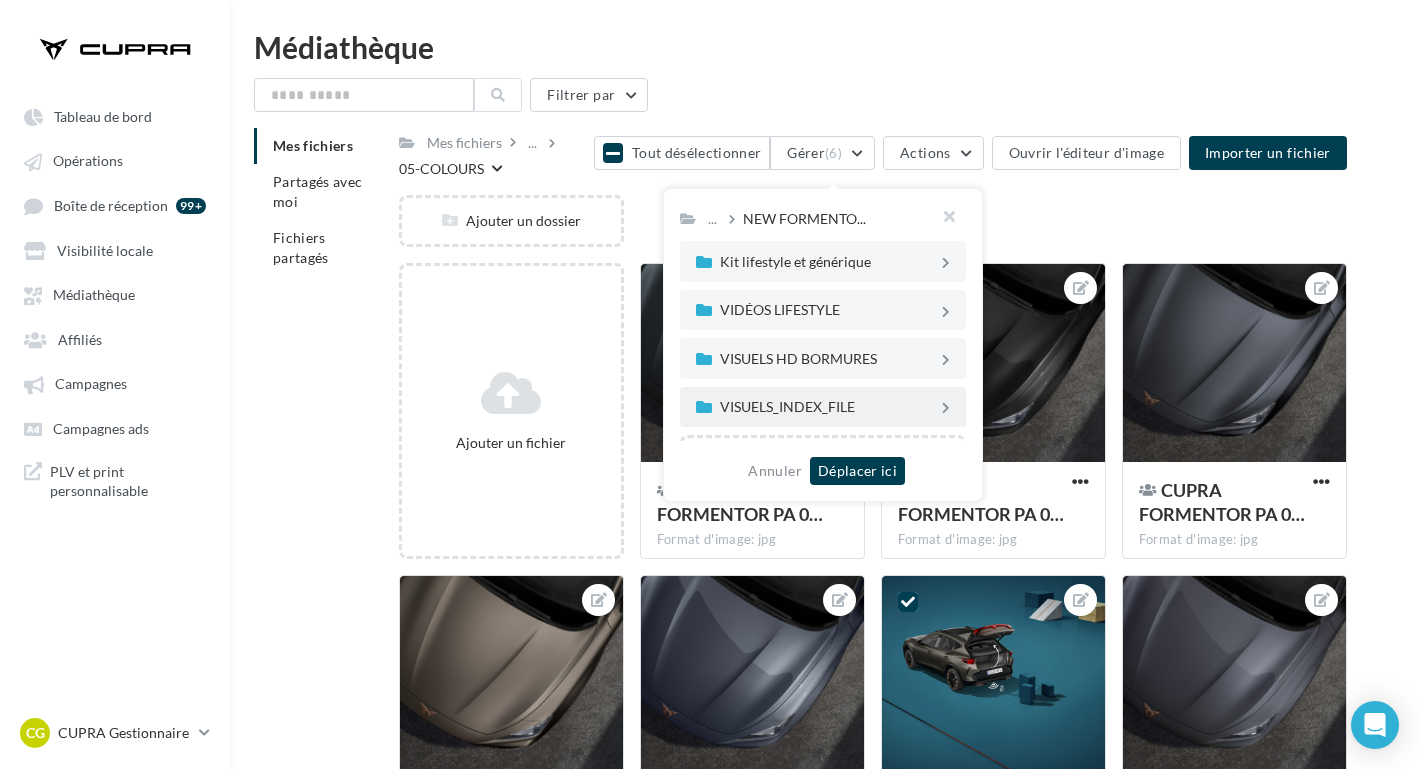 click on "VISUELS_INDEX_FILE" at bounding box center [829, 407] 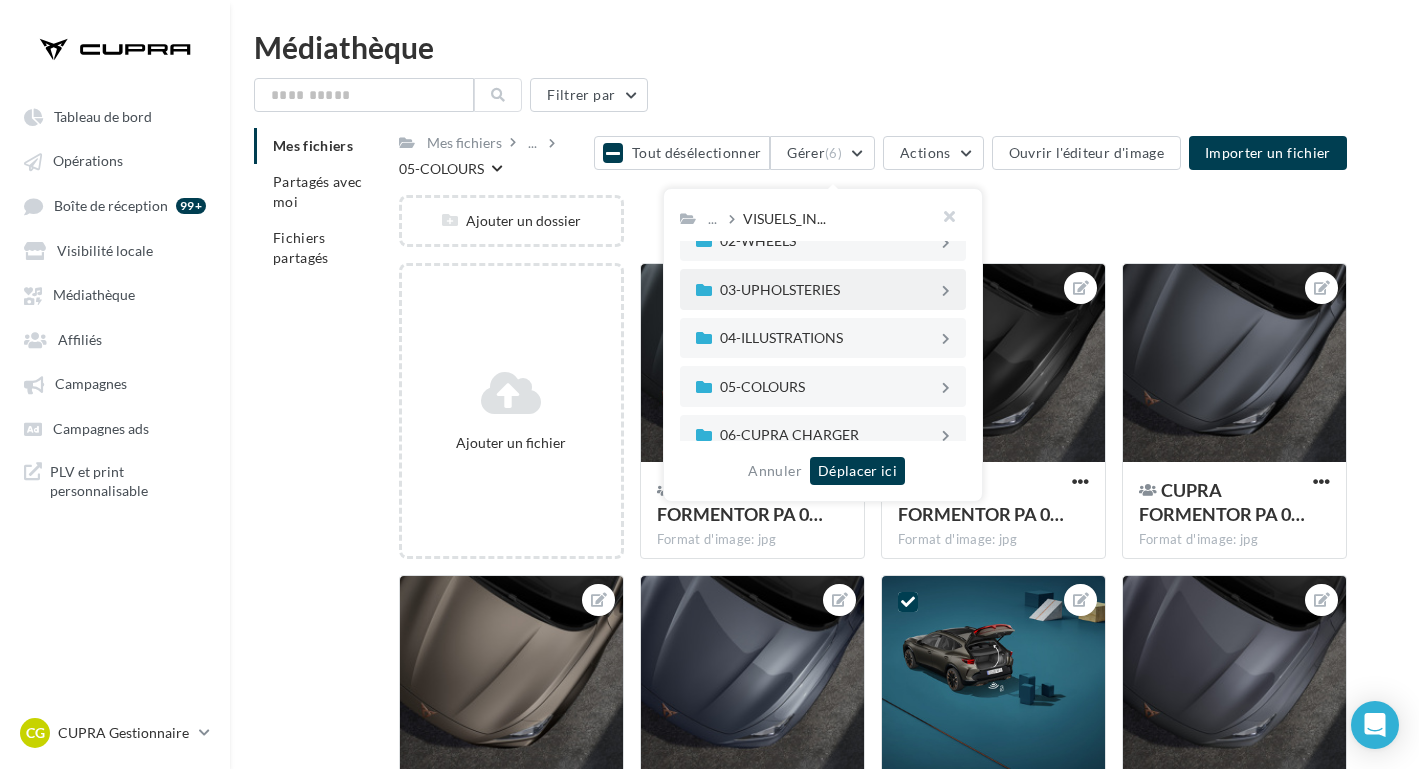 scroll, scrollTop: 66, scrollLeft: 0, axis: vertical 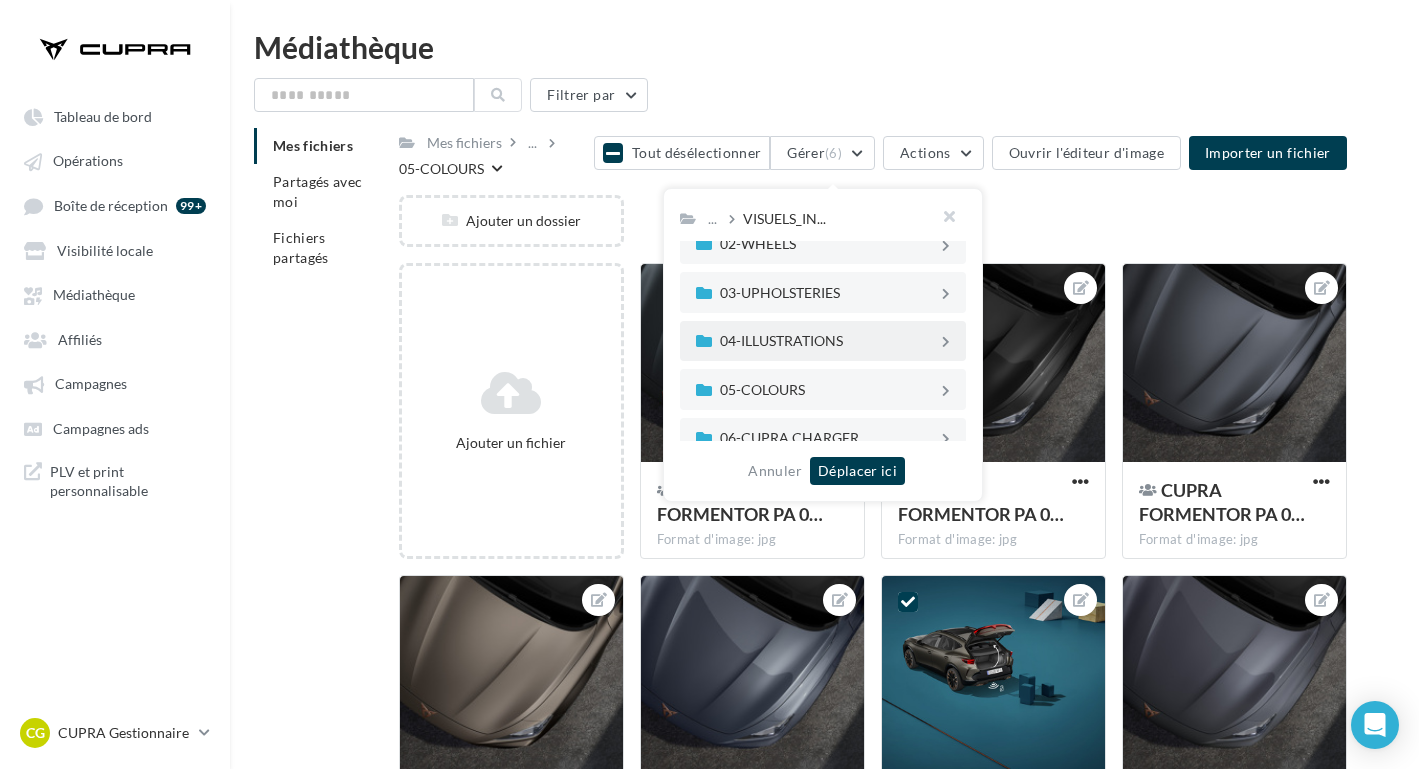 click on "04-ILLUSTRATIONS" at bounding box center (829, 341) 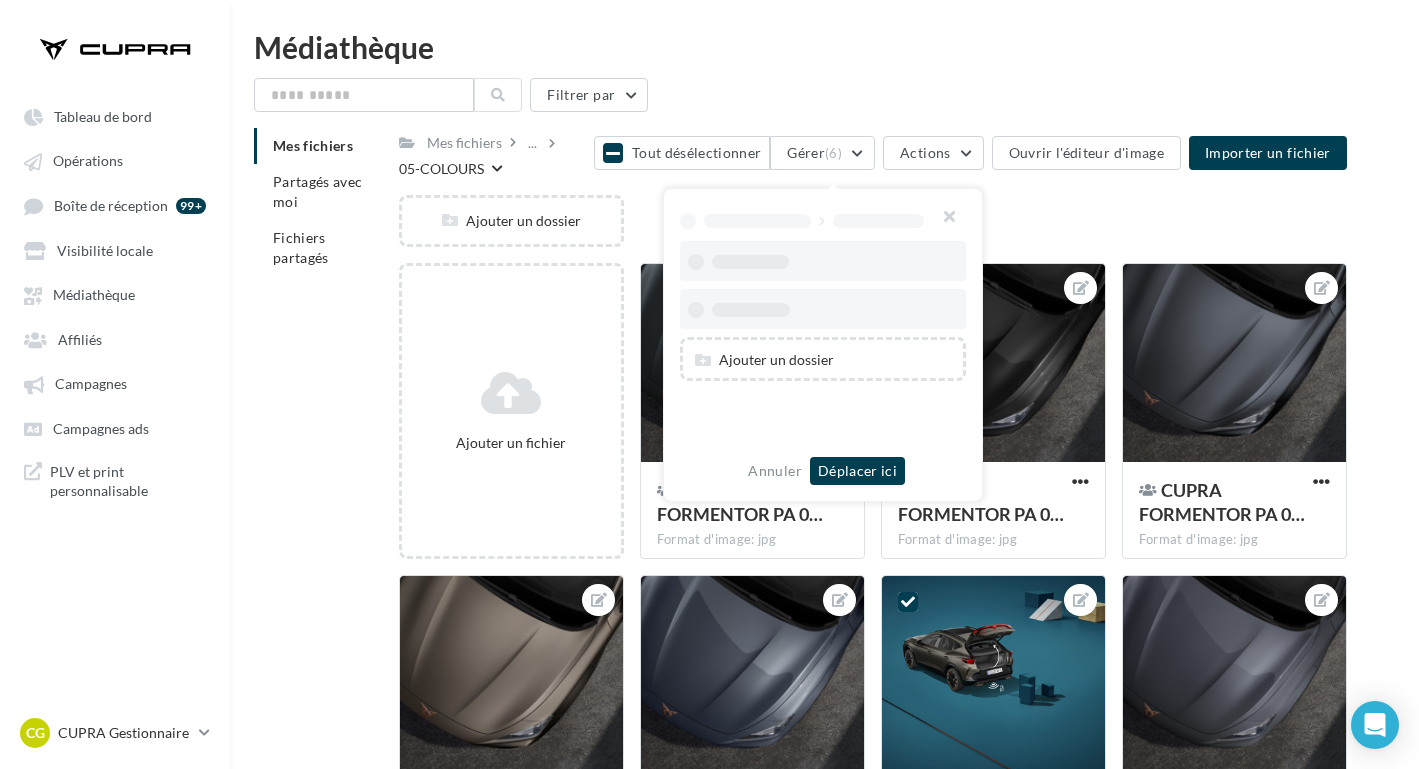 scroll, scrollTop: 0, scrollLeft: 0, axis: both 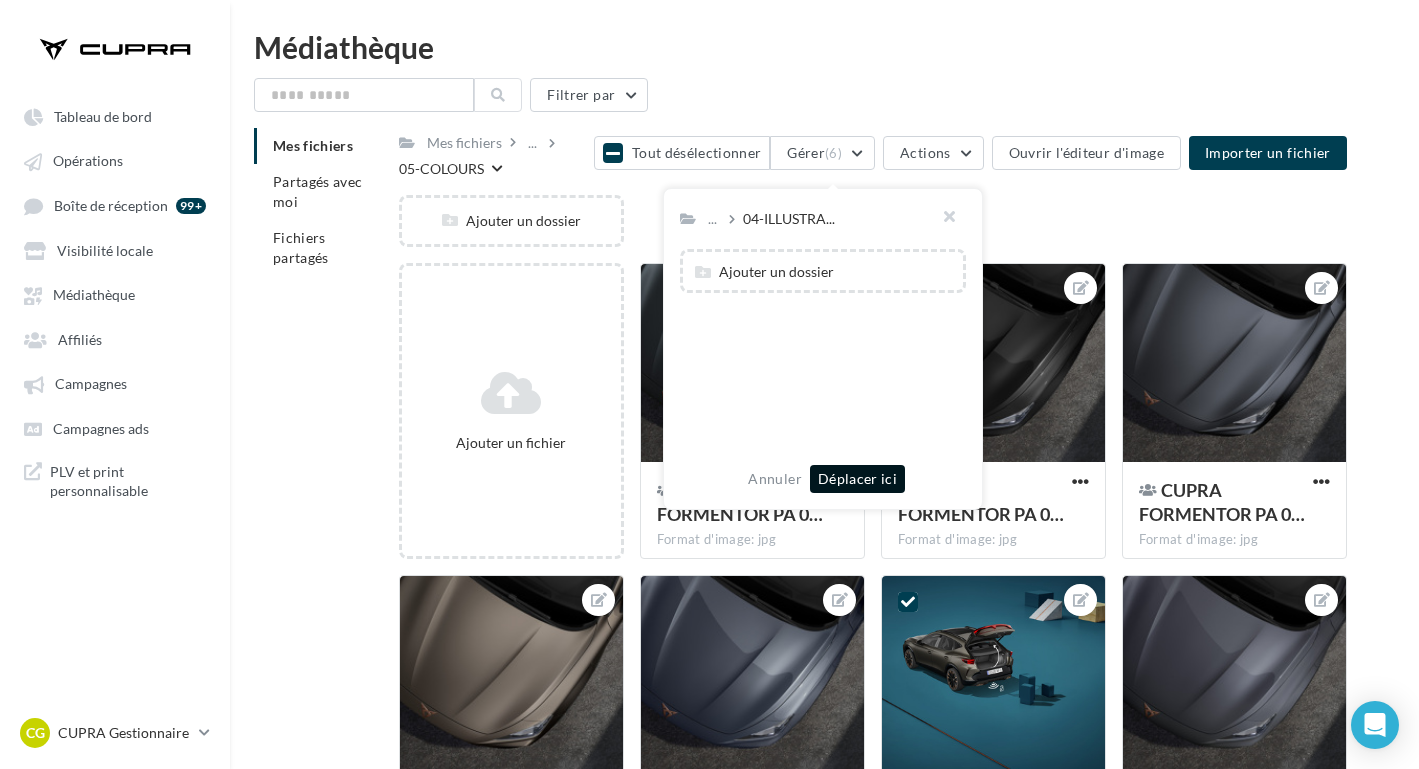 click on "Déplacer ici" at bounding box center (857, 479) 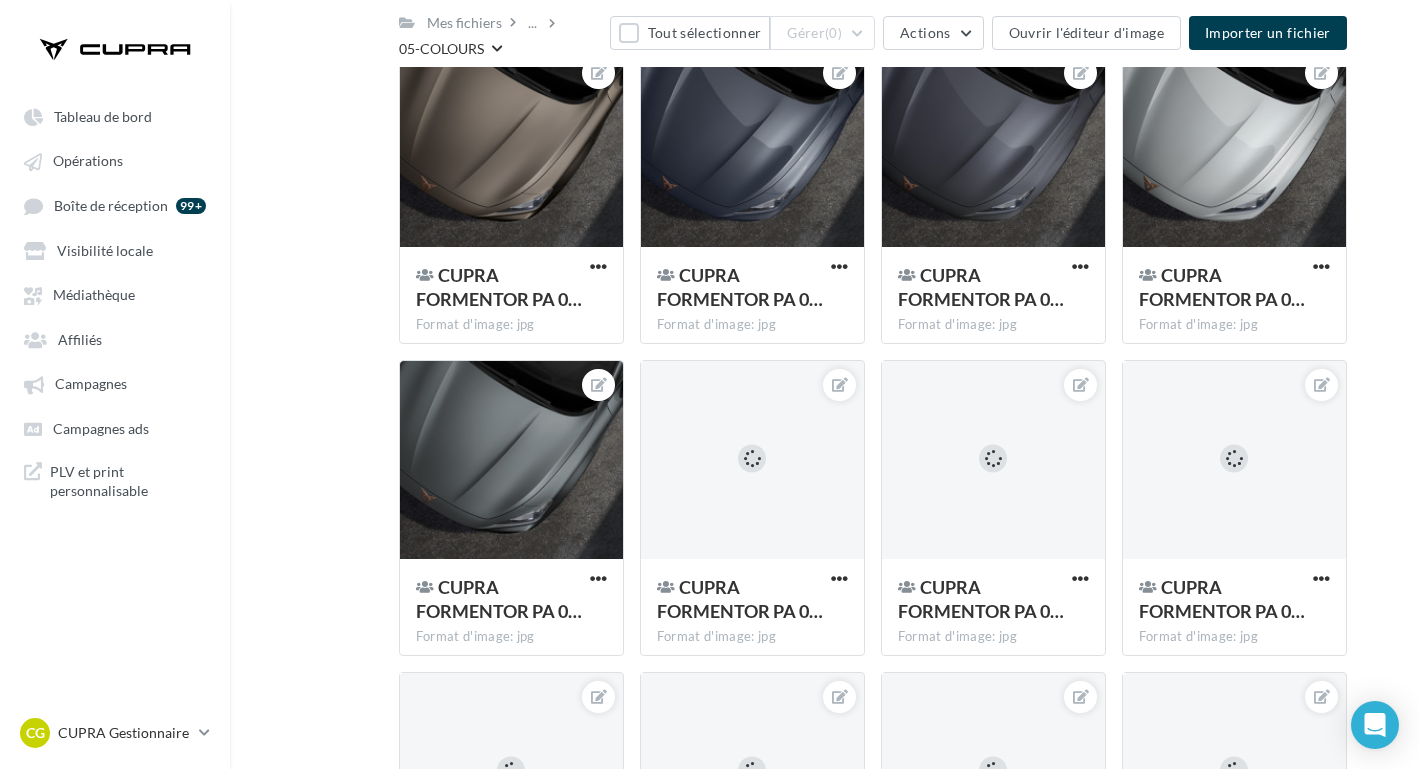 scroll, scrollTop: 0, scrollLeft: 0, axis: both 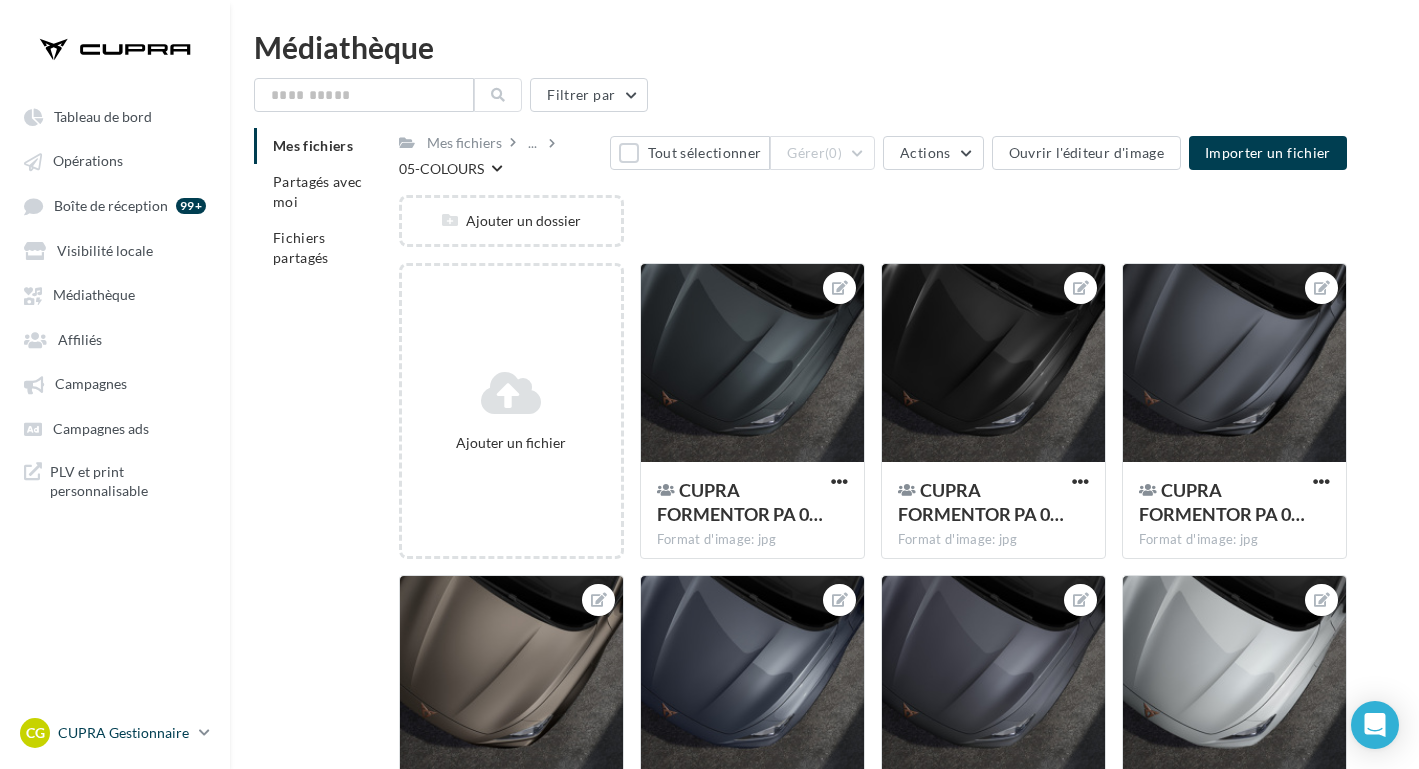click on "CUPRA Gestionnaire" at bounding box center (124, 733) 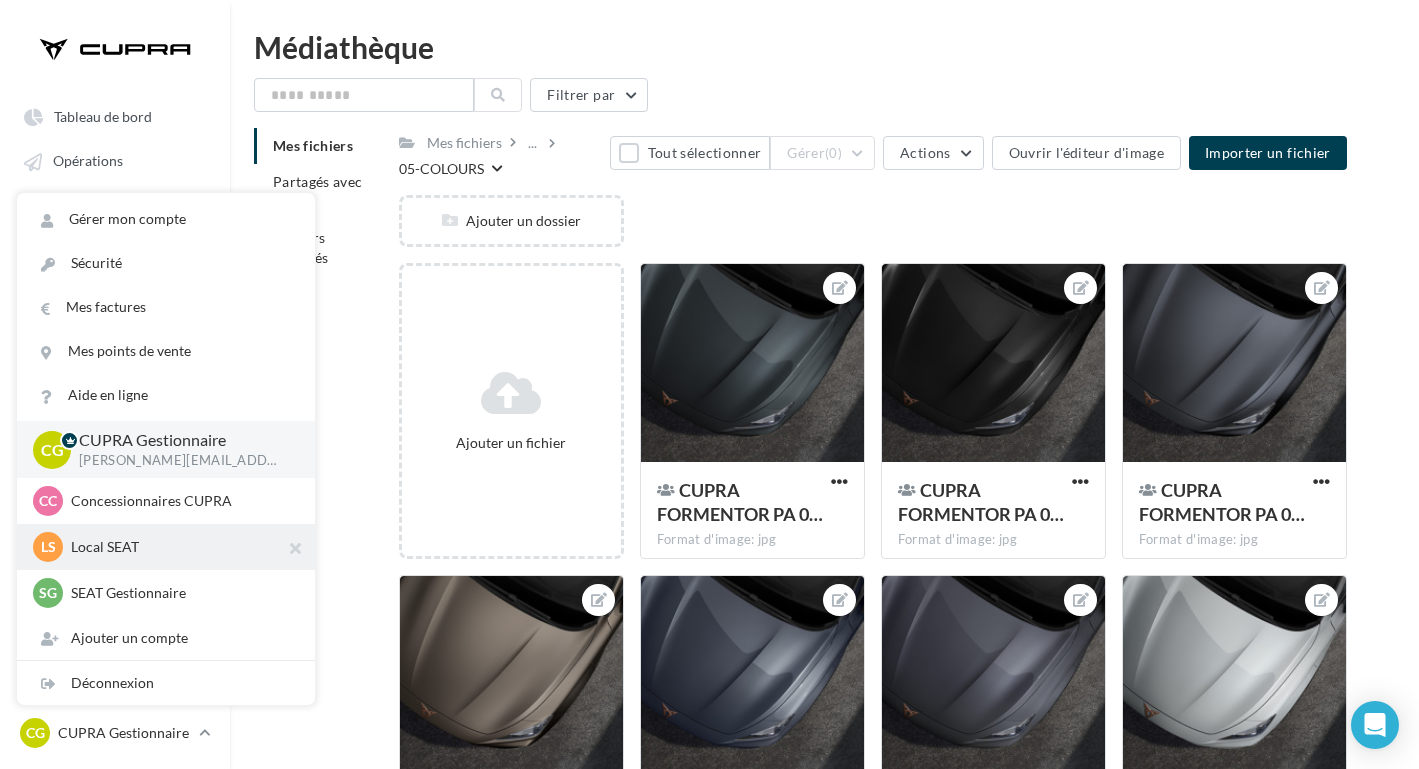 click on "Local SEAT" at bounding box center [181, 547] 